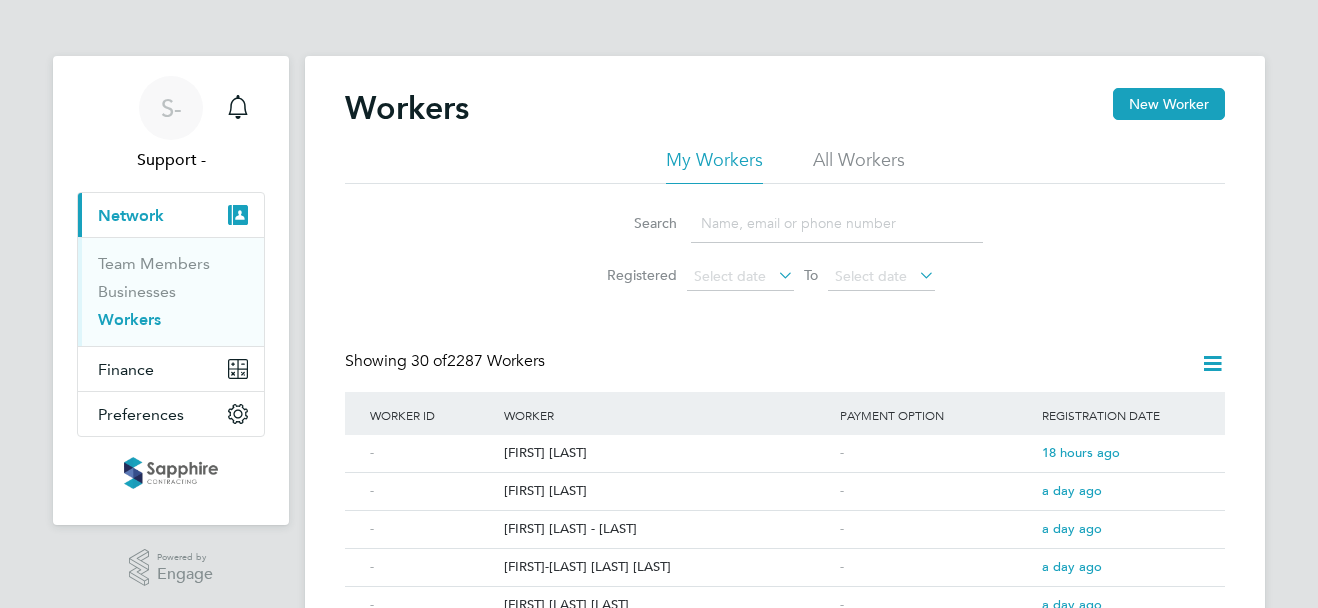 scroll, scrollTop: 0, scrollLeft: 0, axis: both 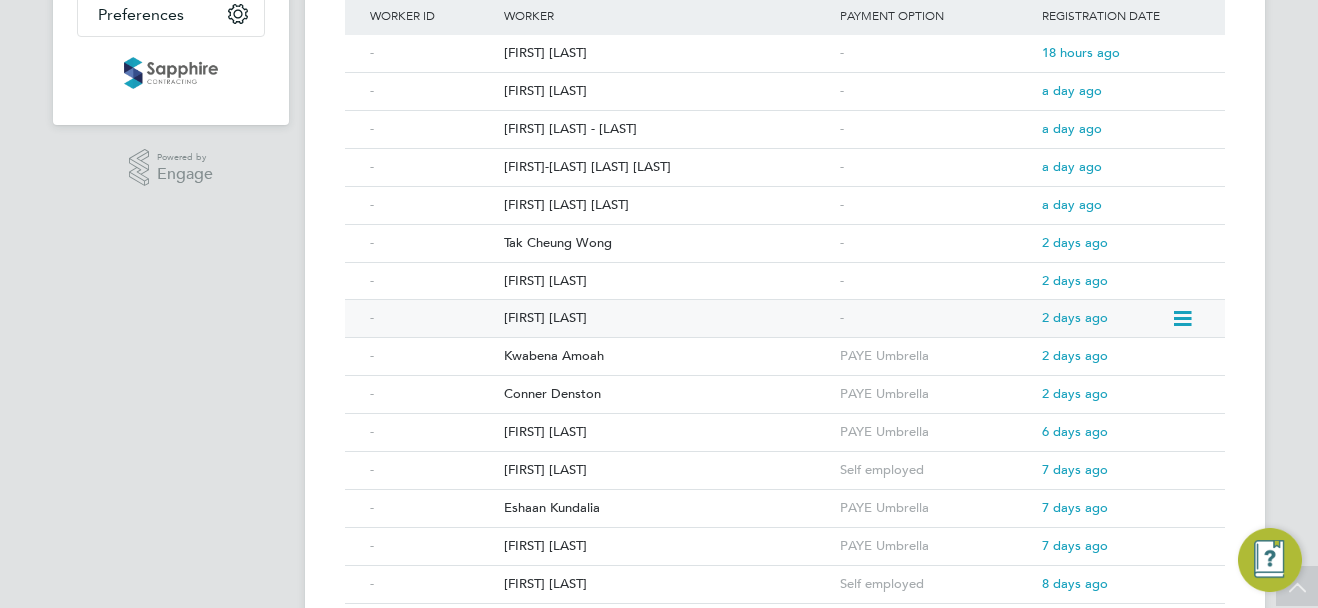click on "[FIRST] [LAST]" 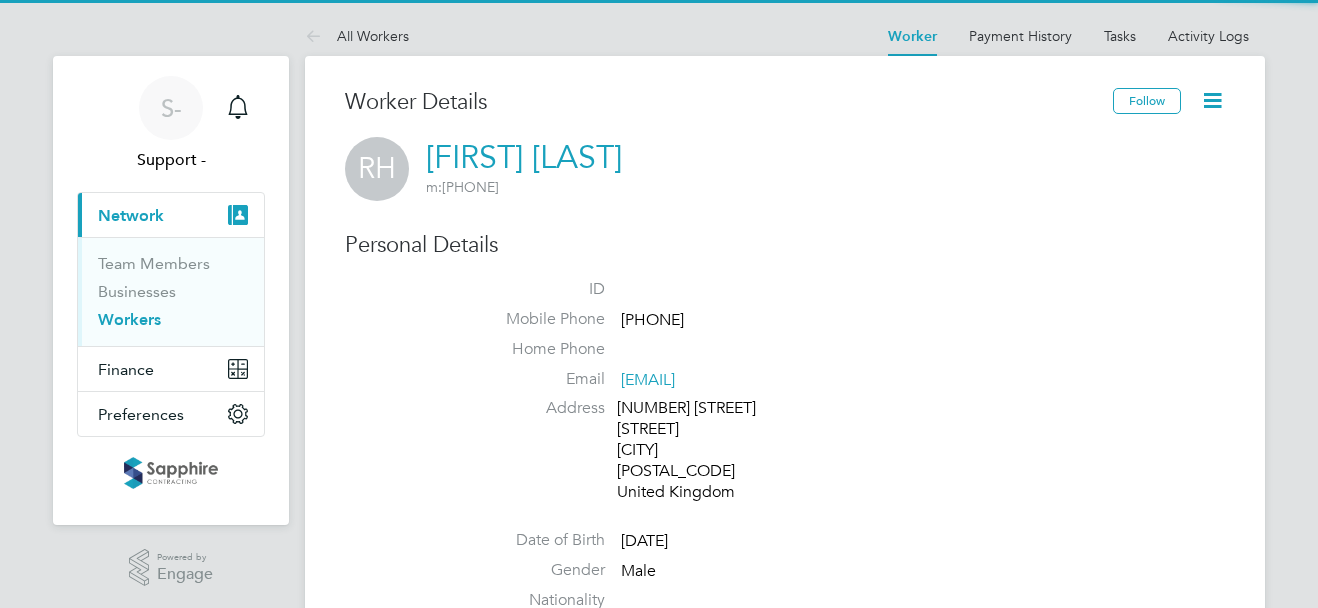 scroll, scrollTop: 0, scrollLeft: 0, axis: both 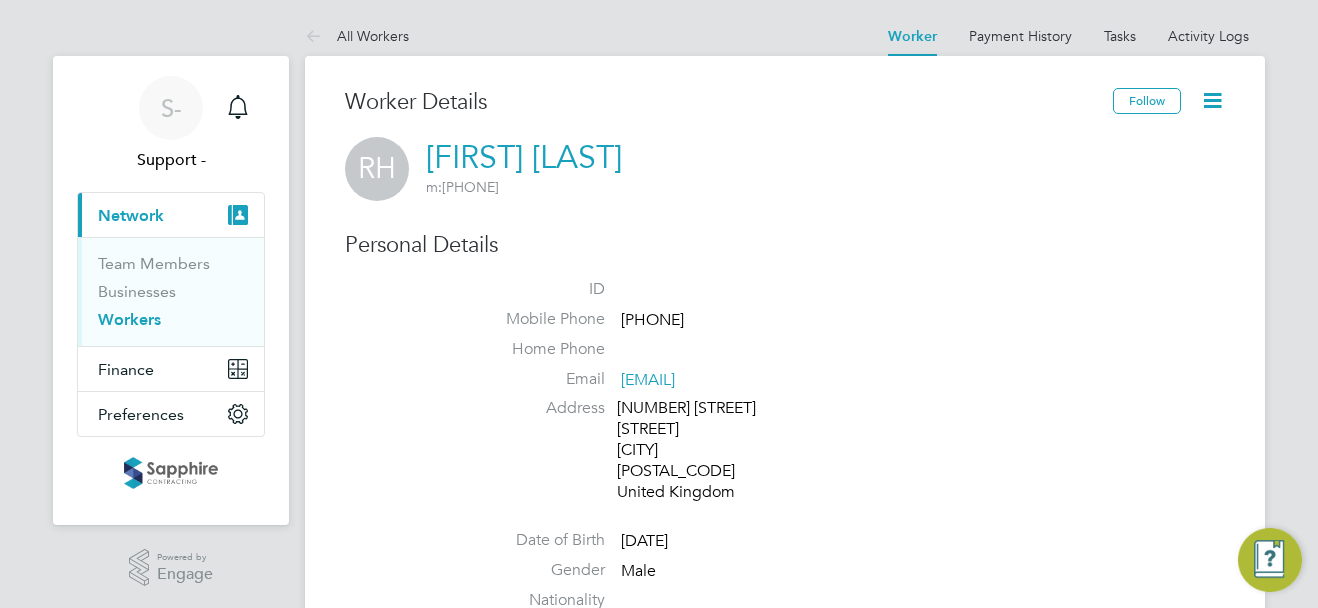 drag, startPoint x: 636, startPoint y: 159, endPoint x: 420, endPoint y: 162, distance: 216.02083 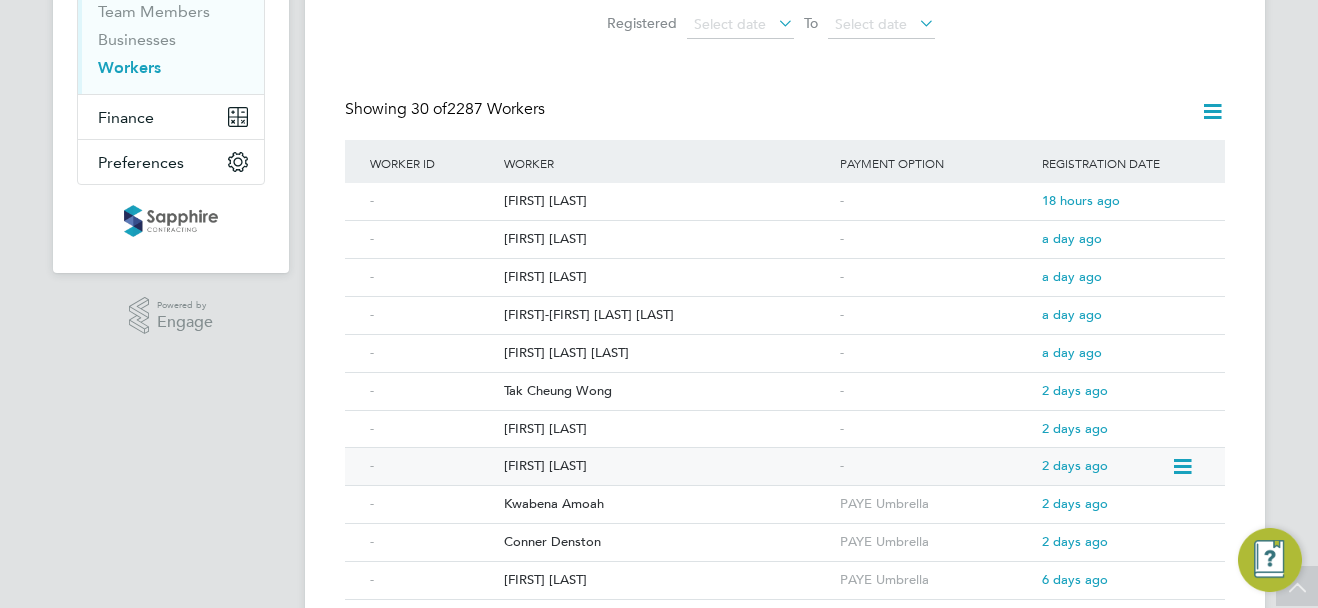 scroll, scrollTop: 300, scrollLeft: 0, axis: vertical 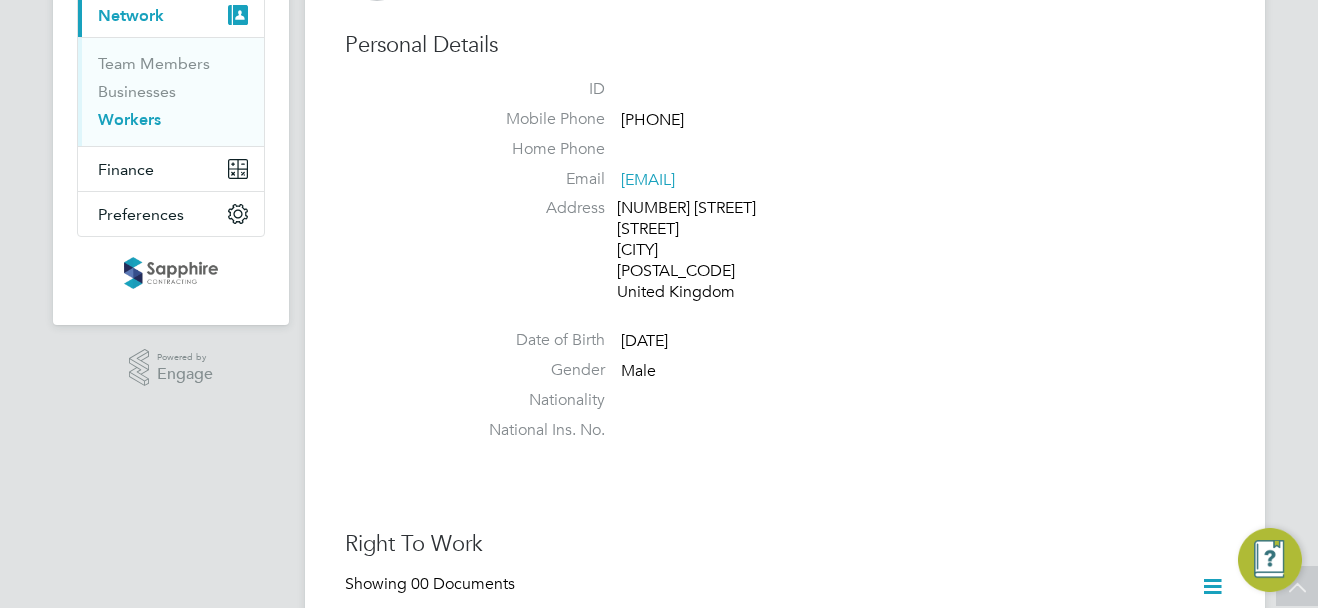 drag, startPoint x: 849, startPoint y: 179, endPoint x: 620, endPoint y: 185, distance: 229.07858 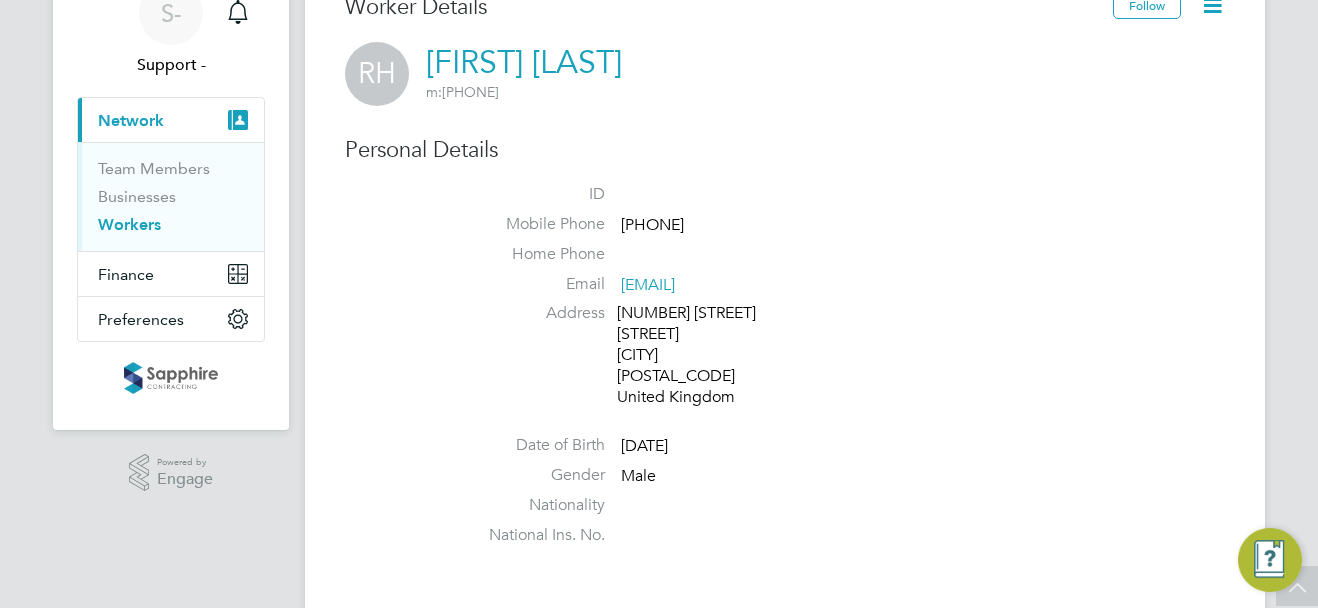 scroll, scrollTop: 0, scrollLeft: 0, axis: both 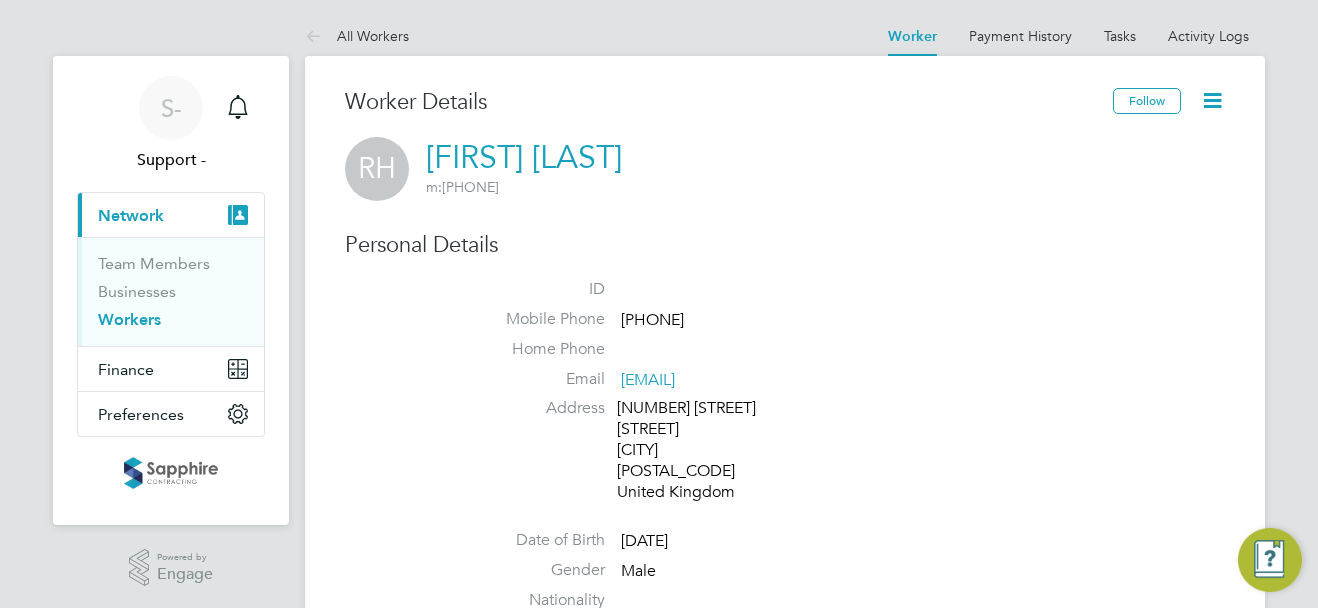 drag, startPoint x: 630, startPoint y: 171, endPoint x: 434, endPoint y: 163, distance: 196.1632 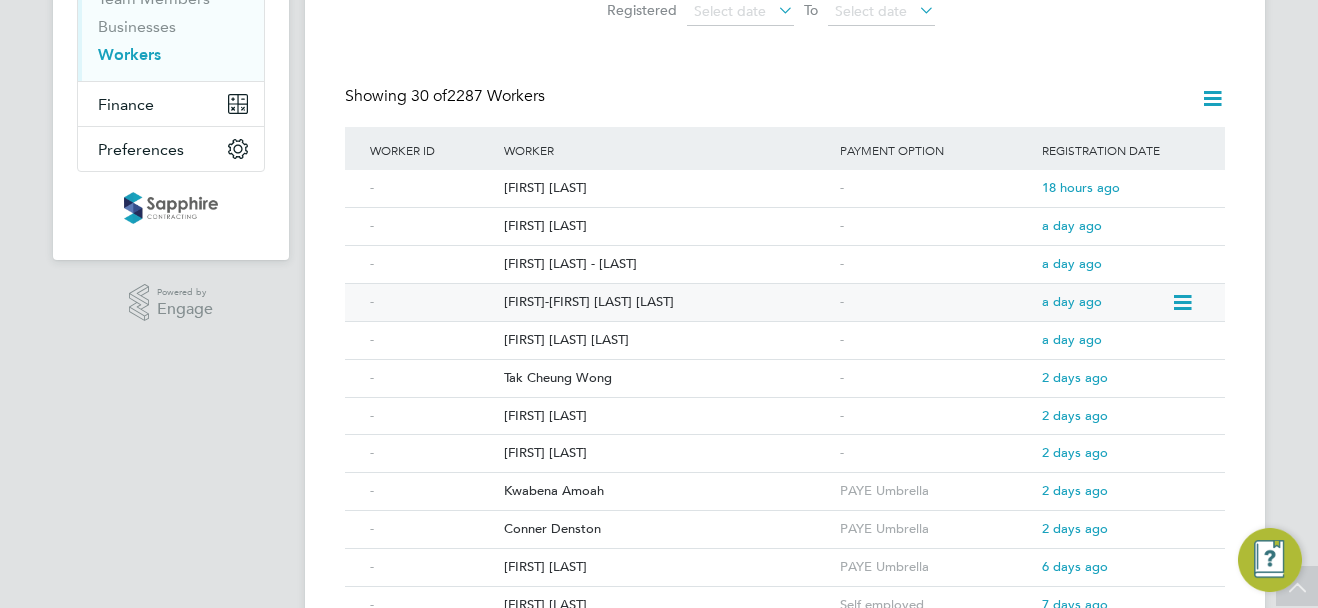 scroll, scrollTop: 300, scrollLeft: 0, axis: vertical 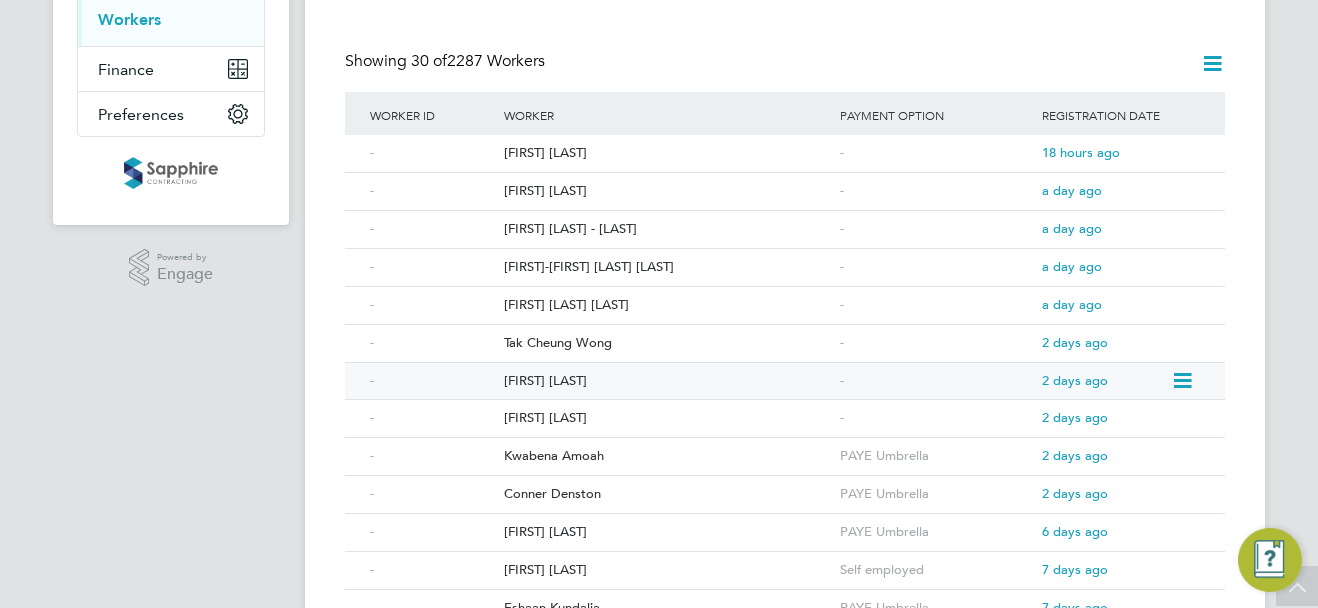 click on "Bimarsha Gnawali" 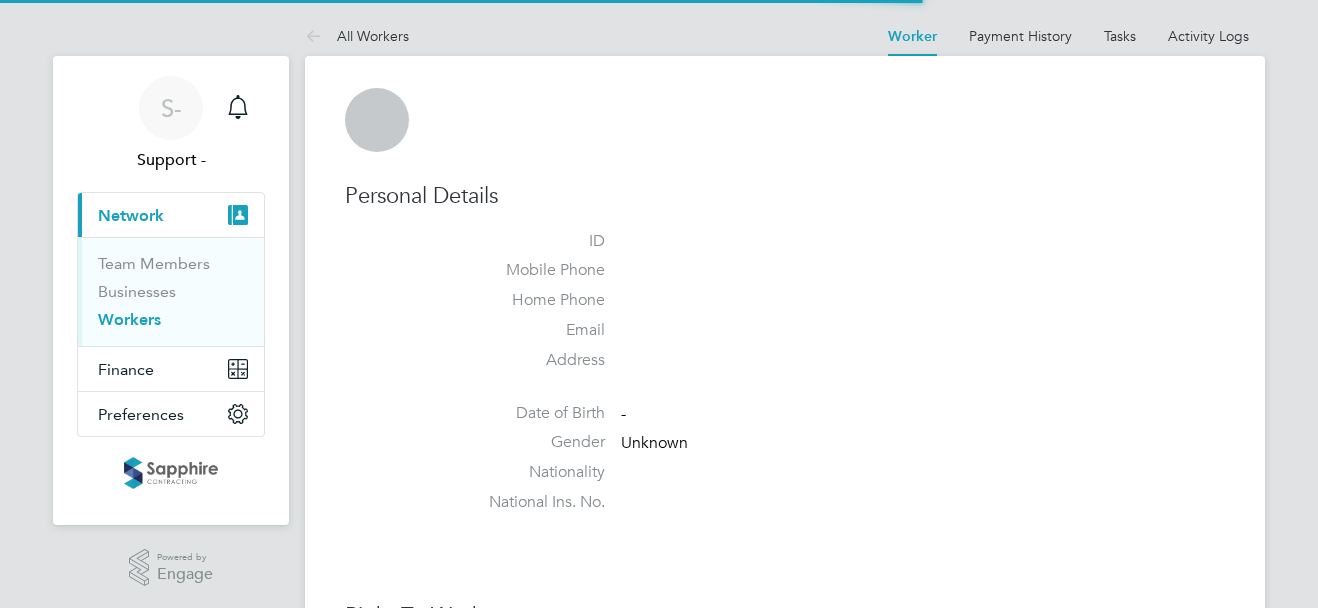scroll, scrollTop: 0, scrollLeft: 0, axis: both 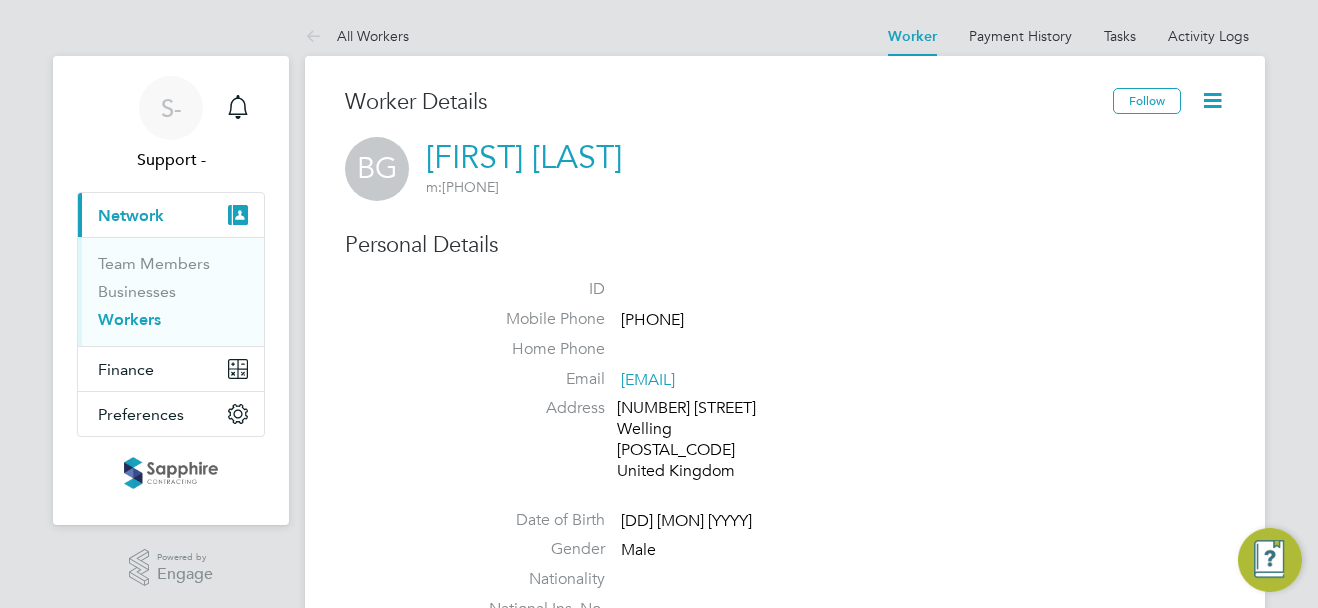 drag, startPoint x: 681, startPoint y: 160, endPoint x: 426, endPoint y: 159, distance: 255.00197 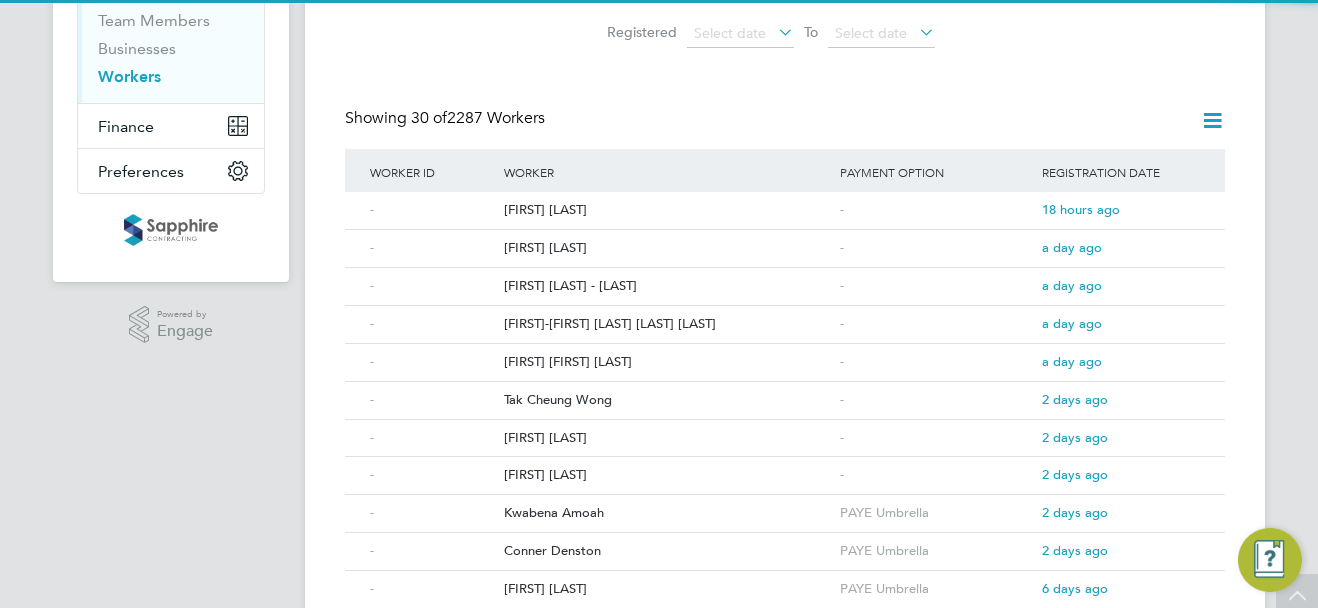 scroll, scrollTop: 300, scrollLeft: 0, axis: vertical 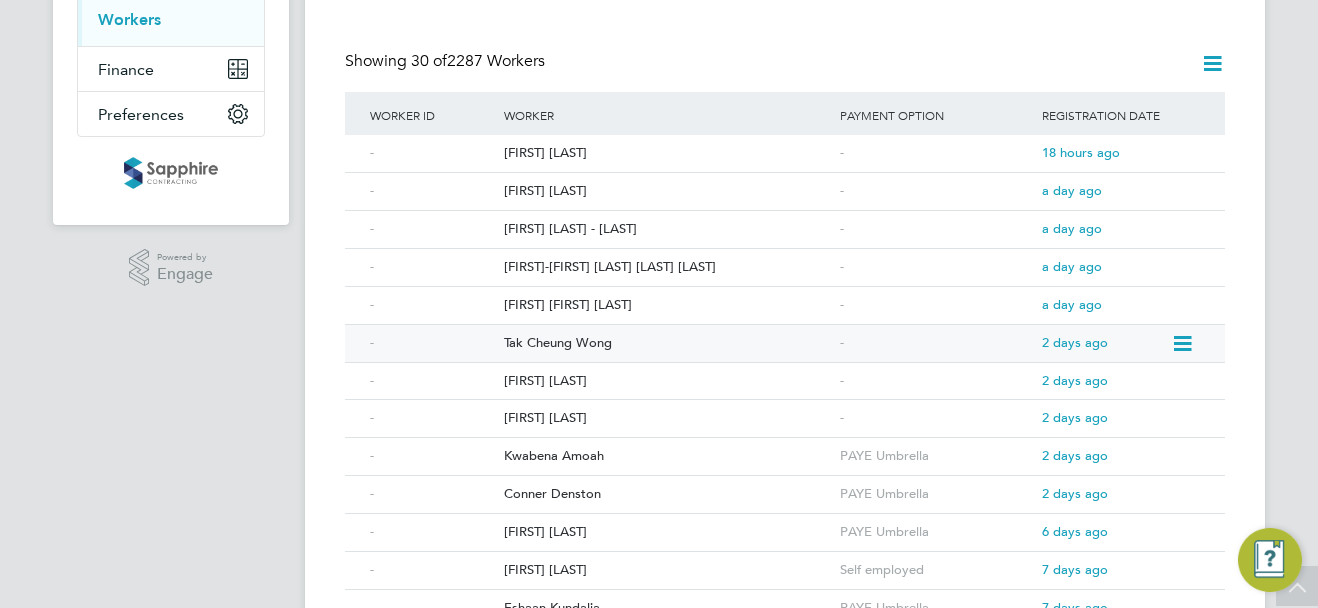 click on "Tak Cheung Wong" 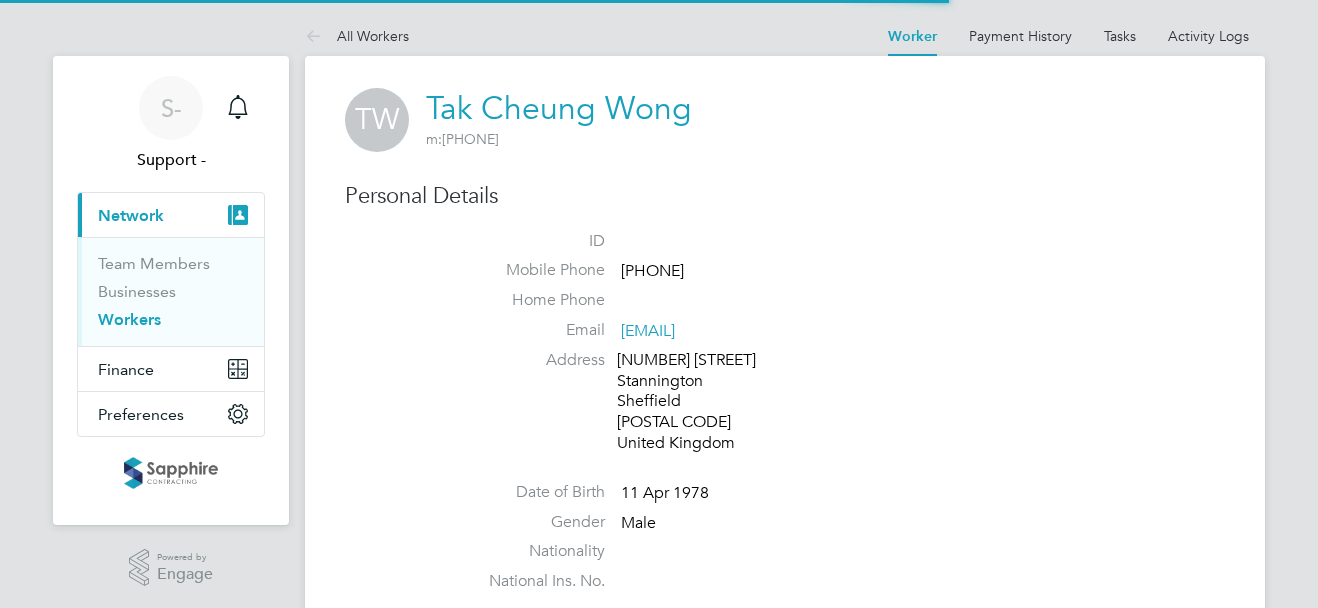 scroll, scrollTop: 0, scrollLeft: 0, axis: both 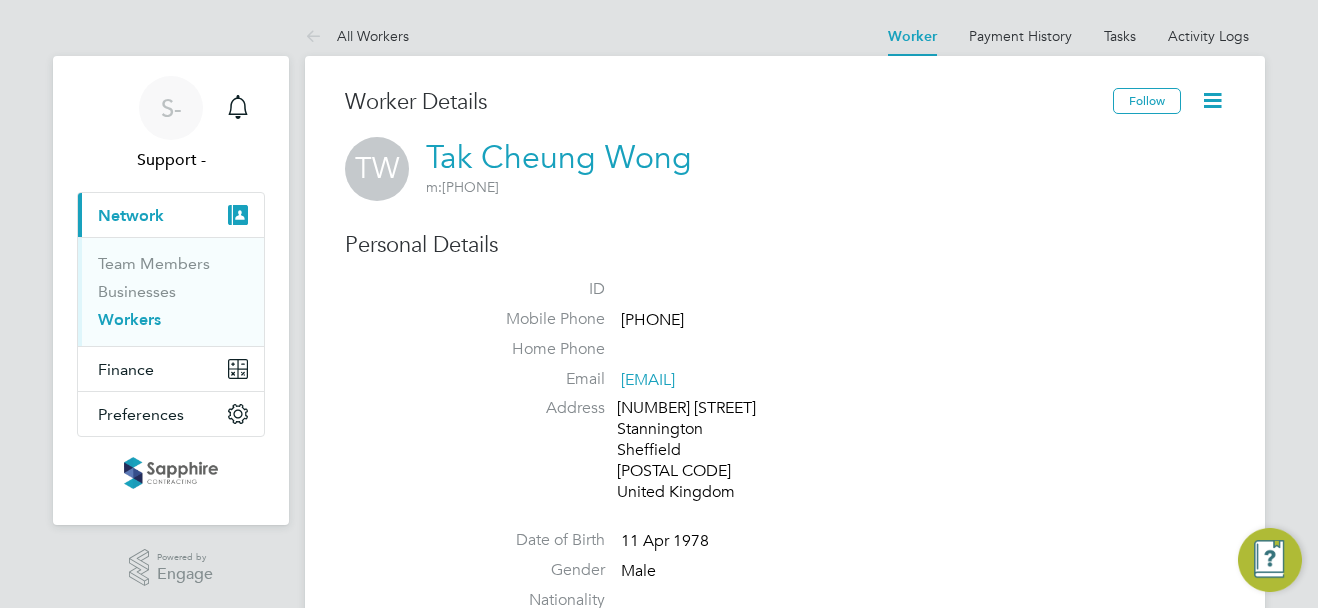 drag, startPoint x: 704, startPoint y: 158, endPoint x: 434, endPoint y: 153, distance: 270.0463 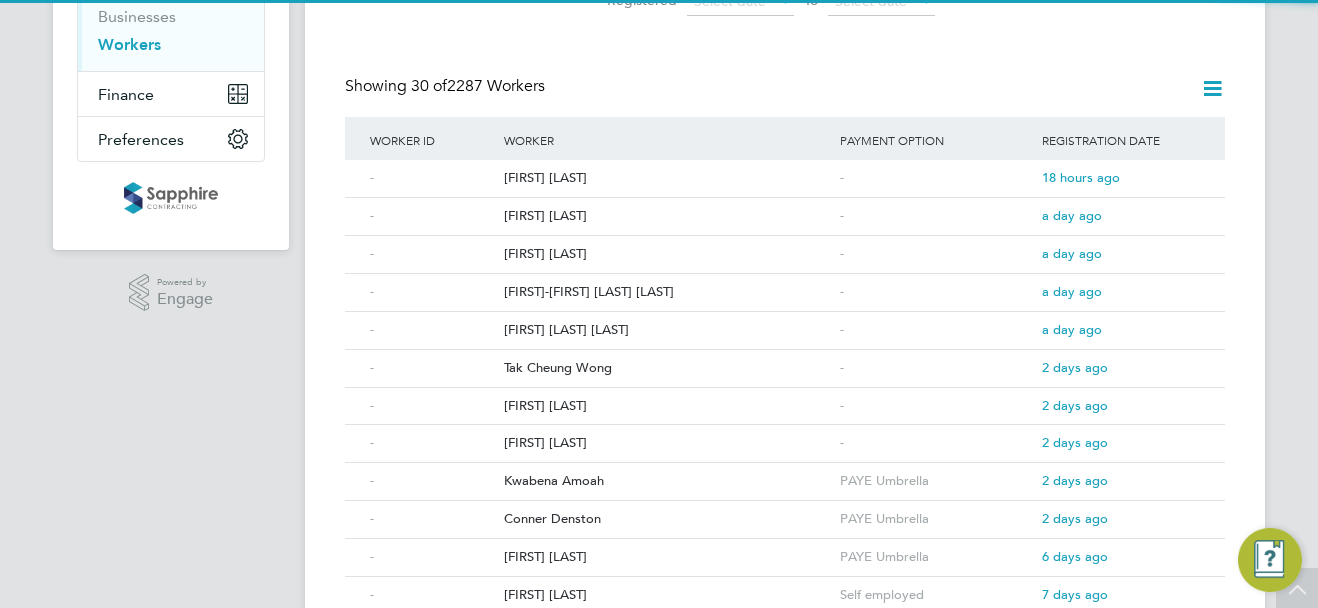 scroll, scrollTop: 300, scrollLeft: 0, axis: vertical 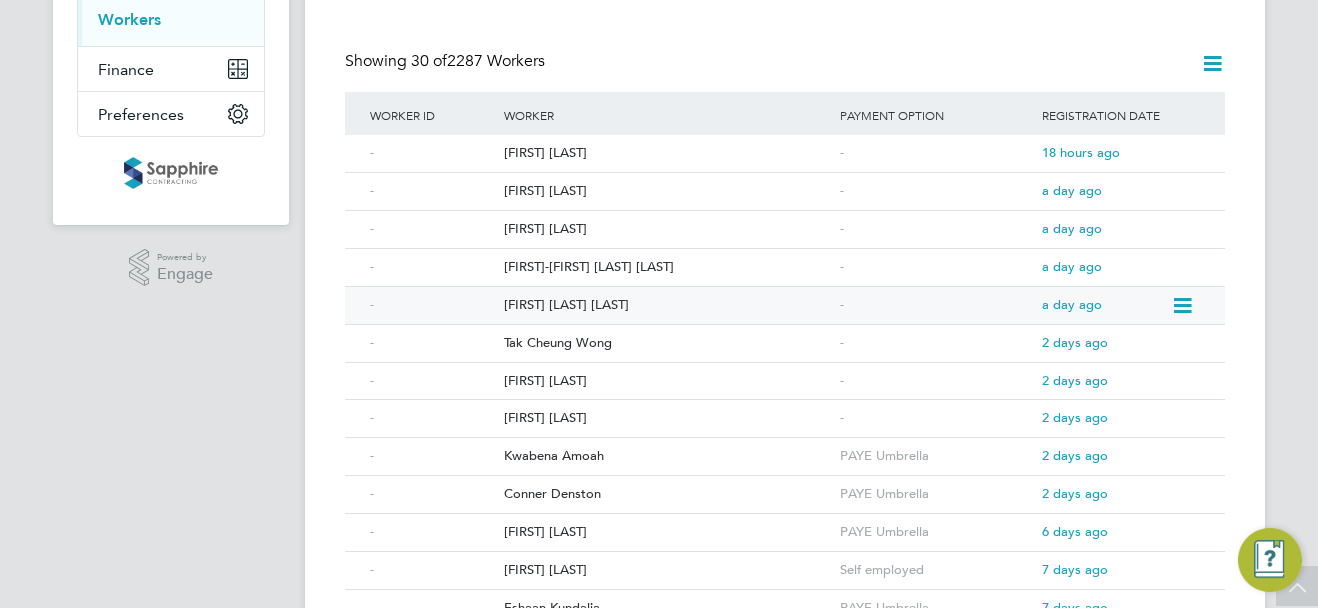 click on "[FIRST] [MIDDLE] [LAST]" 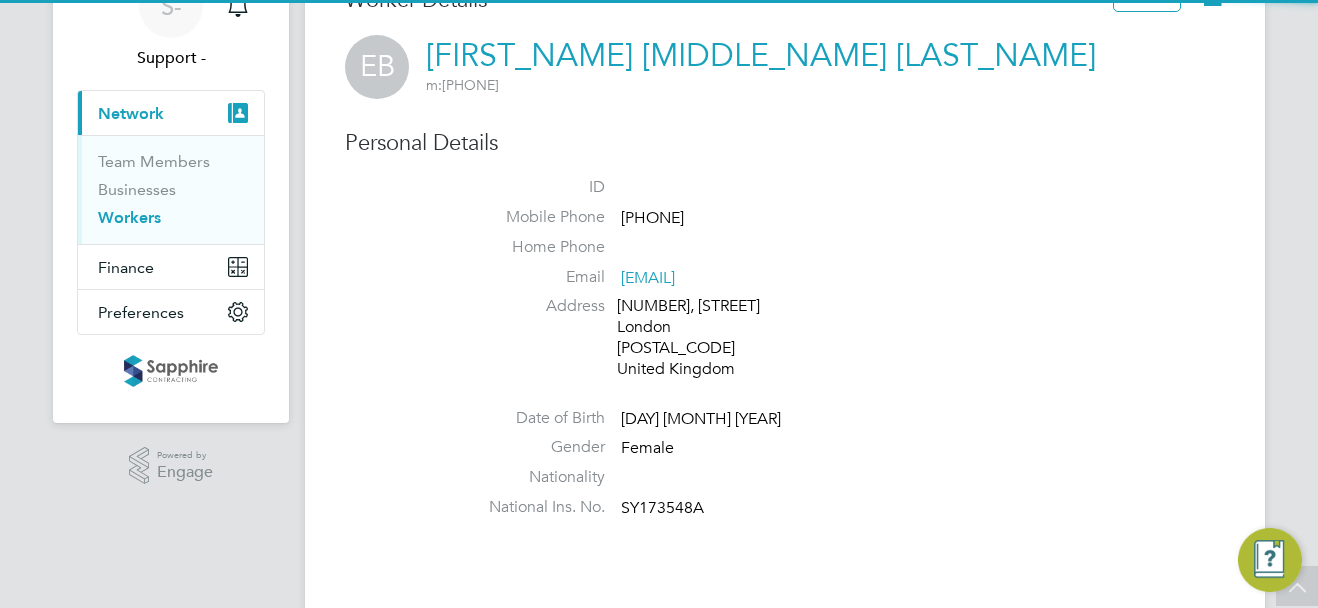 scroll, scrollTop: 100, scrollLeft: 0, axis: vertical 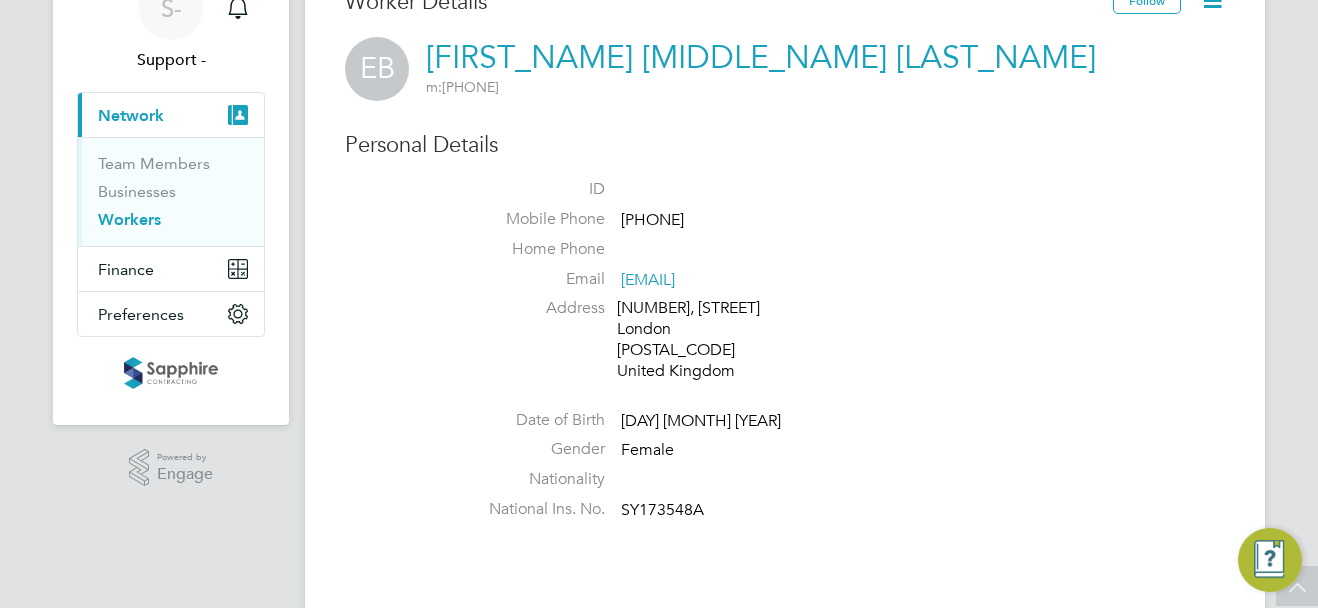 drag, startPoint x: 797, startPoint y: 286, endPoint x: 625, endPoint y: 285, distance: 172.00291 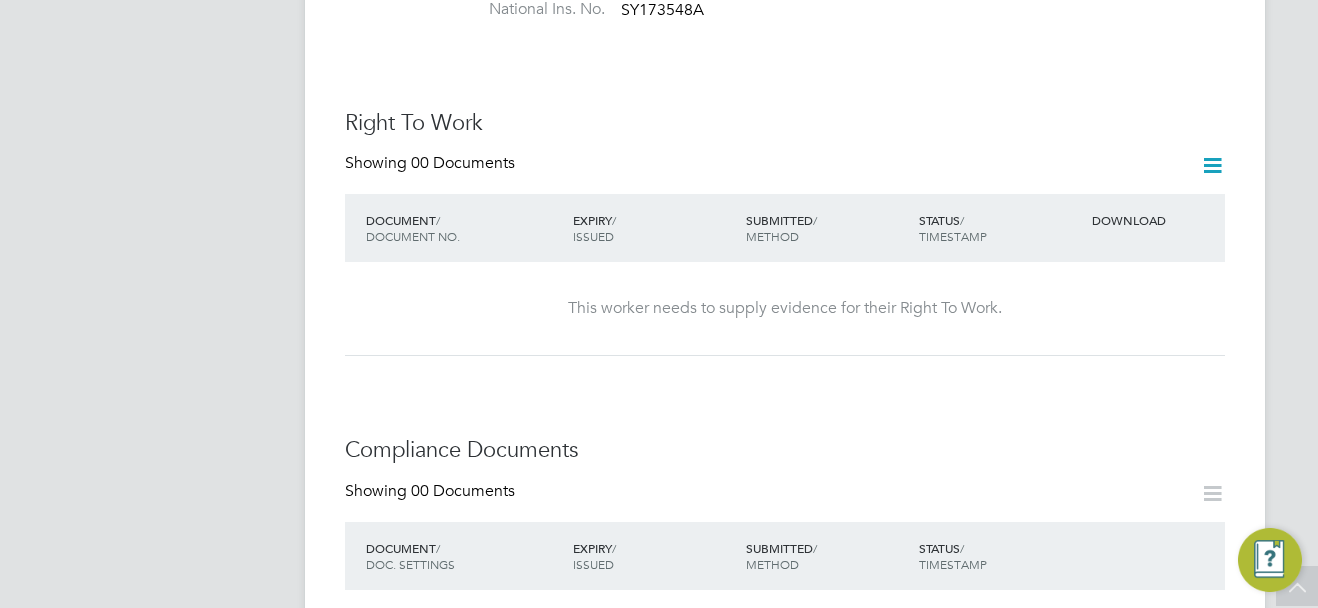 scroll, scrollTop: 500, scrollLeft: 0, axis: vertical 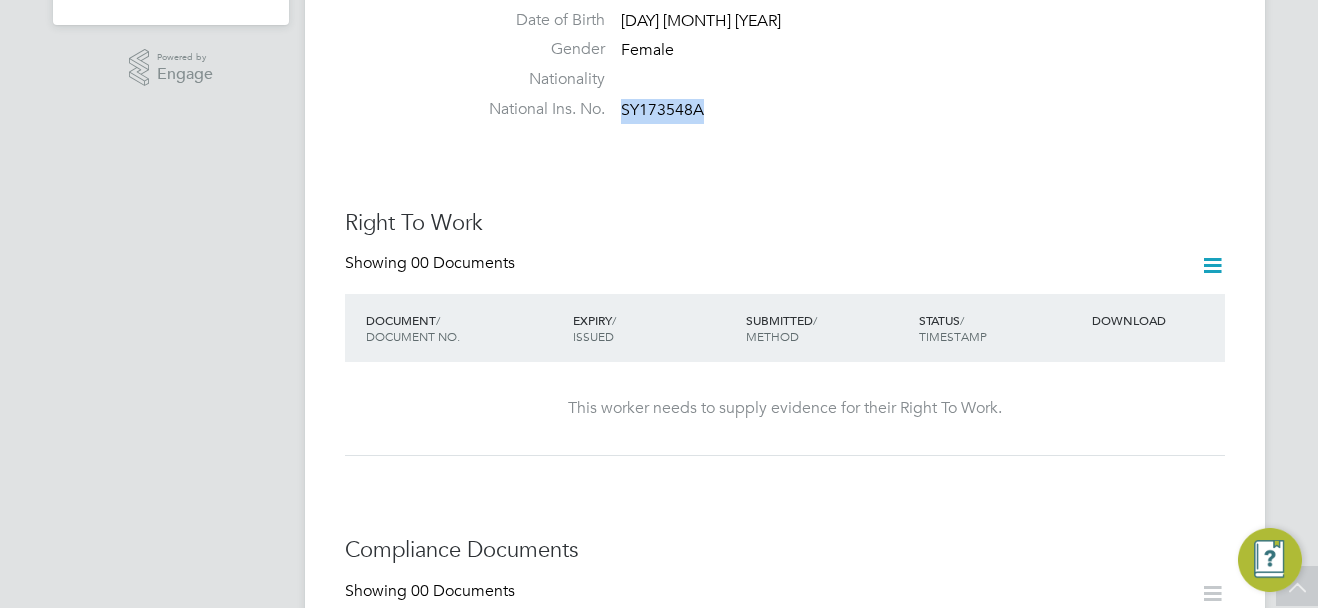 drag, startPoint x: 716, startPoint y: 117, endPoint x: 625, endPoint y: 112, distance: 91.13726 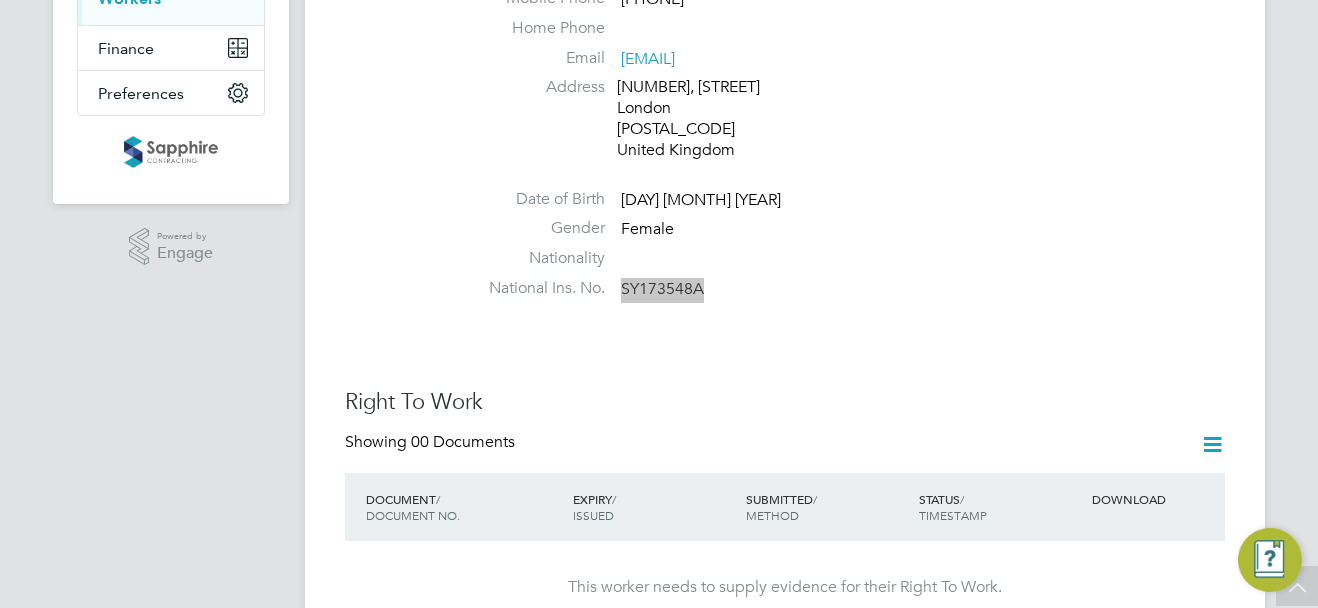 scroll, scrollTop: 0, scrollLeft: 0, axis: both 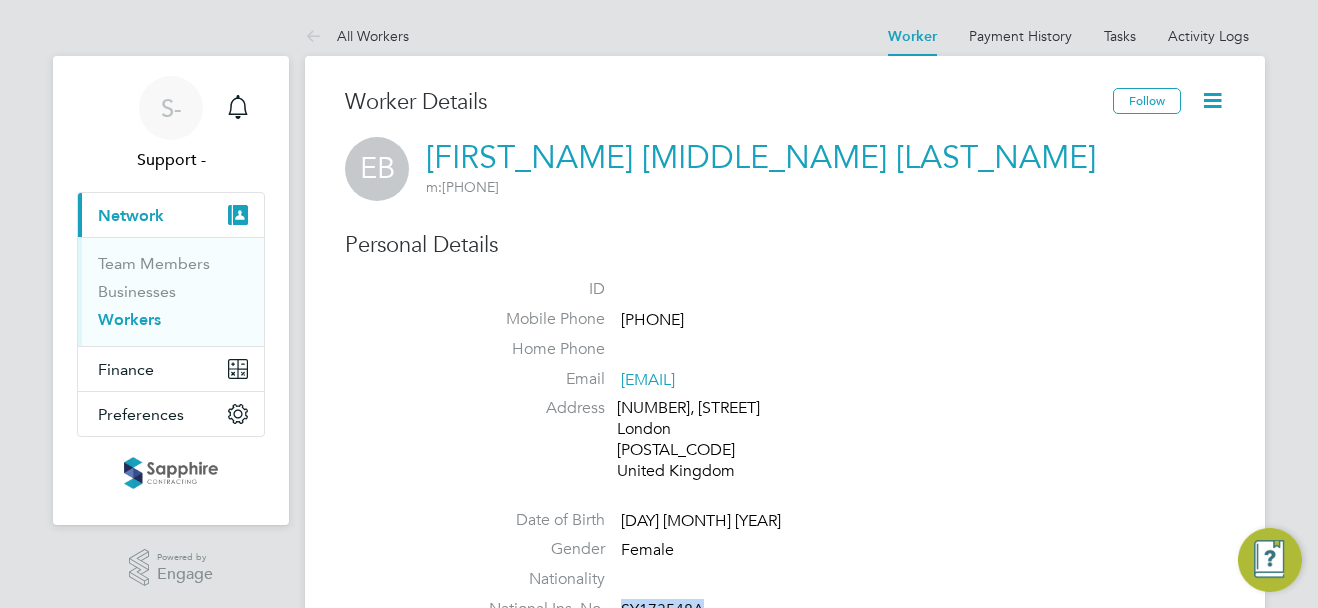 drag, startPoint x: 741, startPoint y: 324, endPoint x: 625, endPoint y: 321, distance: 116.03879 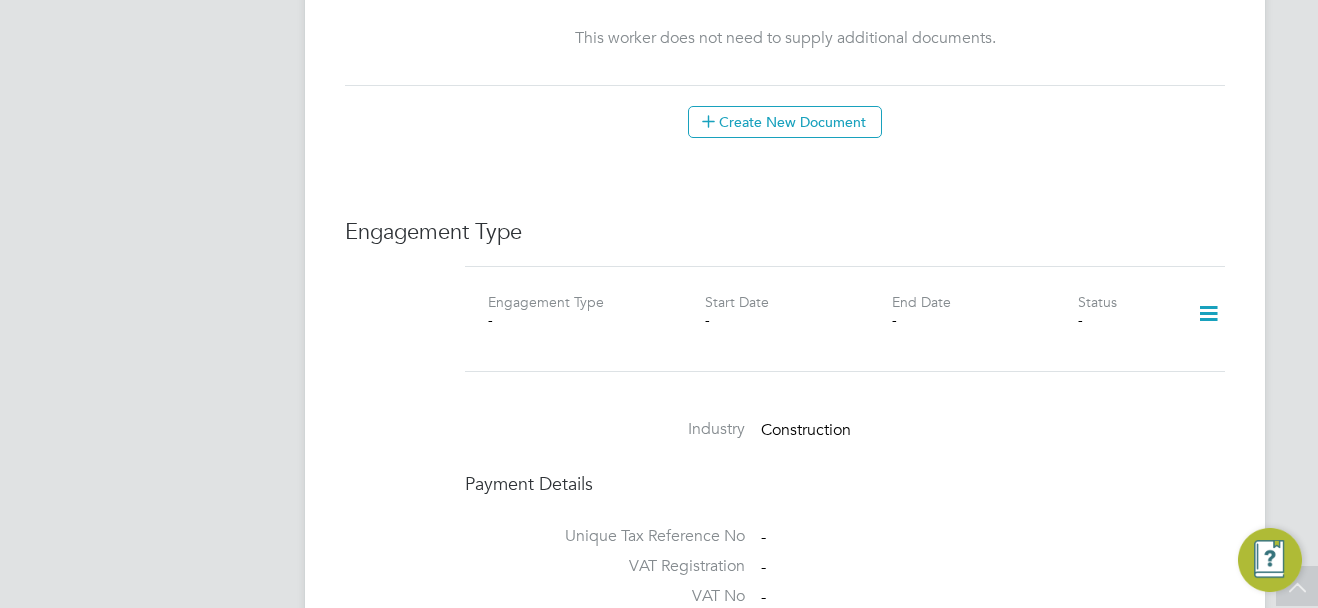 scroll, scrollTop: 1200, scrollLeft: 0, axis: vertical 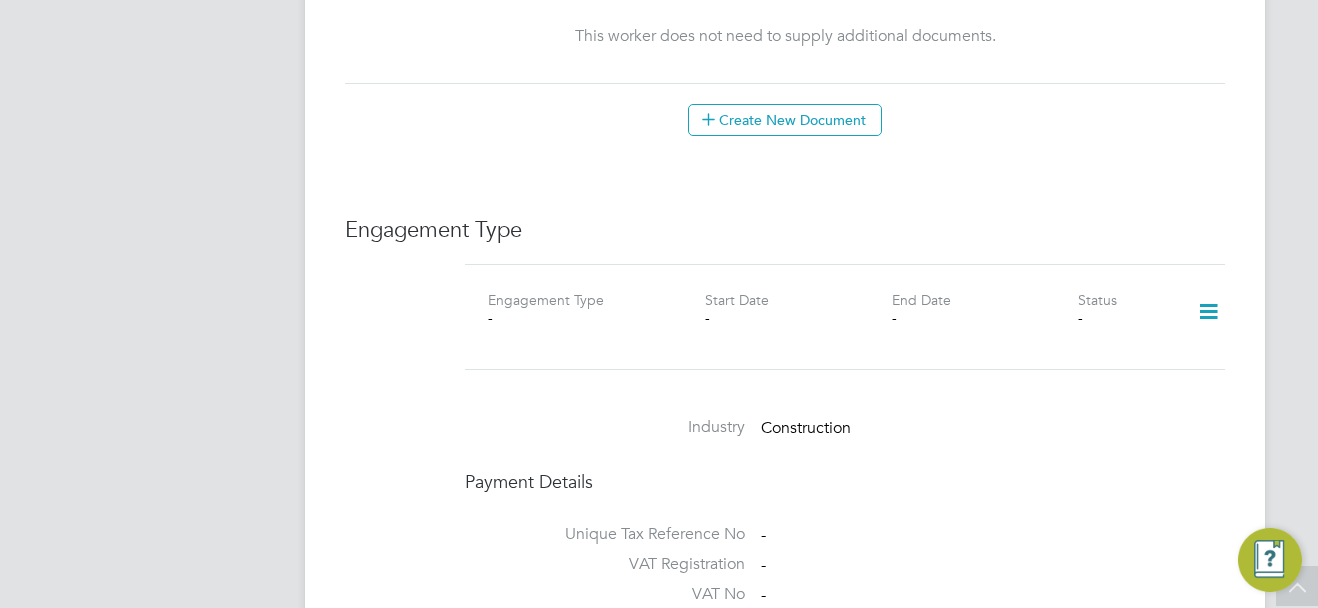 click 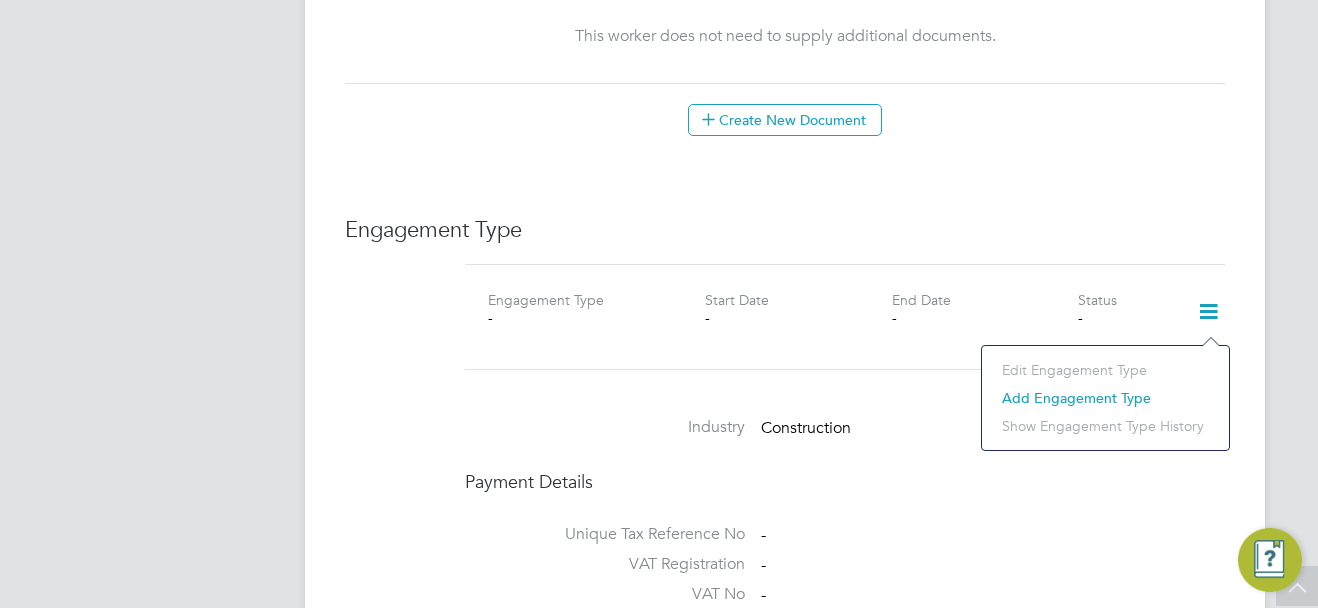 click on "Add Engagement Type" 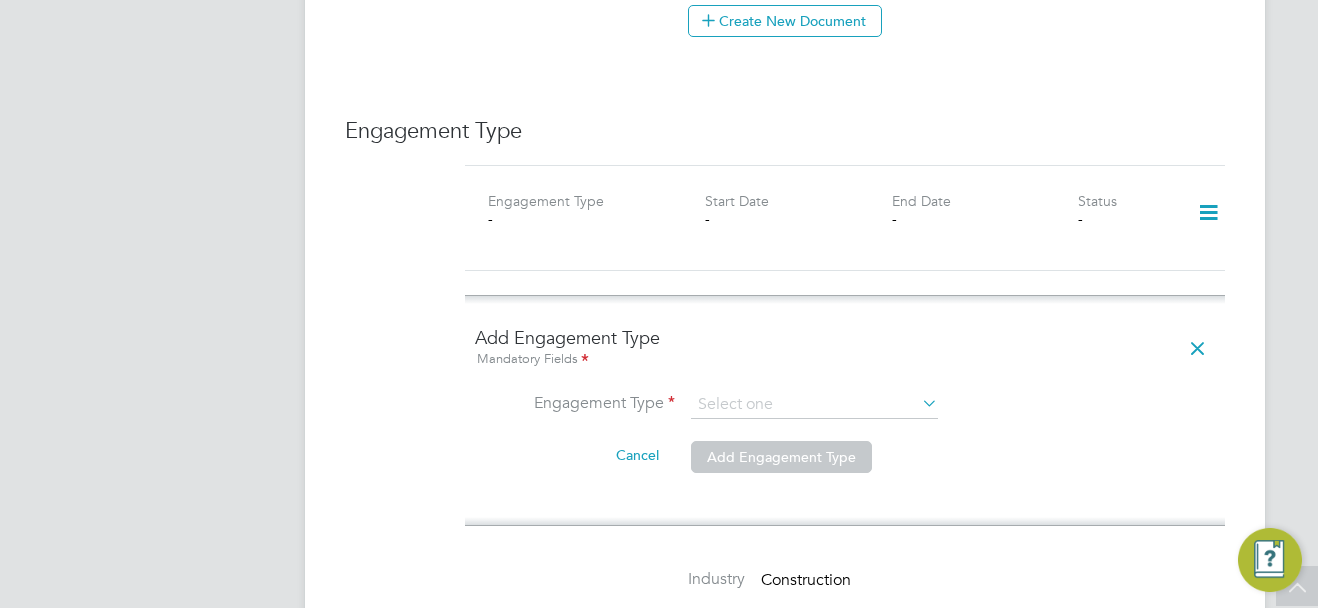scroll, scrollTop: 1500, scrollLeft: 0, axis: vertical 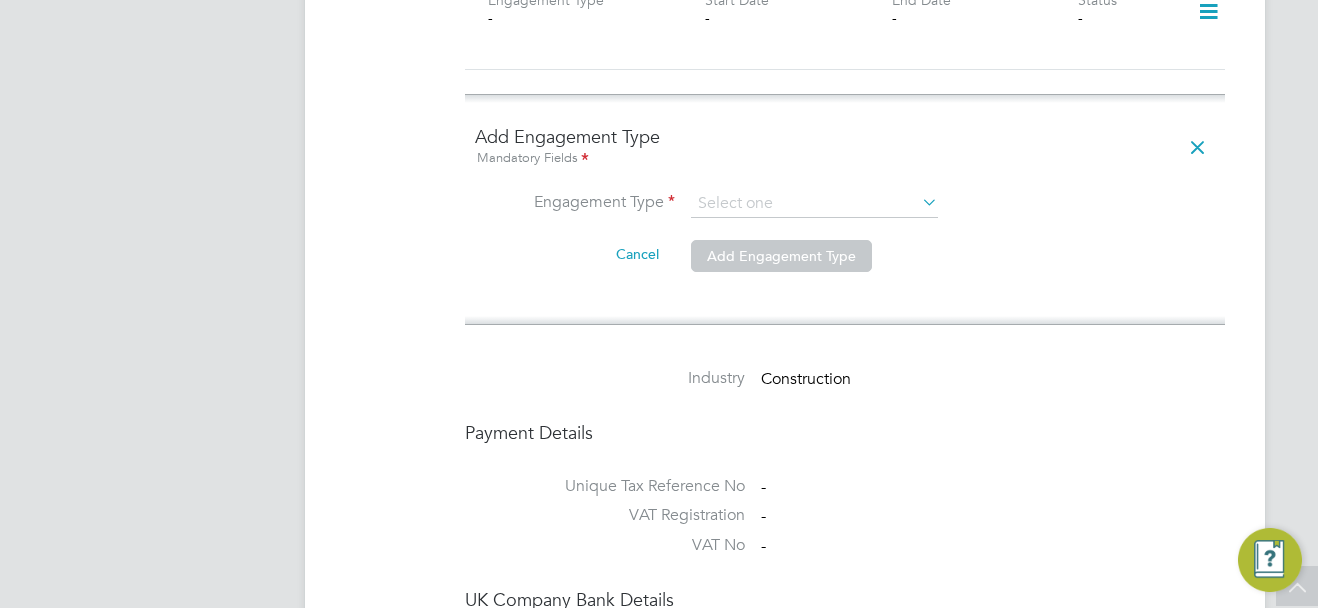 click 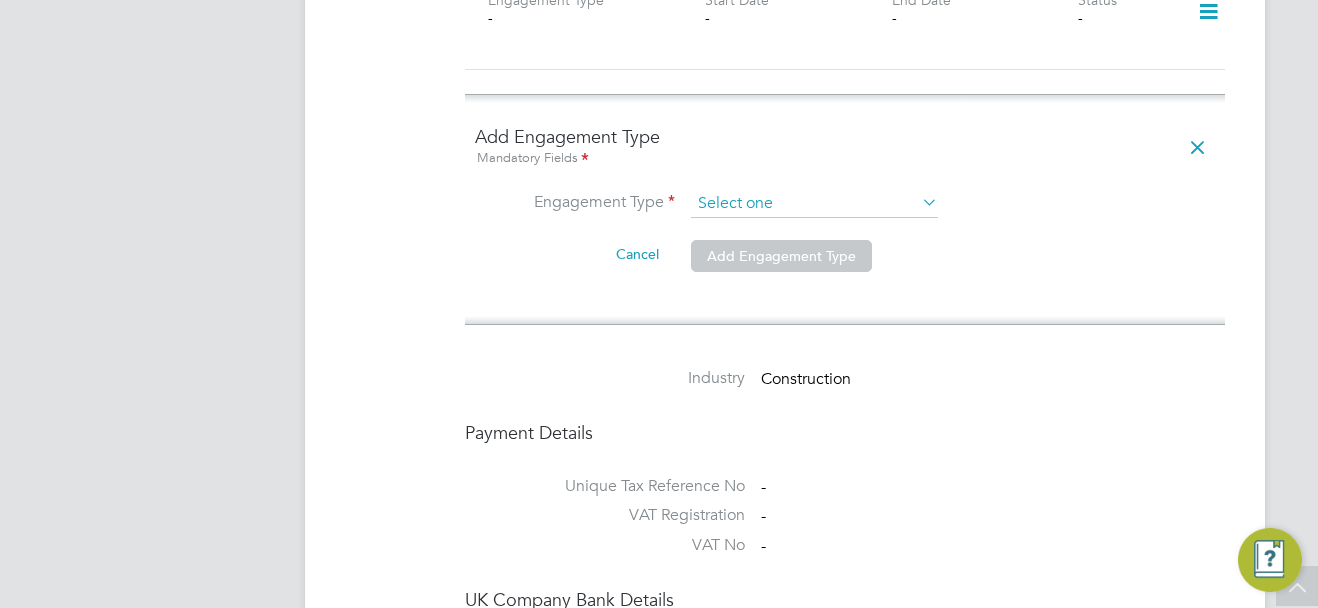 click 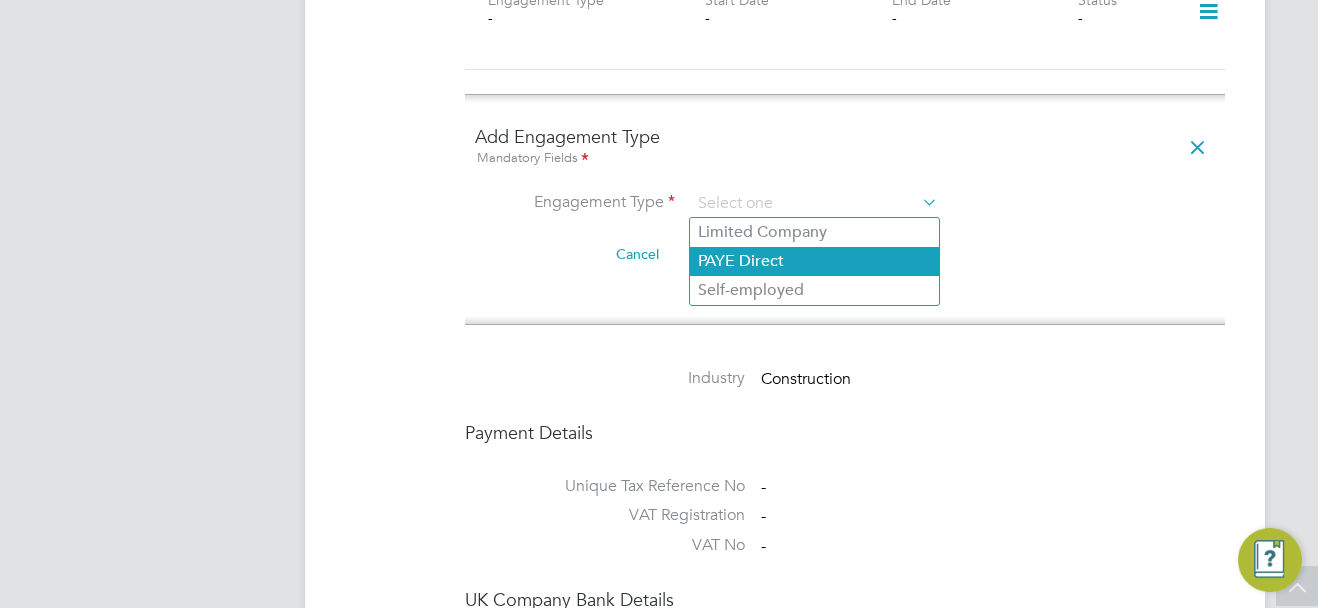 click on "PAYE Direct" 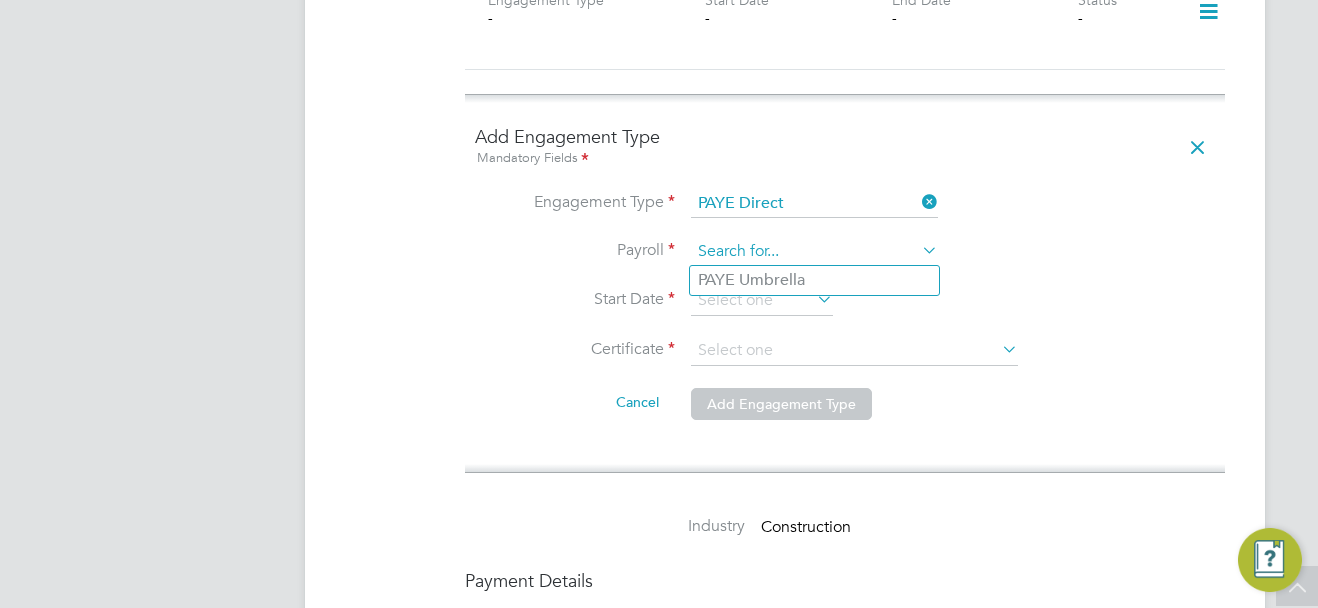 click 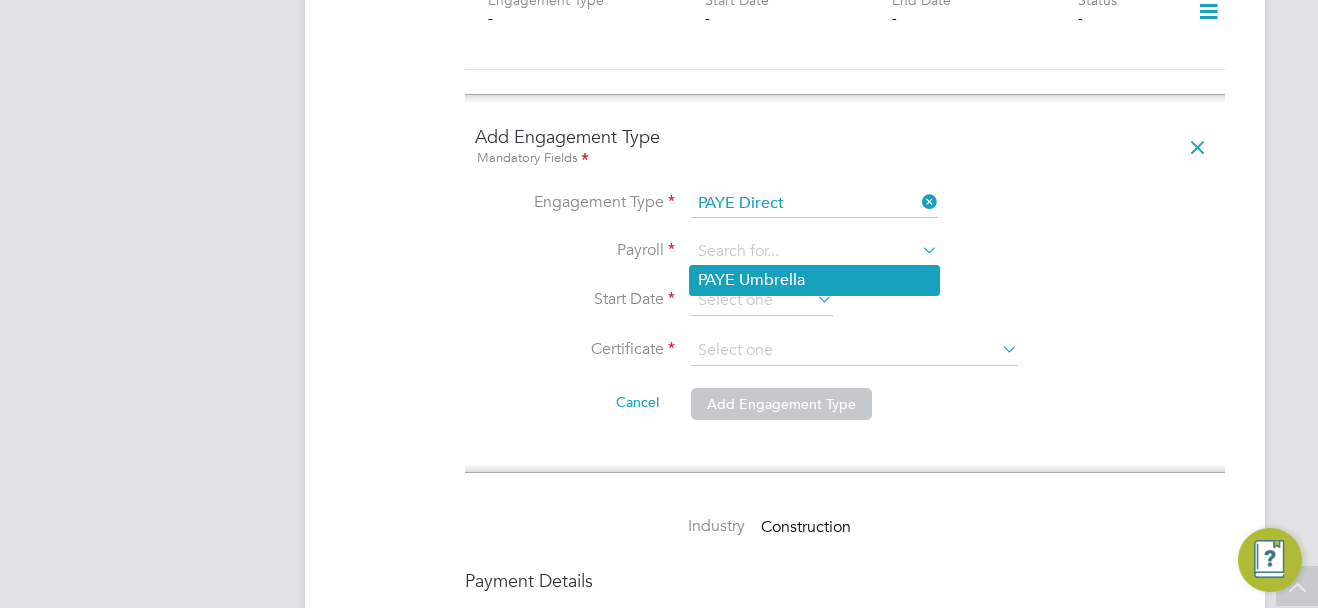 click on "PAYE Umbrella" 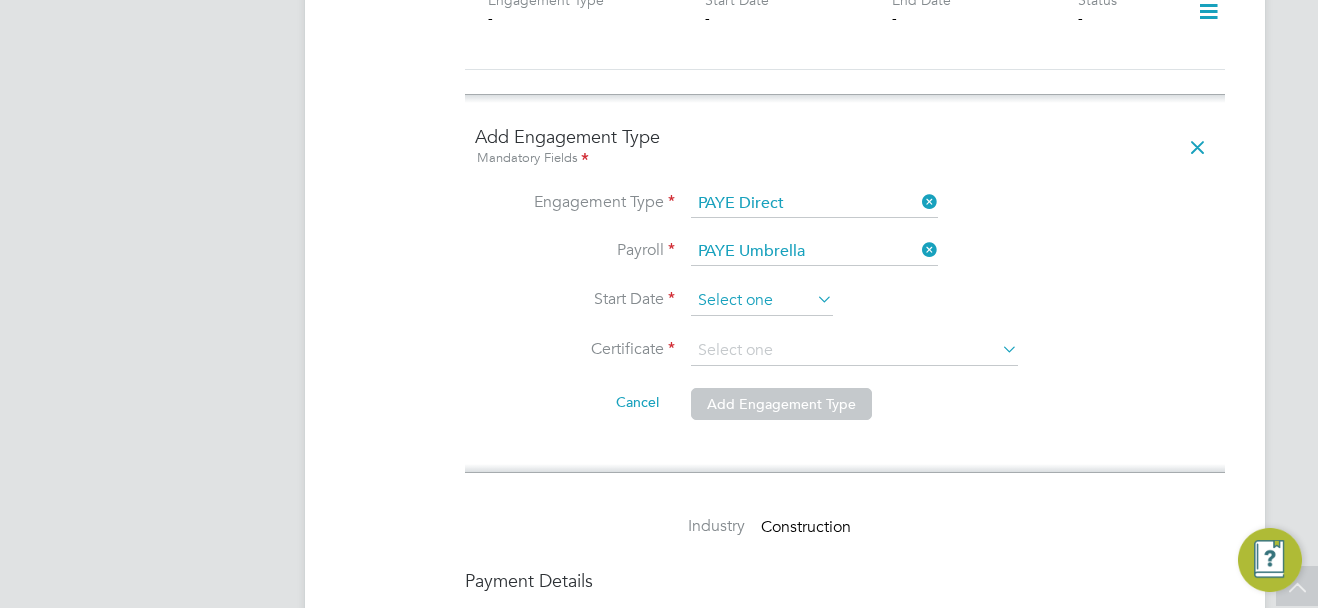 click 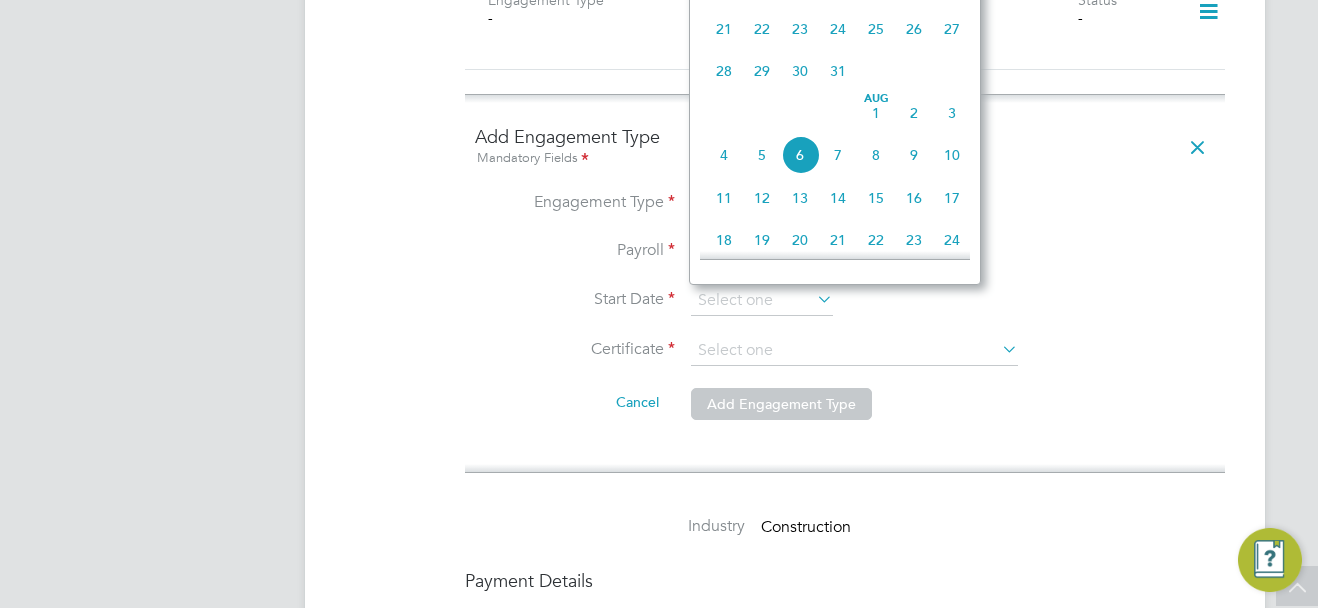 scroll, scrollTop: 549, scrollLeft: 0, axis: vertical 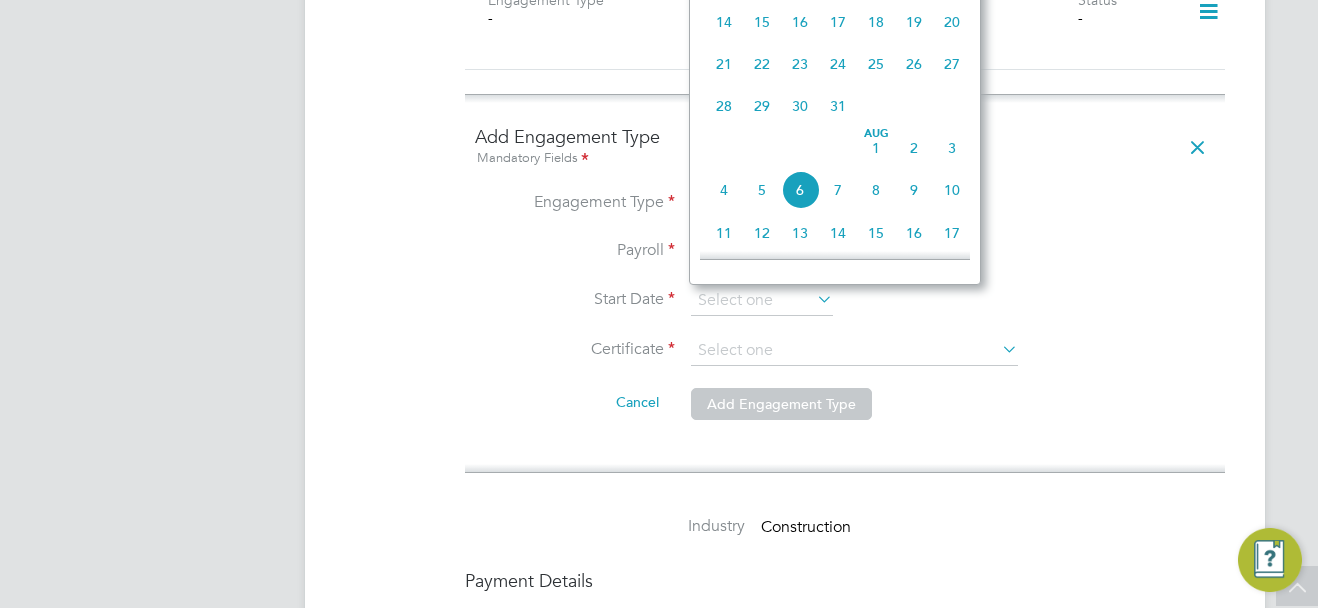 click on "30" 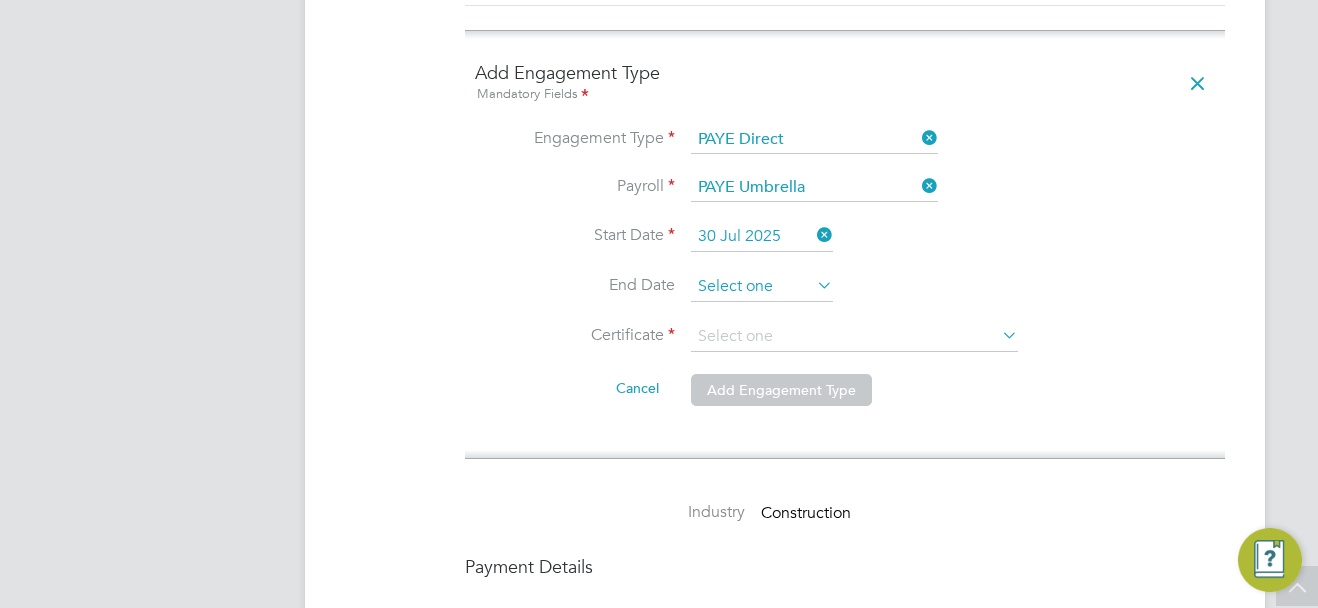 scroll, scrollTop: 1600, scrollLeft: 0, axis: vertical 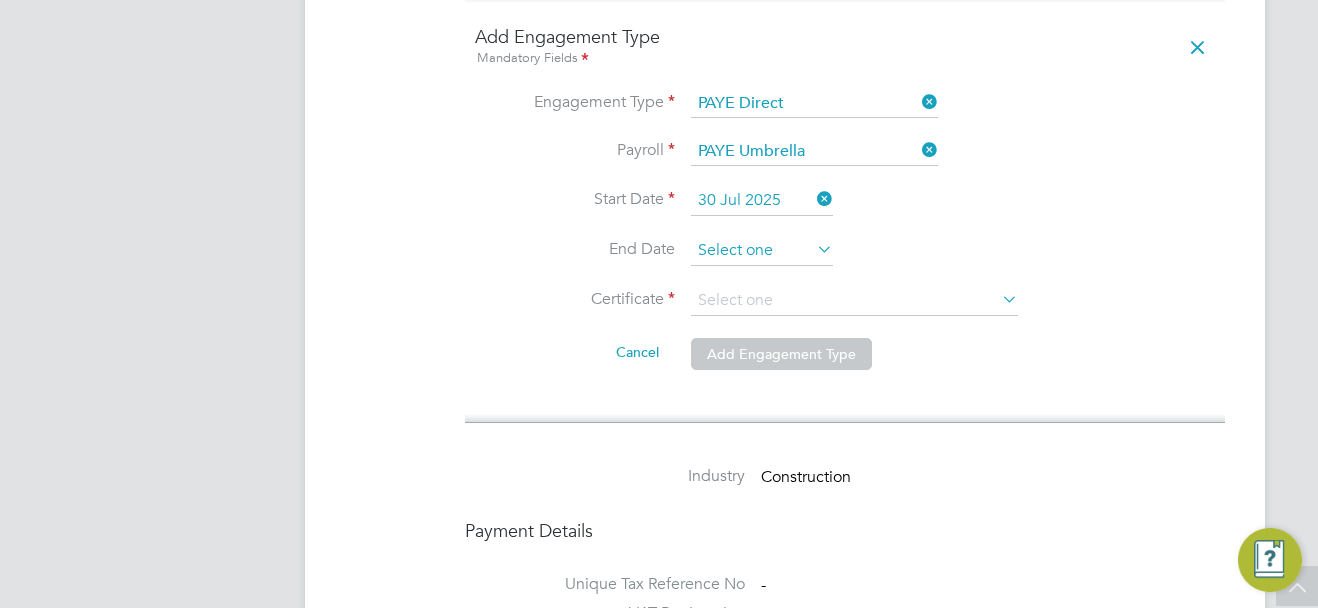 click 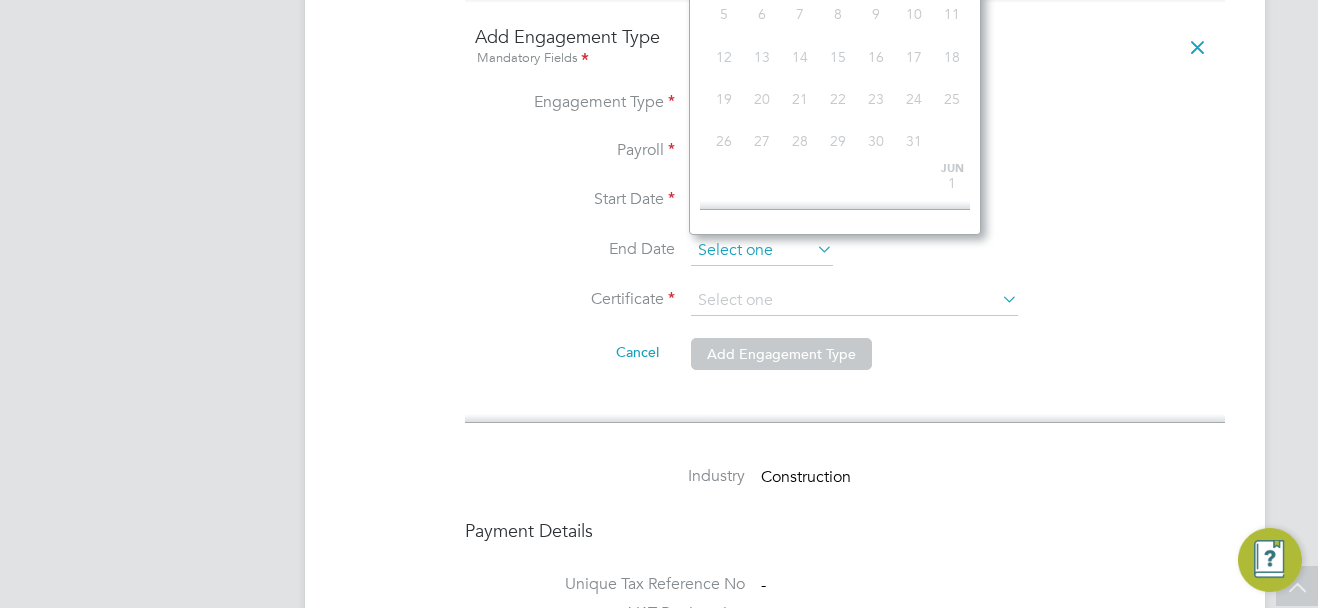 scroll, scrollTop: 649, scrollLeft: 0, axis: vertical 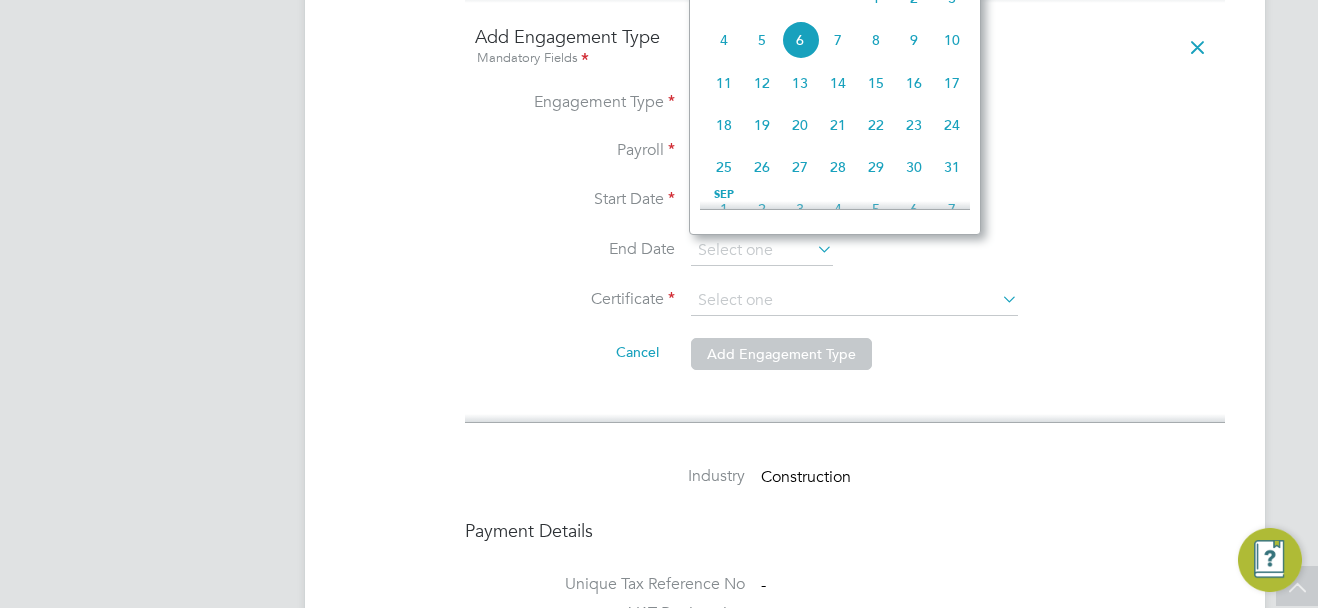 click on "Worker Details Follow   EB Elena Claudia Balan     m:  07596574658   Personal Details ID     Mobile Phone   07596574658 Home Phone   Email   claudiae11@yahoo.com Address 54, Clayton Avenue London HA0 4JT United Kingdom Date of Birth   01 May 1995 Gender   Female Nationality   National Ins. No.   SY173548A Right To Work Showing   00 Documents DOCUMENT  / DOCUMENT NO. EXPIRY  / ISSUED SUBMITTED  / METHOD STATUS  / TIMESTAMP DOWNLOAD This worker needs to supply evidence for their Right To Work. Compliance Documents Showing   00 Documents DOCUMENT  / DOC. SETTINGS EXPIRY  / ISSUED SUBMITTED  / METHOD STATUS  / TIMESTAMP This worker does not need to supply additional documents.  Create New Document Engagement Type Engagement Type - Start Date - End Date - Status - Add Engagement Type Mandatory Fields Engagement Type   PAYE Direct Payroll   PAYE Umbrella Start Date   30 Jul 2025 End Date   Certificate   Cancel   Add Engagement Type   Industry   Construction Payment Details Unique Tax Reference No   -   - VAT No   -" 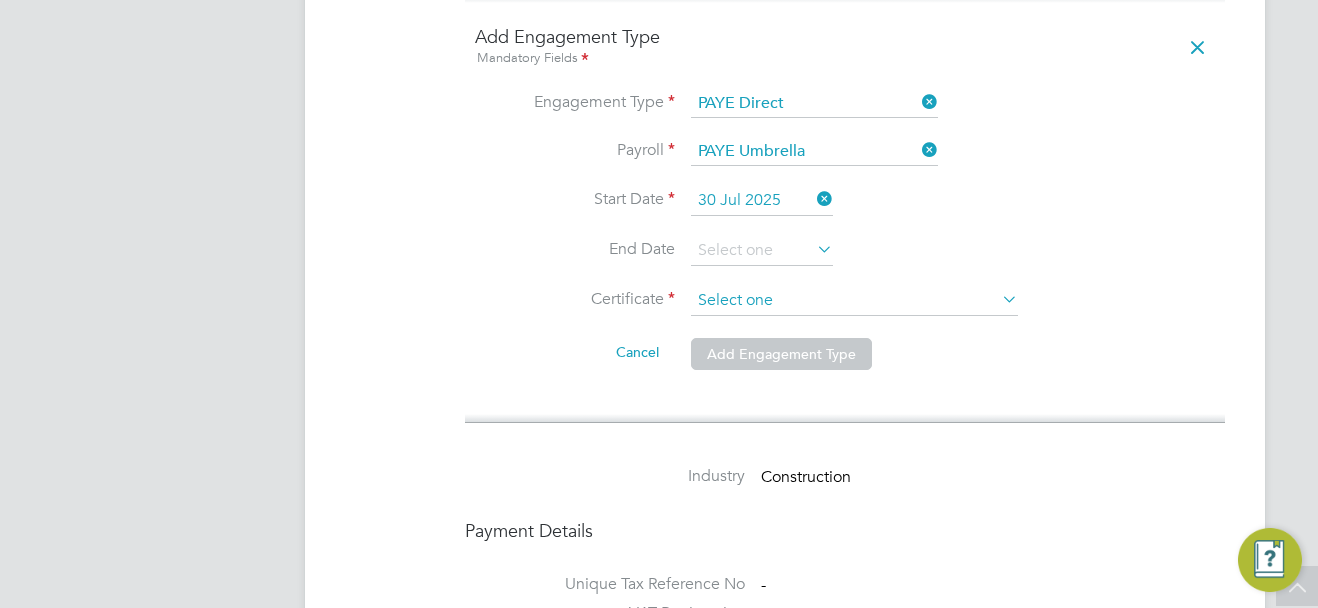 click 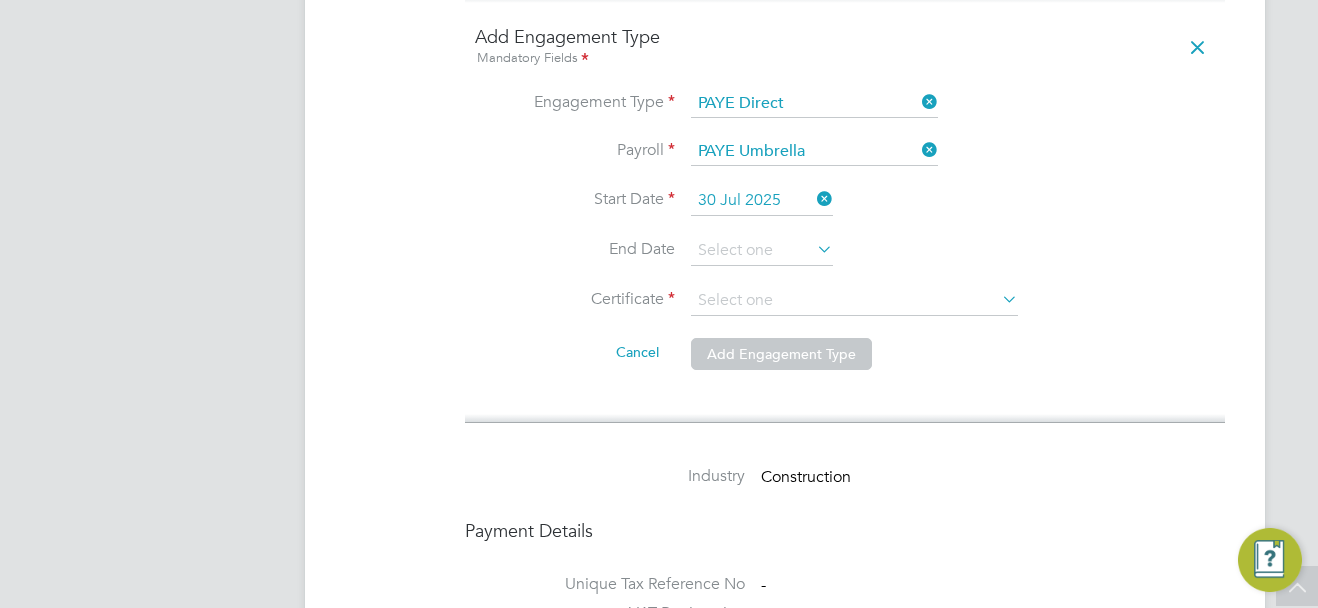 click on "Don't know" 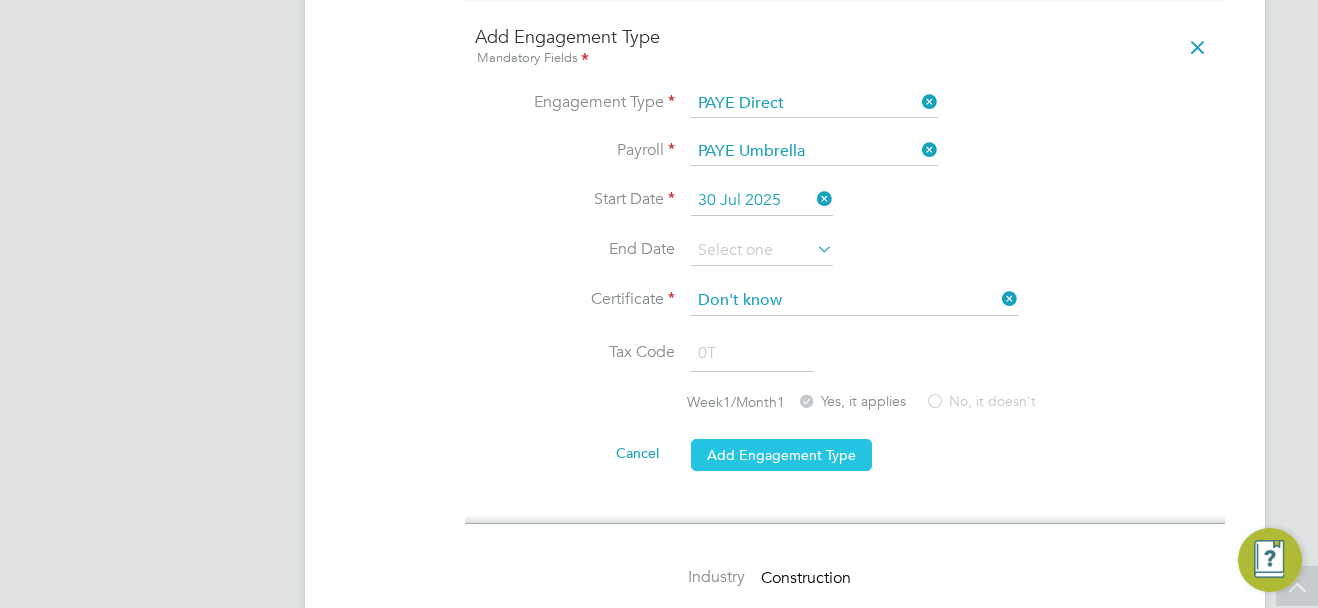 click on "Add Engagement Type" 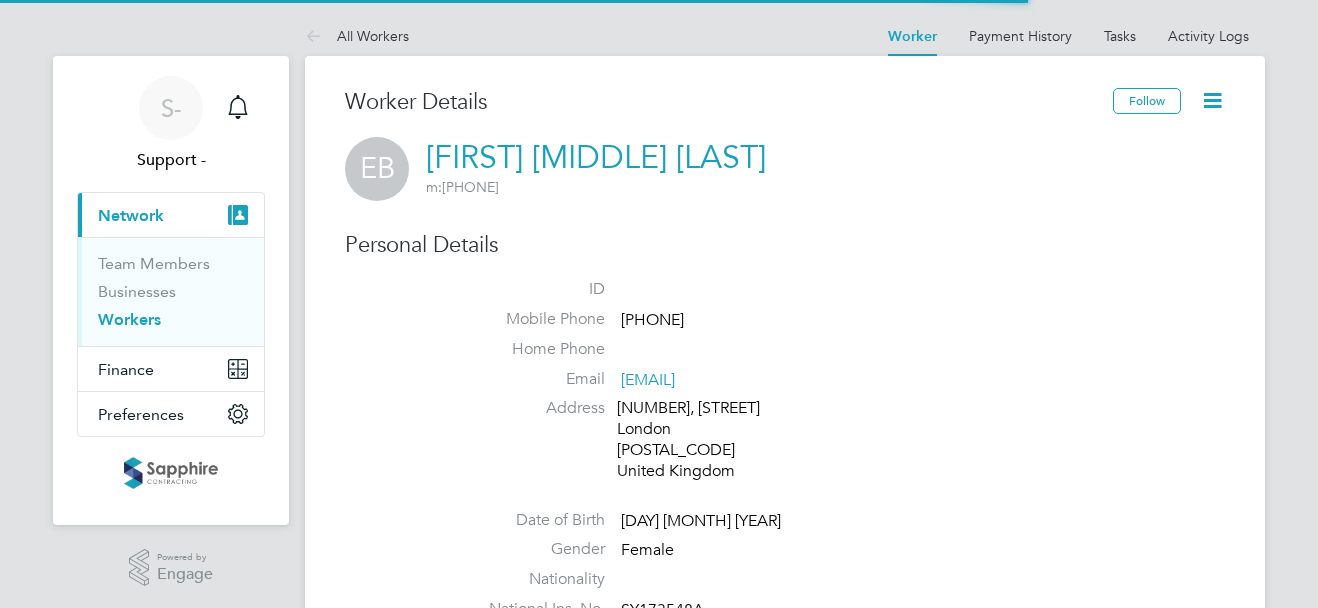 scroll, scrollTop: 0, scrollLeft: 0, axis: both 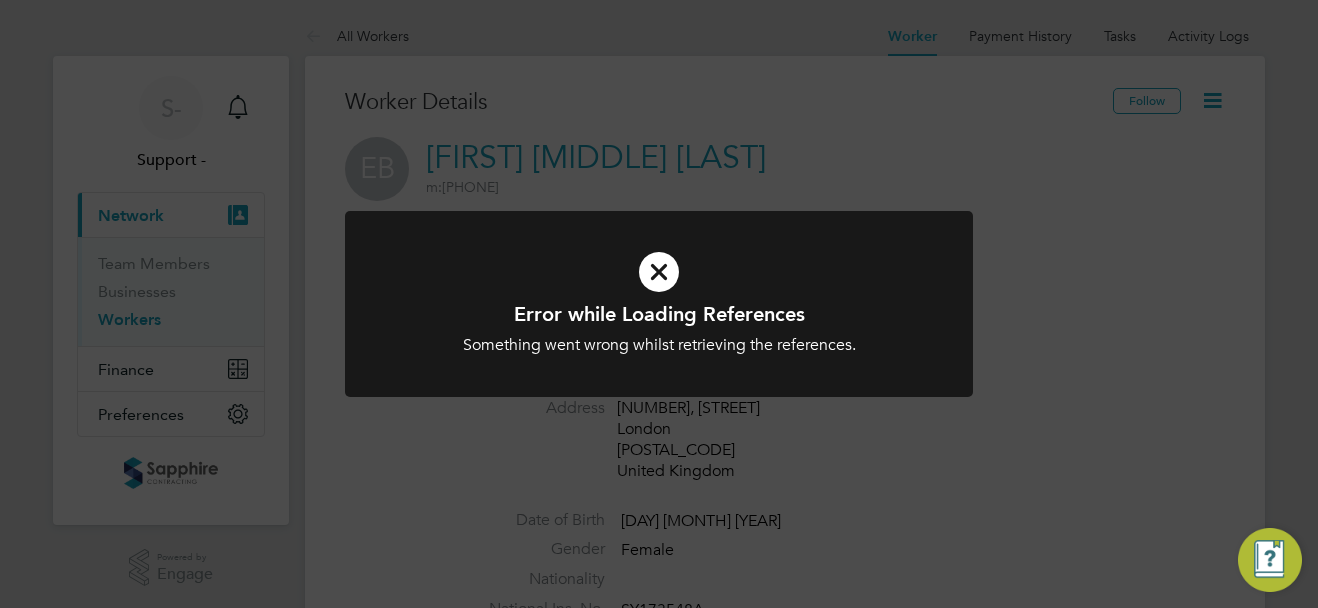 click at bounding box center [659, 272] 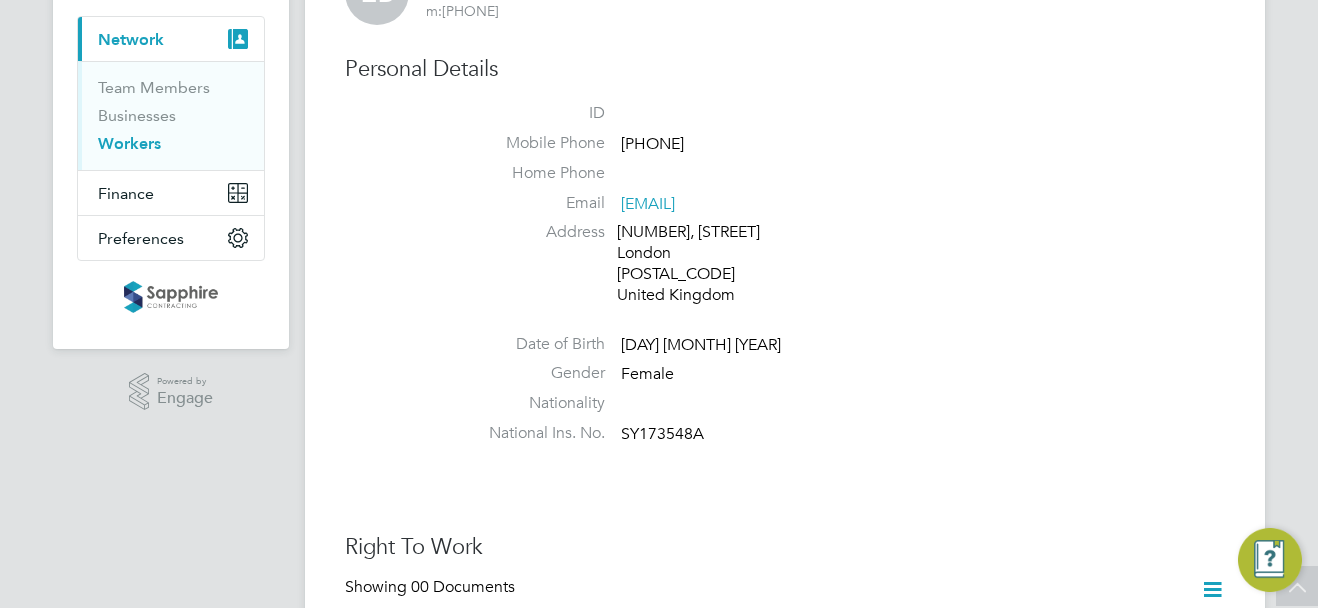 scroll, scrollTop: 0, scrollLeft: 0, axis: both 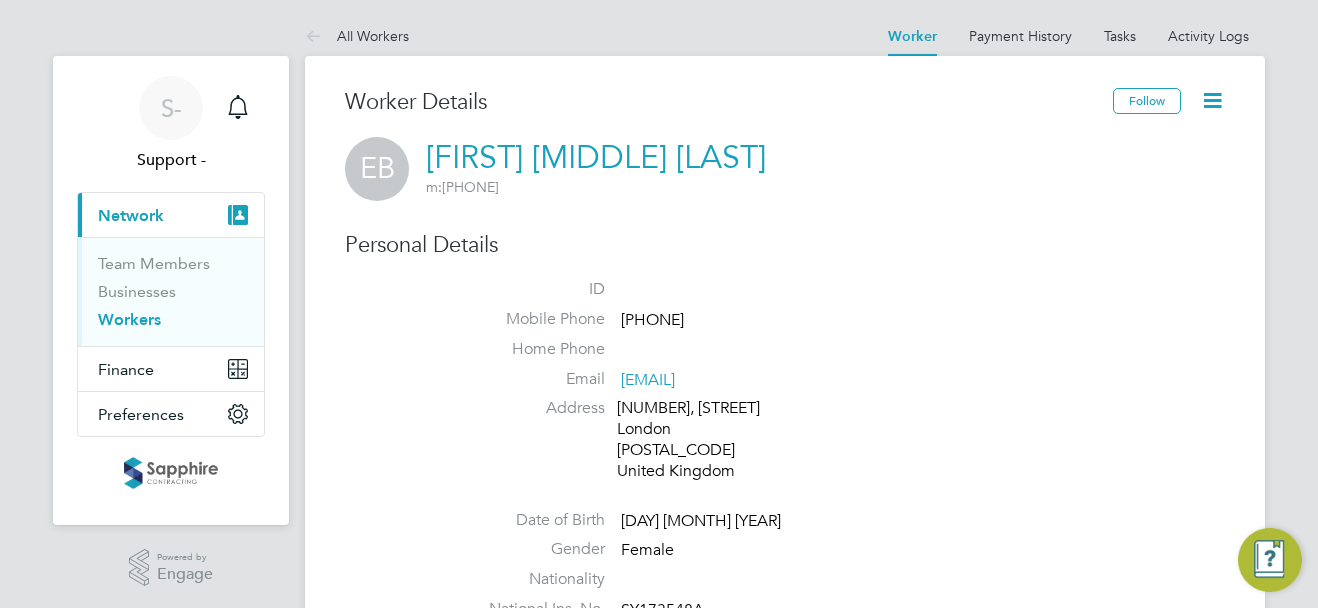 click on "Workers" at bounding box center [129, 319] 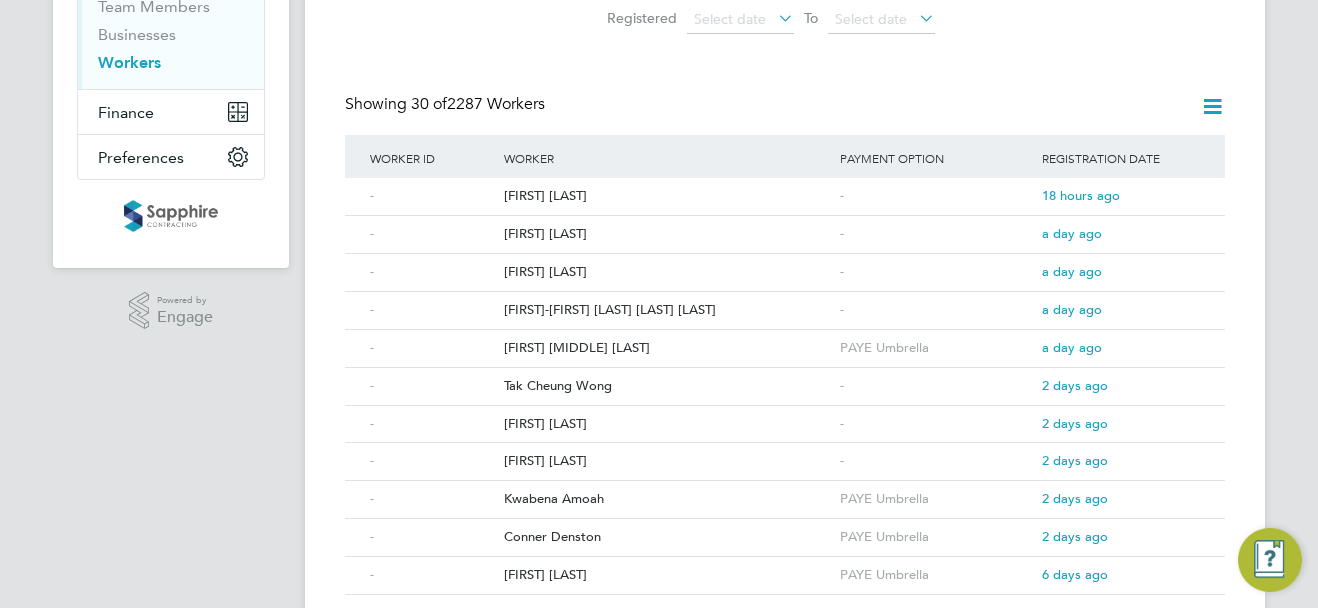 scroll, scrollTop: 303, scrollLeft: 0, axis: vertical 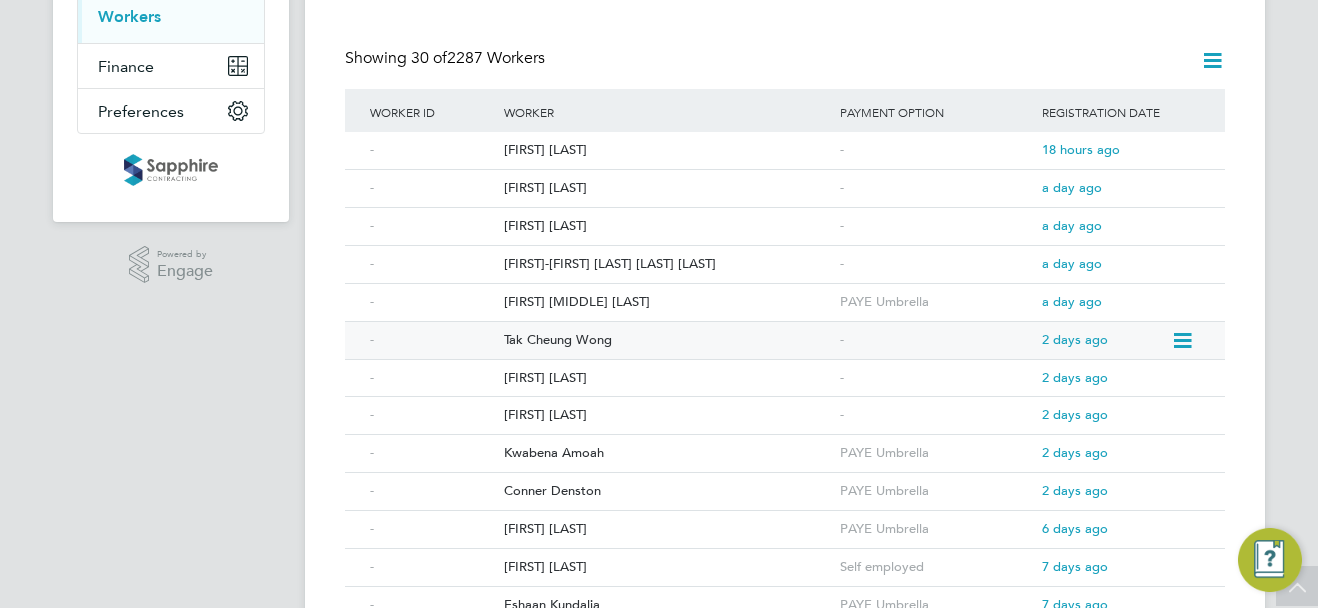 click on "Tak Cheung Wong" 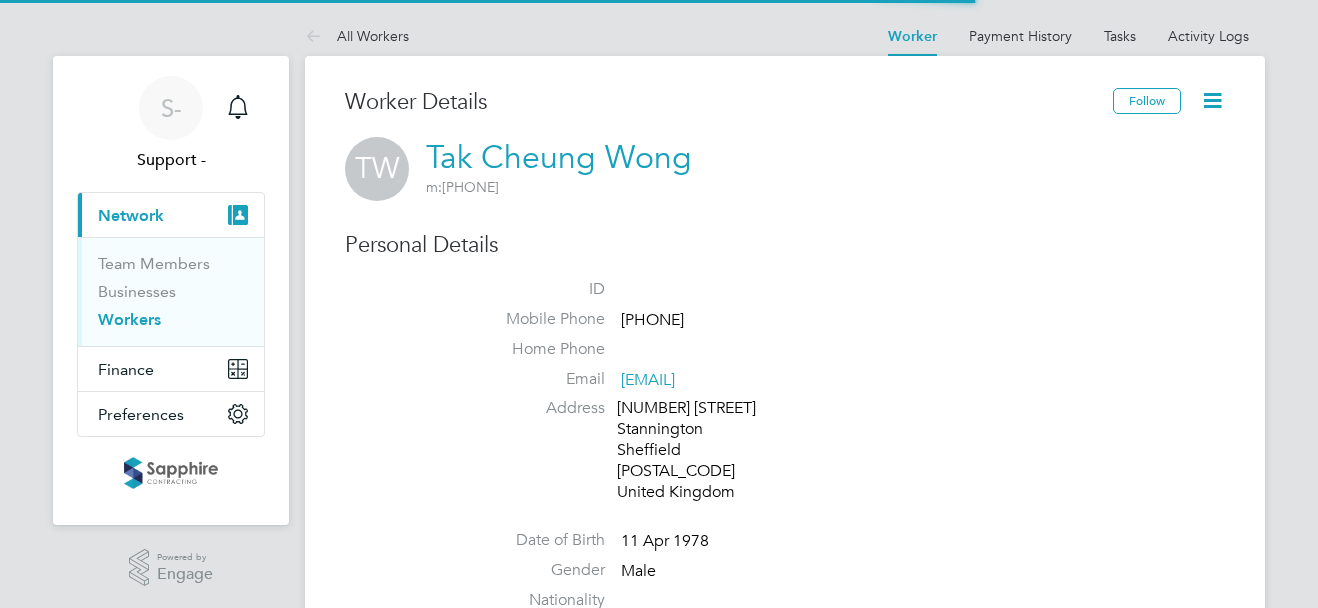 scroll, scrollTop: 0, scrollLeft: 0, axis: both 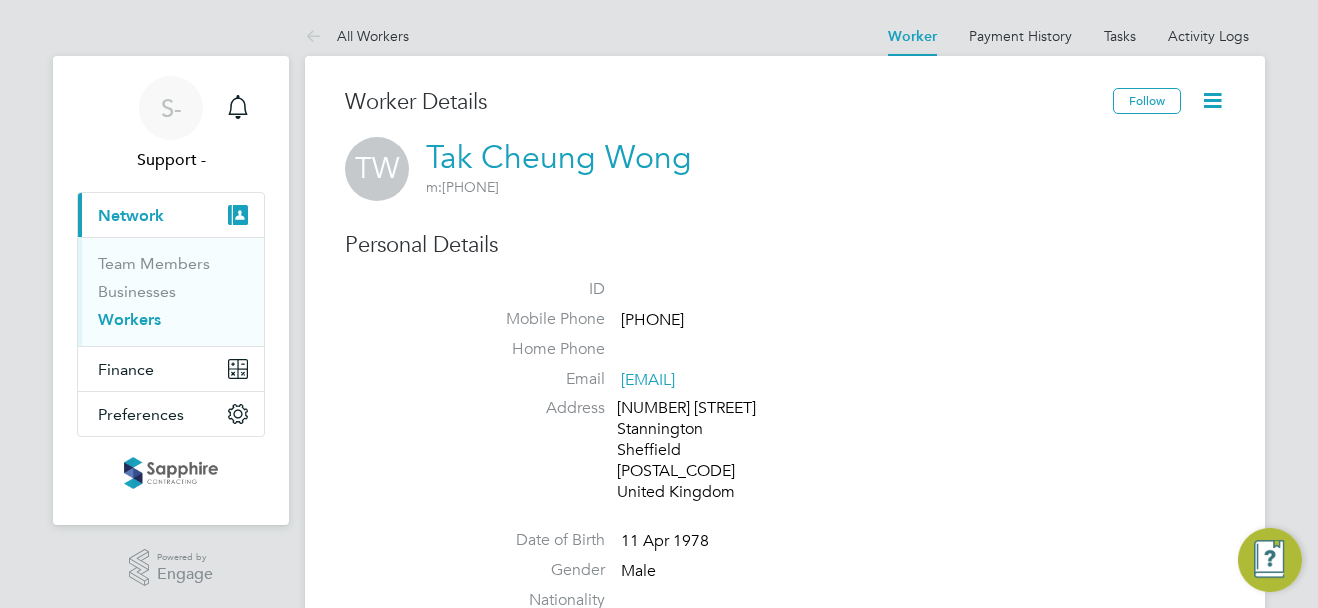 drag, startPoint x: 734, startPoint y: 325, endPoint x: 615, endPoint y: 325, distance: 119 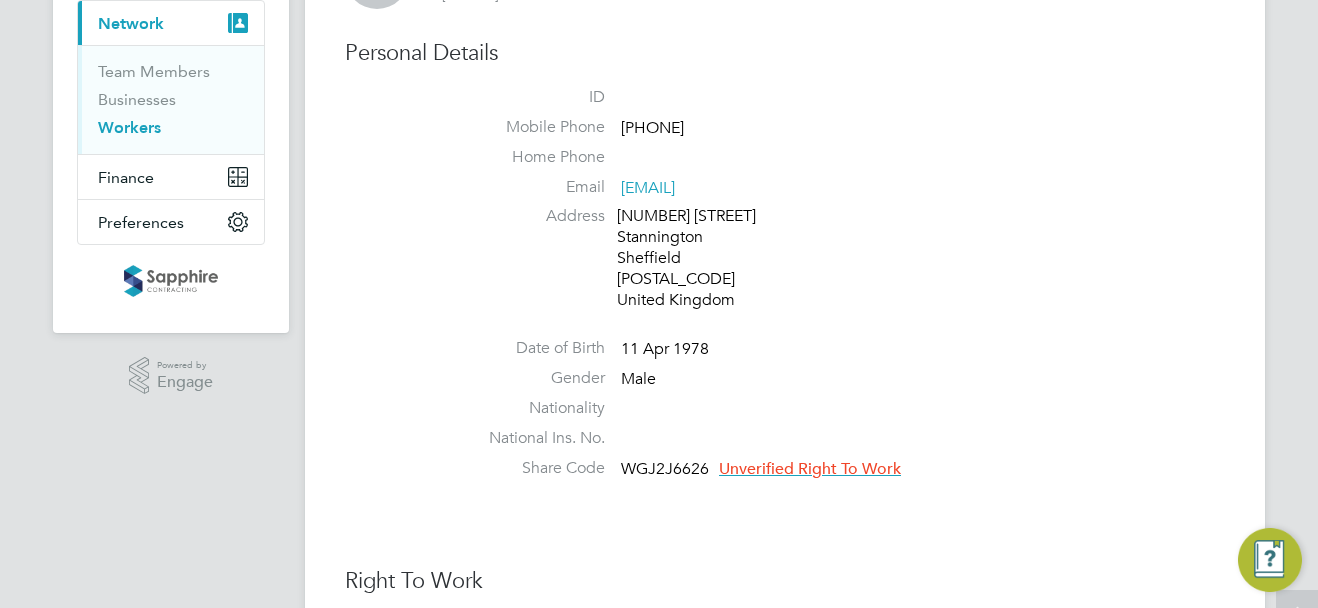 scroll, scrollTop: 200, scrollLeft: 0, axis: vertical 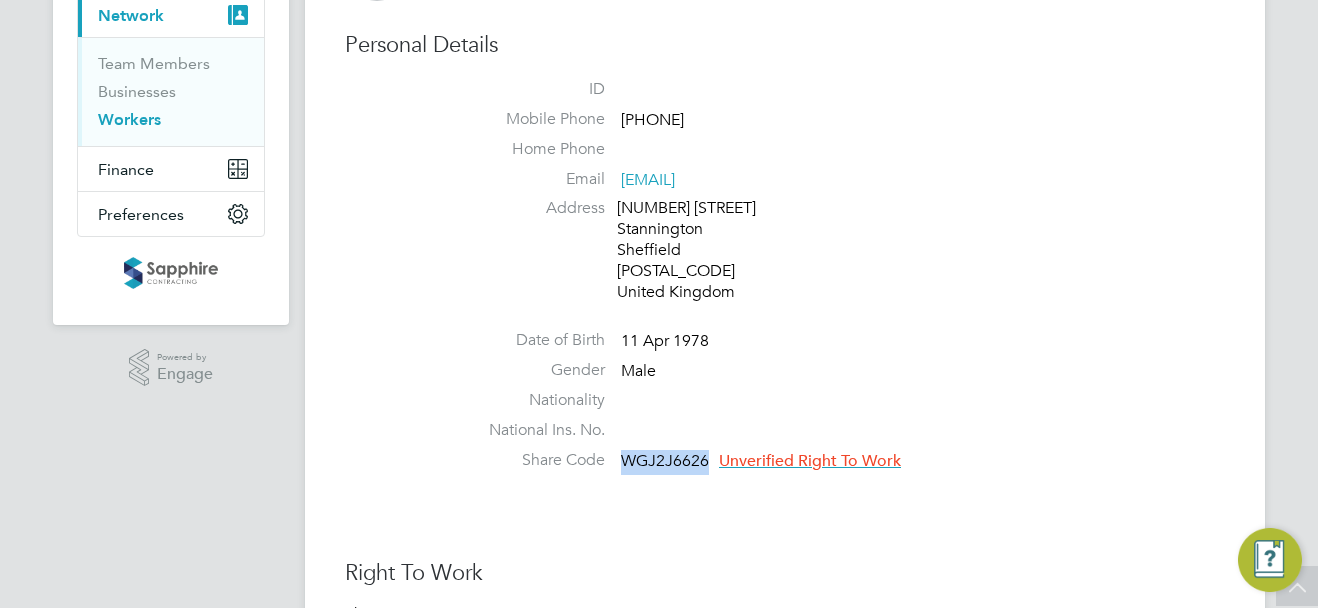 drag, startPoint x: 709, startPoint y: 465, endPoint x: 621, endPoint y: 460, distance: 88.14193 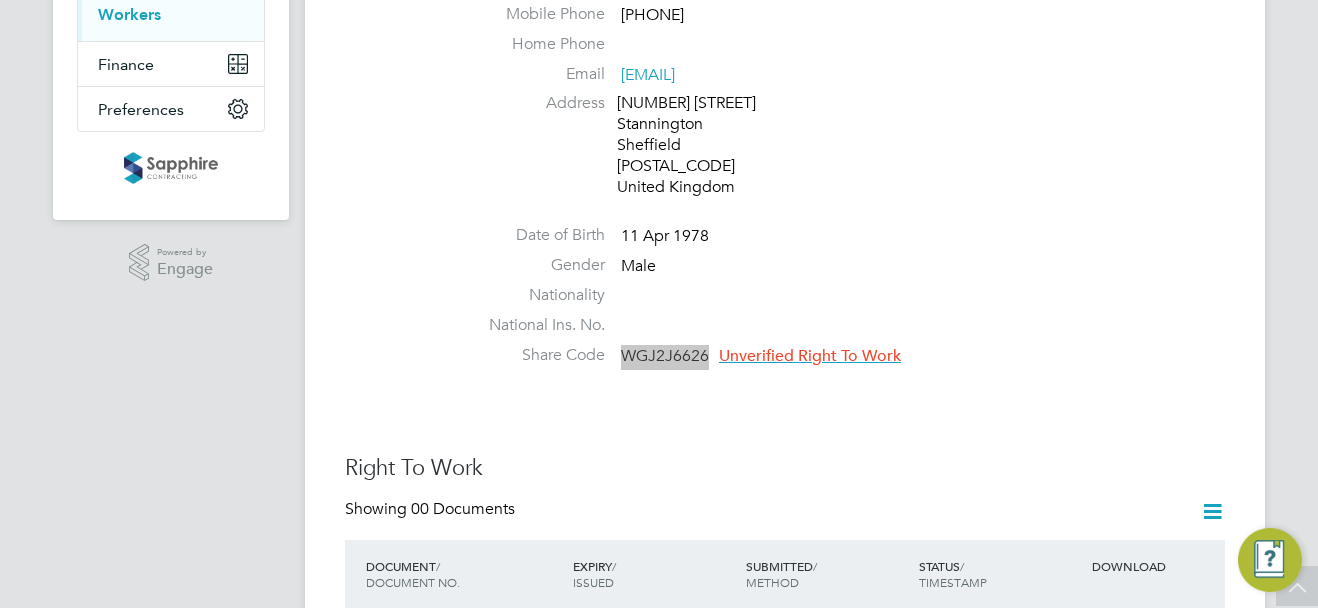 scroll, scrollTop: 0, scrollLeft: 0, axis: both 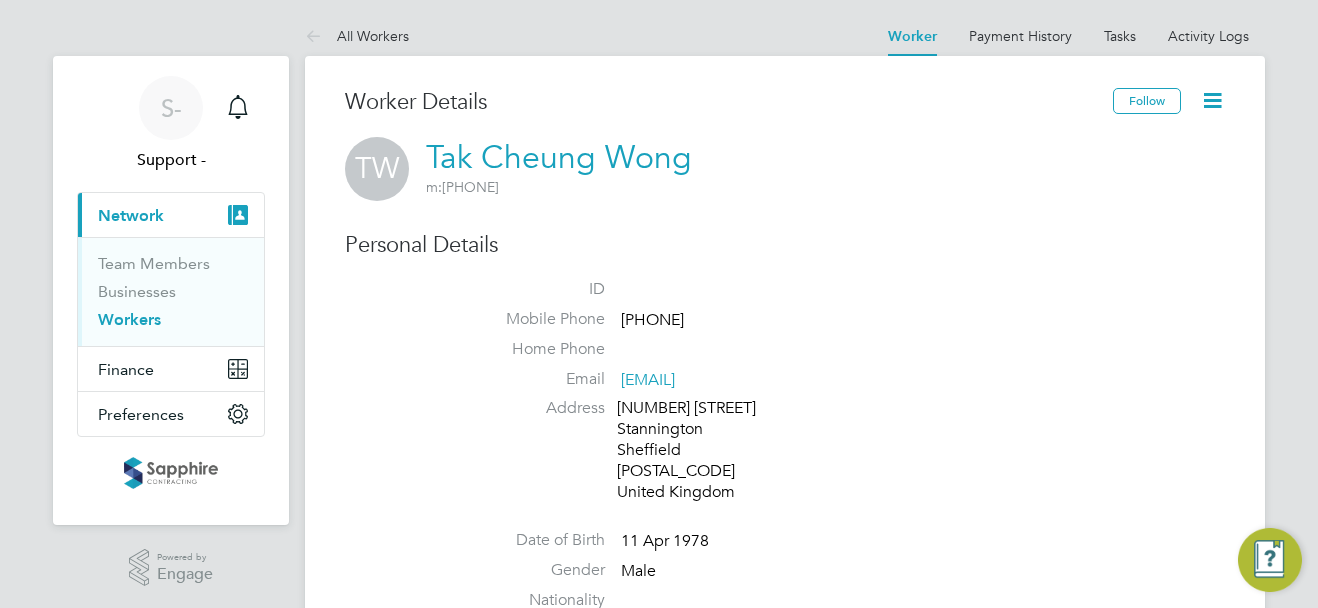 click on "Workers" at bounding box center [129, 319] 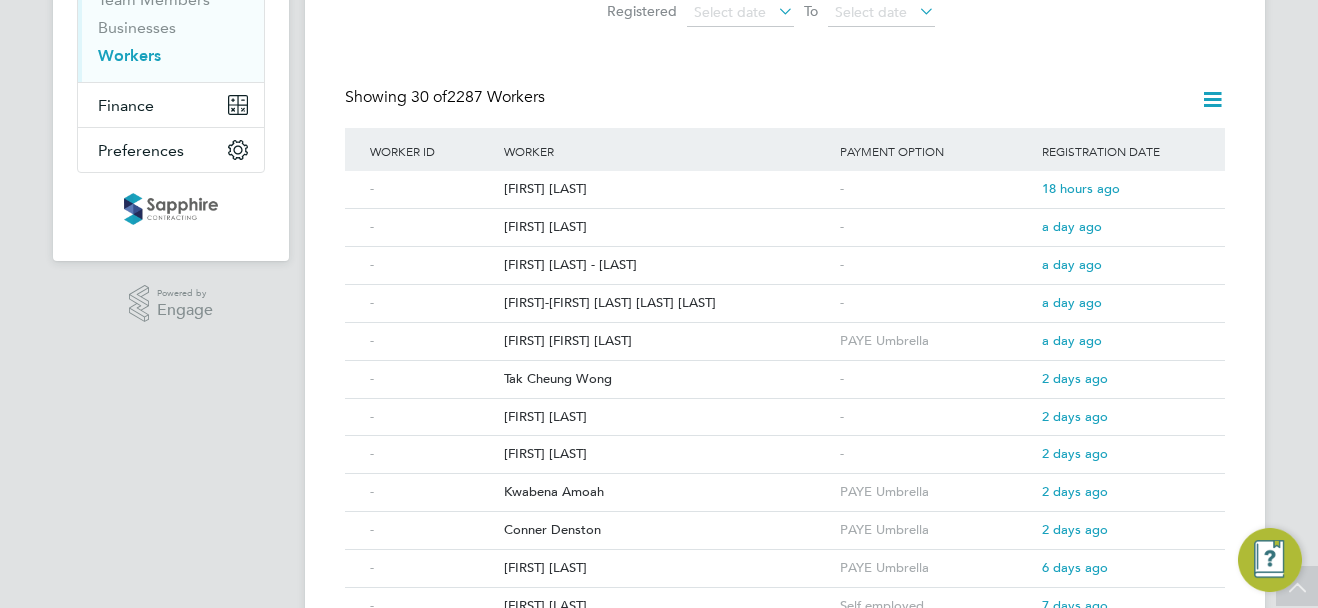 scroll, scrollTop: 300, scrollLeft: 0, axis: vertical 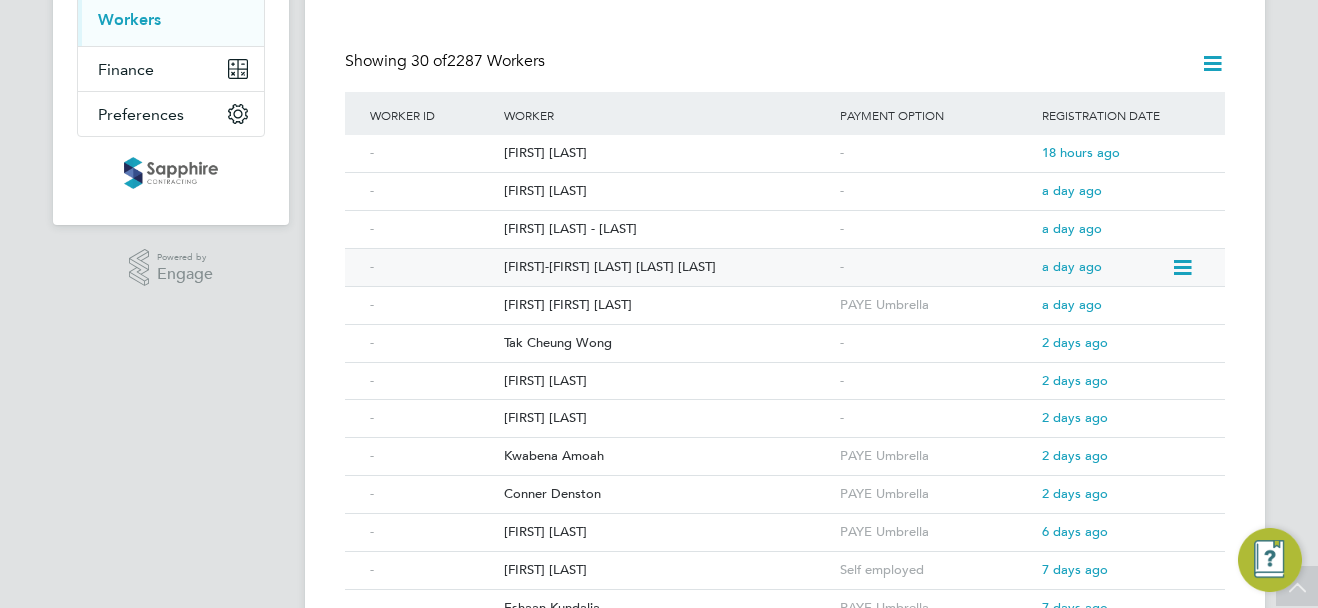 click on "[FIRST] [LAST] [LAST]" 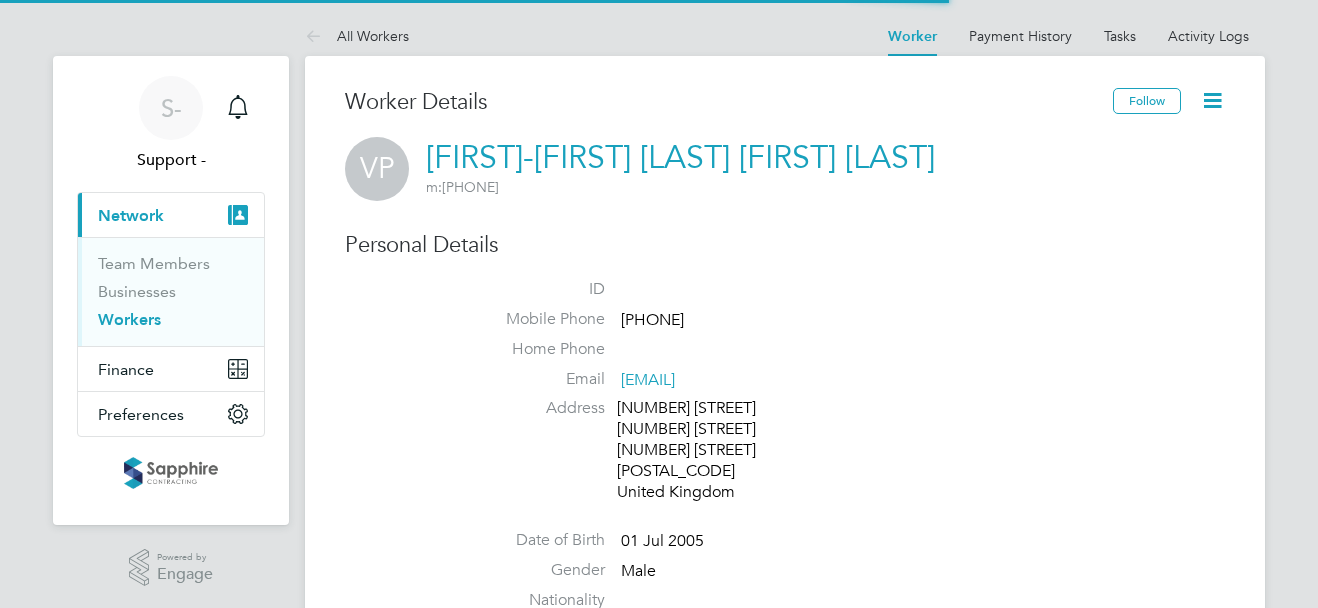 scroll, scrollTop: 0, scrollLeft: 0, axis: both 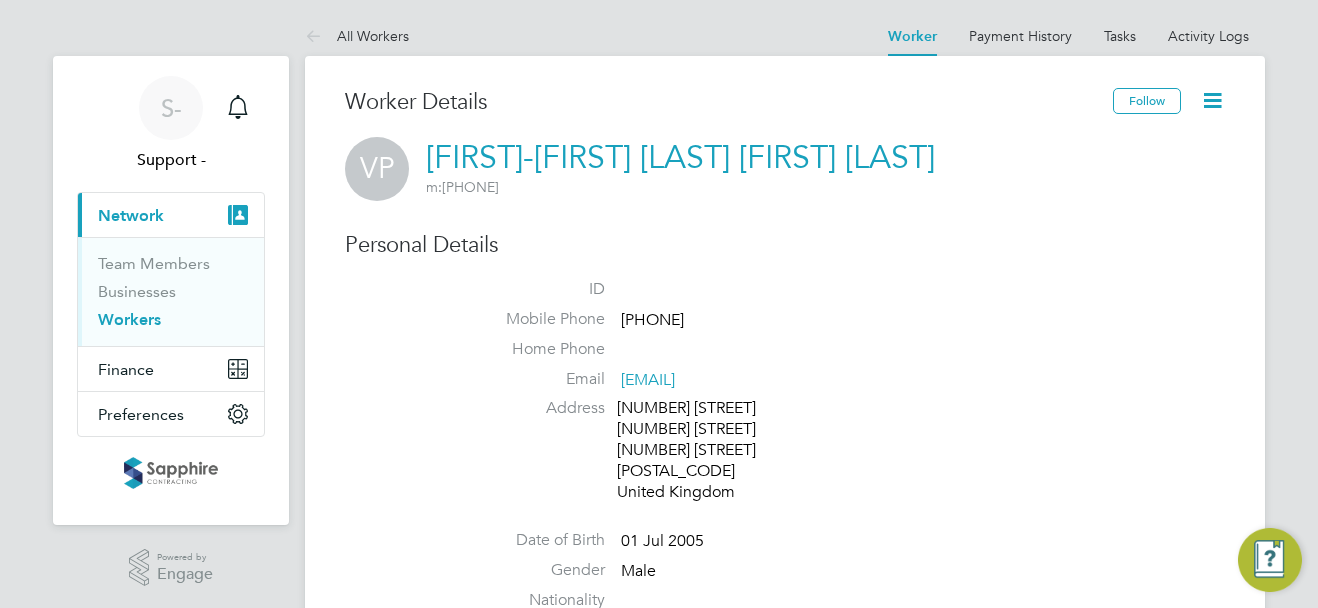 drag, startPoint x: 669, startPoint y: 323, endPoint x: 624, endPoint y: 320, distance: 45.099888 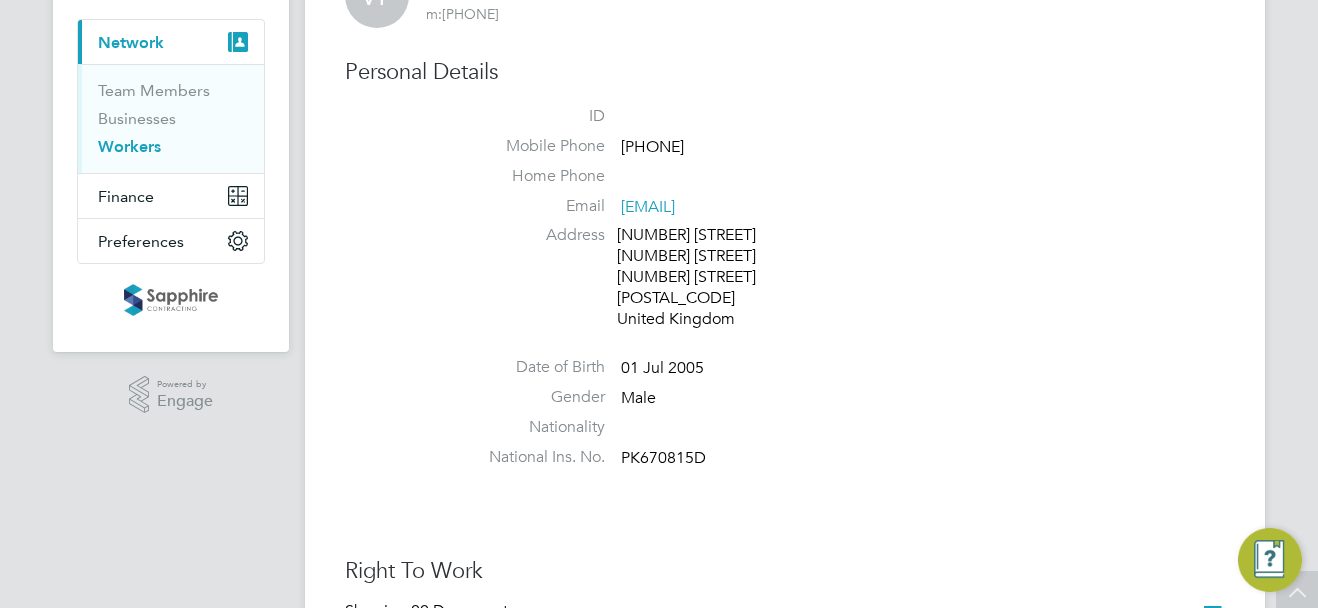 scroll, scrollTop: 200, scrollLeft: 0, axis: vertical 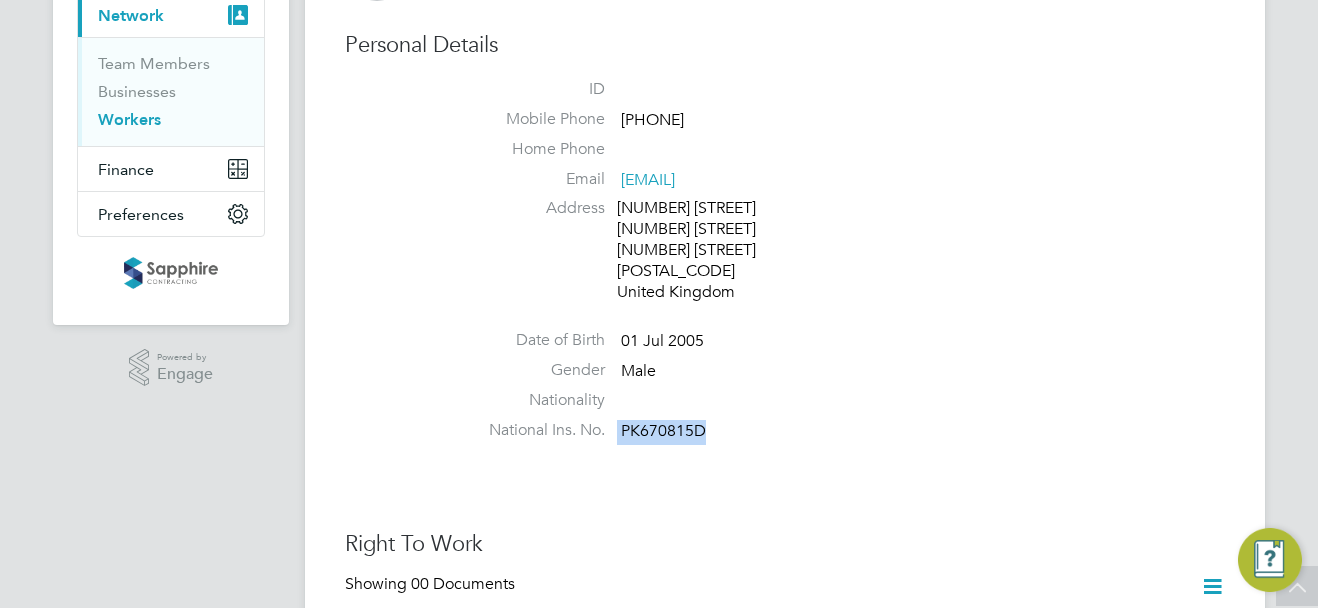 drag, startPoint x: 705, startPoint y: 436, endPoint x: 615, endPoint y: 436, distance: 90 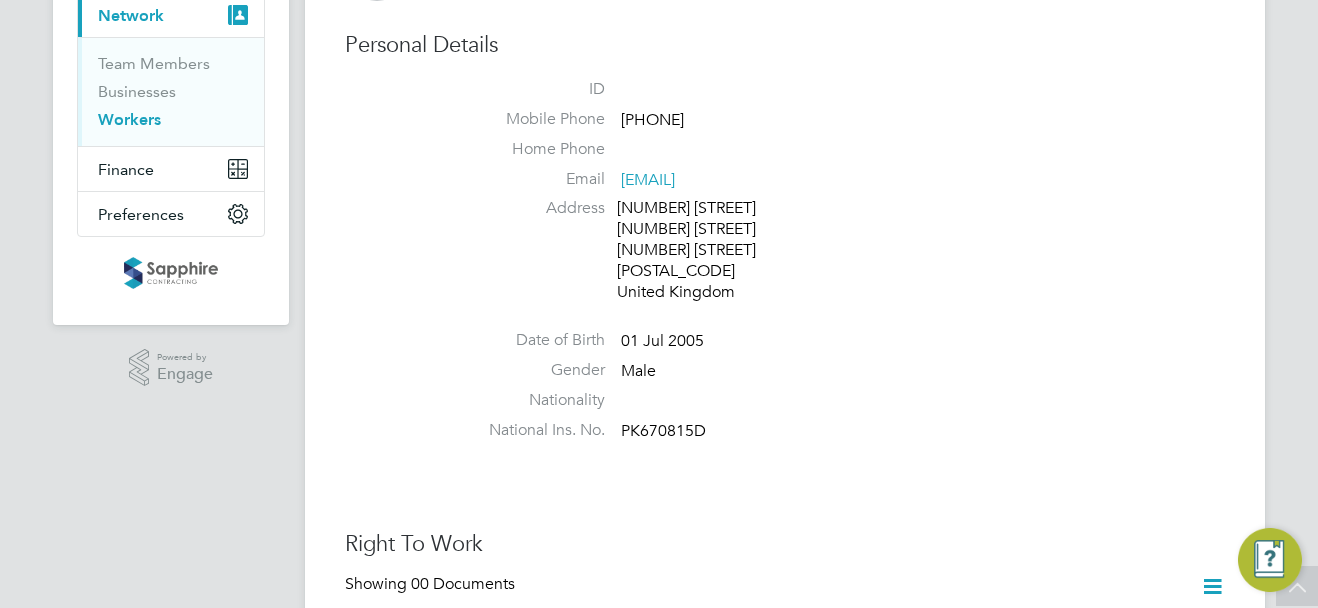 click on "PK670815D" 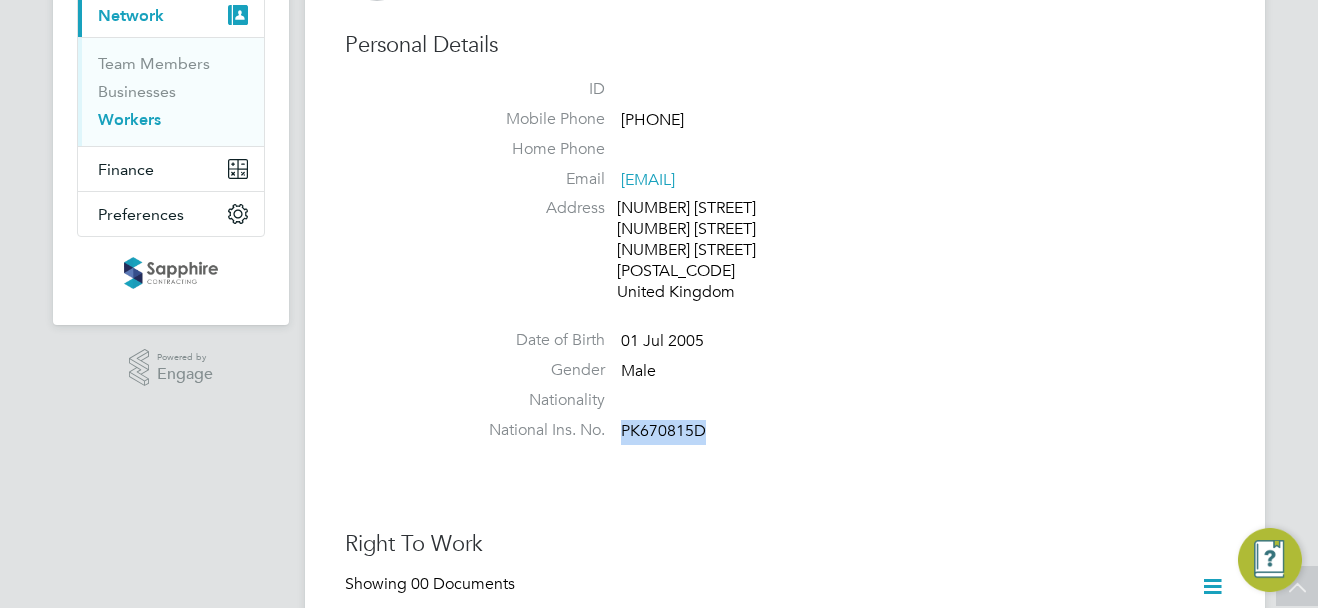 click on "PK670815D" 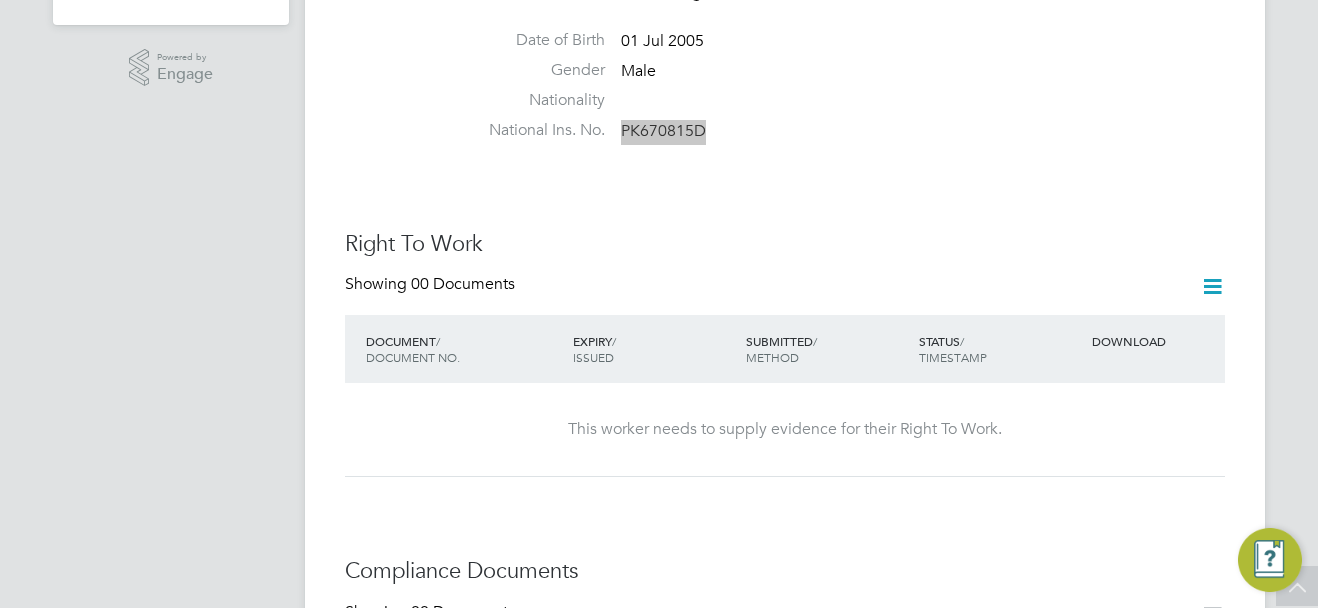 scroll, scrollTop: 0, scrollLeft: 0, axis: both 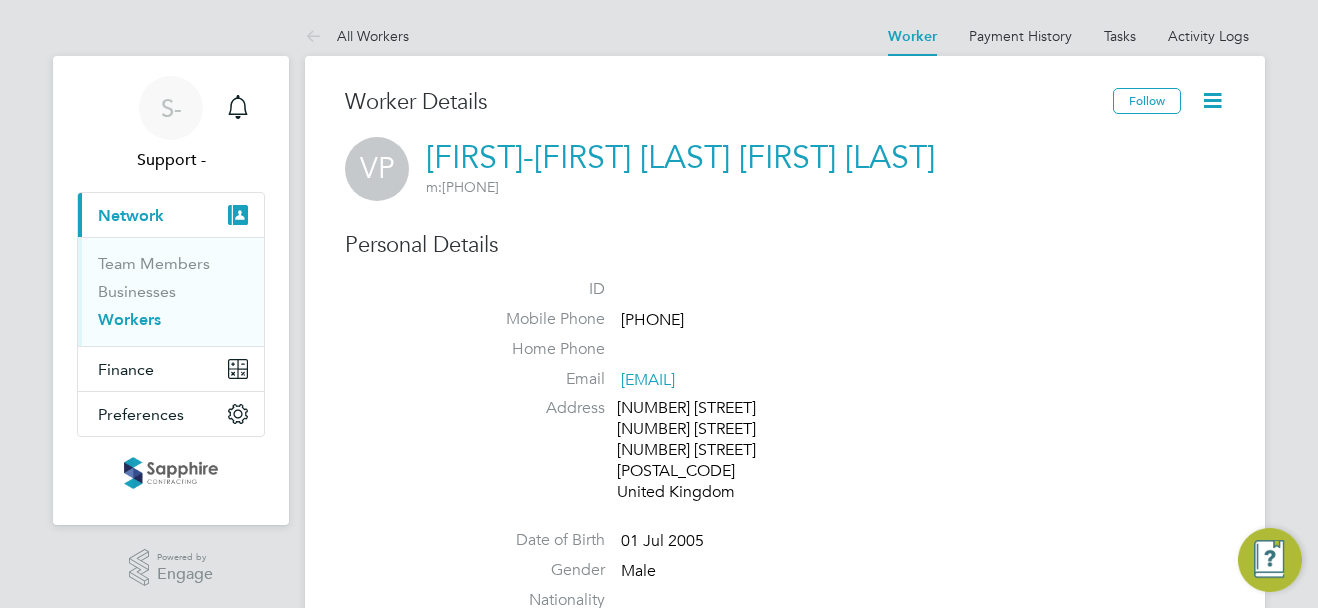 drag, startPoint x: 857, startPoint y: 157, endPoint x: 809, endPoint y: 159, distance: 48.04165 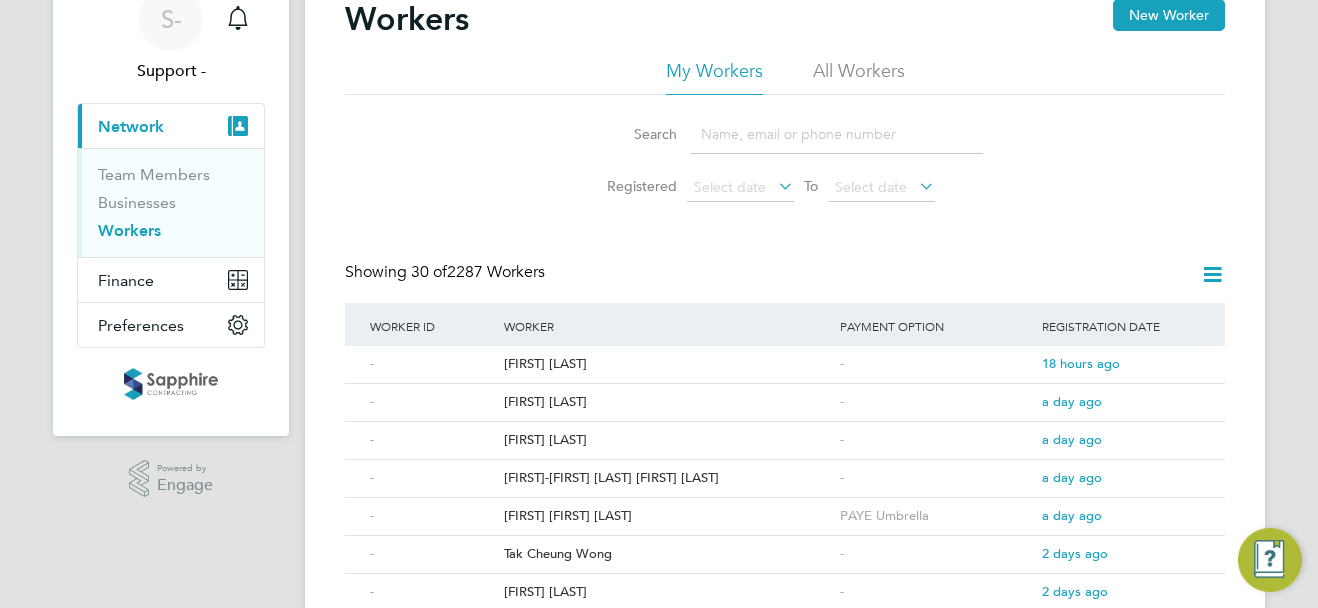 scroll, scrollTop: 200, scrollLeft: 0, axis: vertical 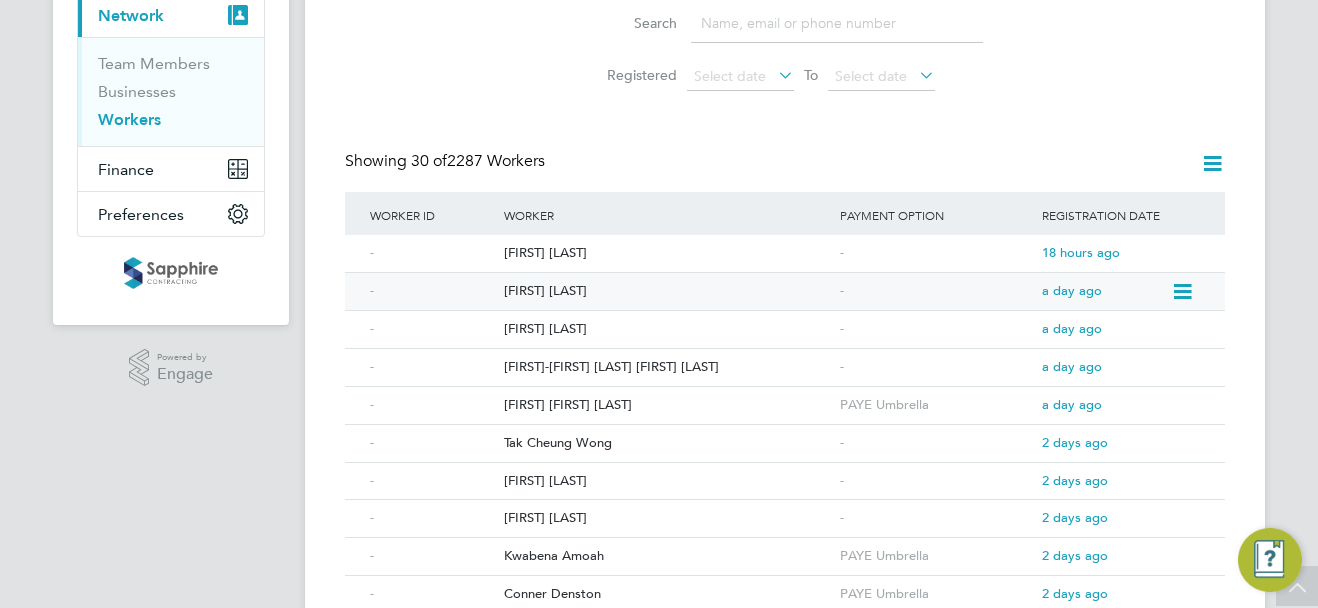click on "[FIRST] [LAST]" 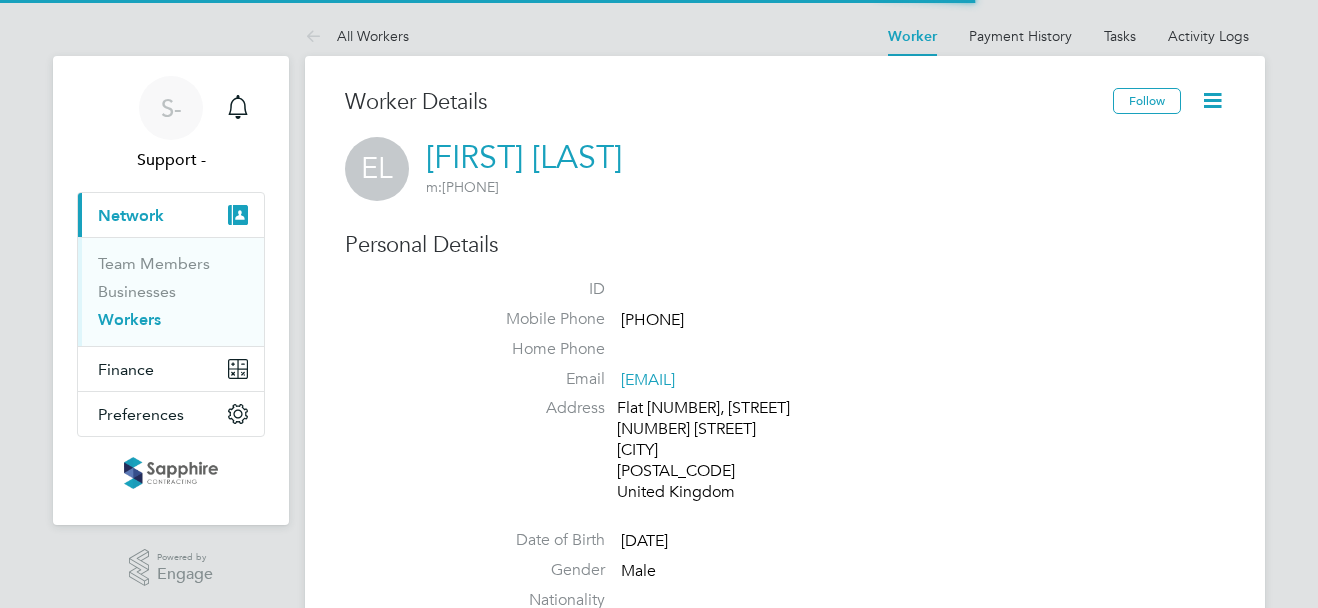 scroll, scrollTop: 0, scrollLeft: 0, axis: both 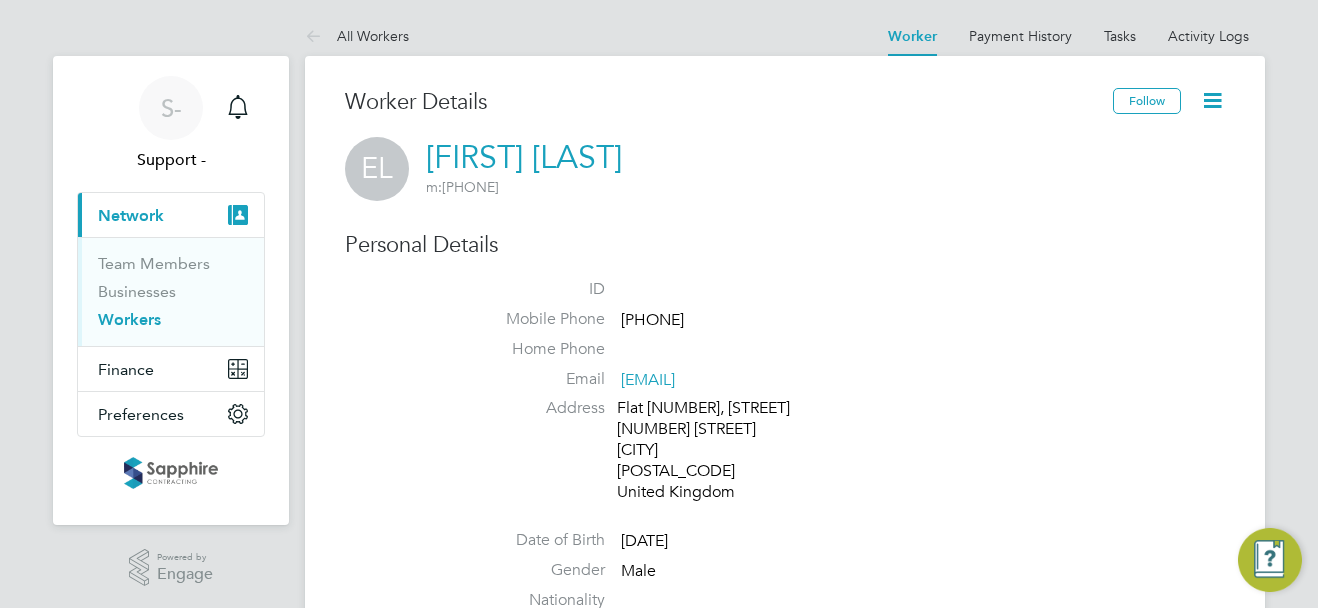 click on "Personal Details" 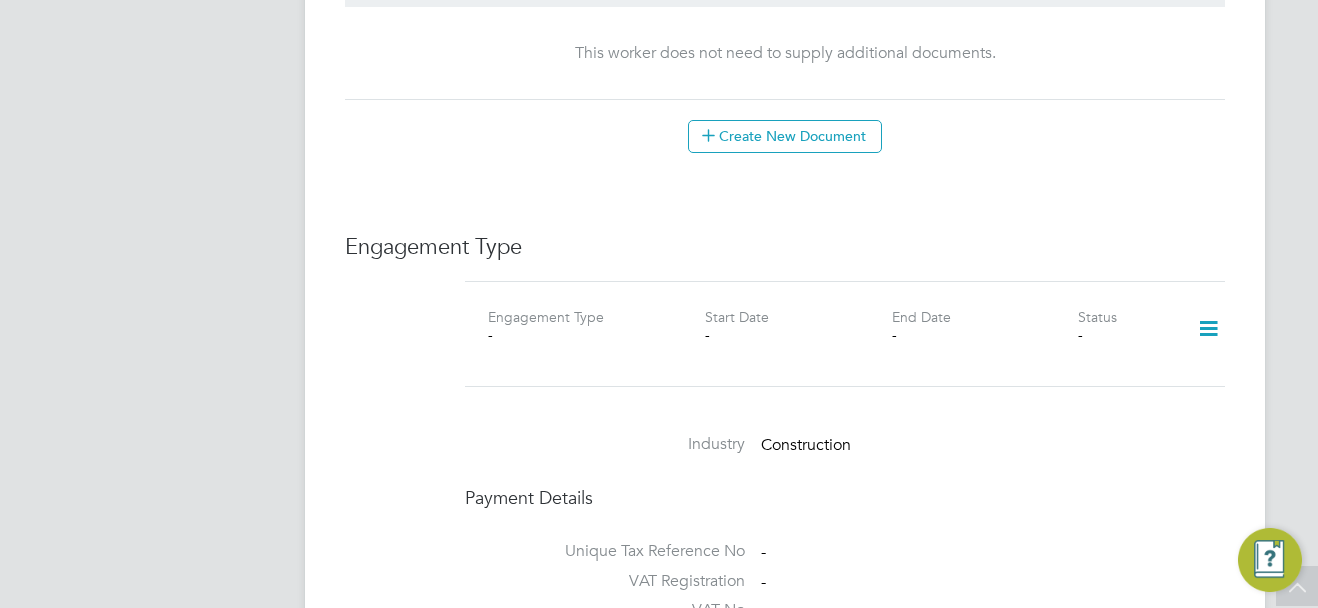 scroll, scrollTop: 1201, scrollLeft: 0, axis: vertical 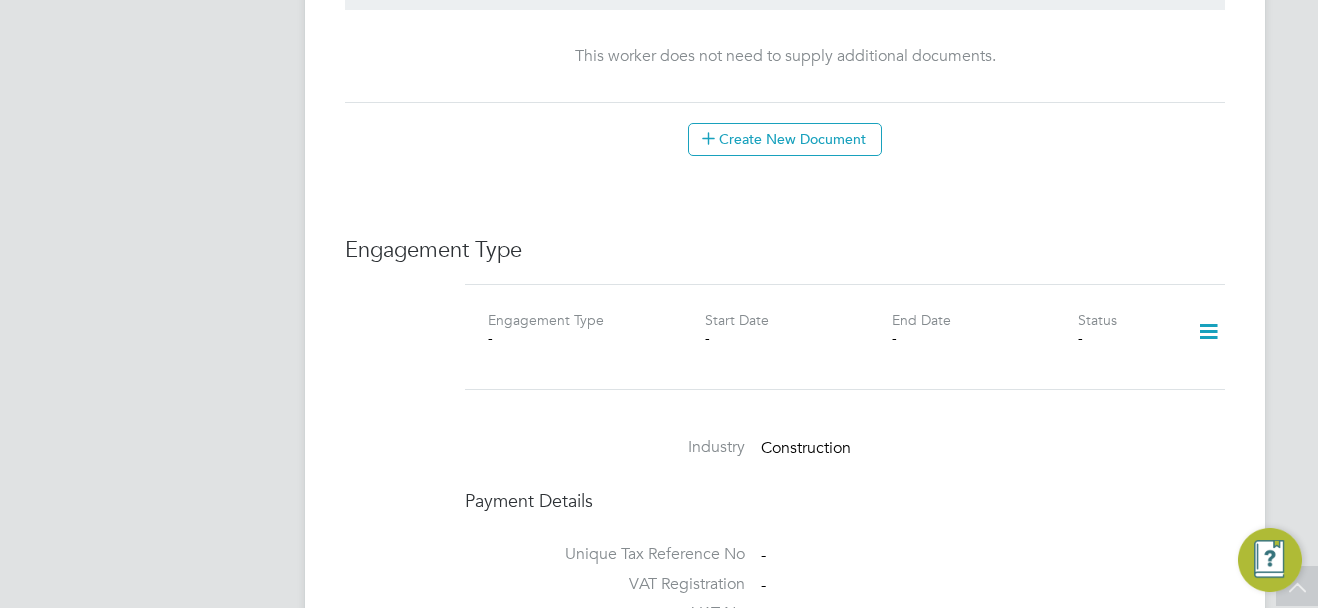 click 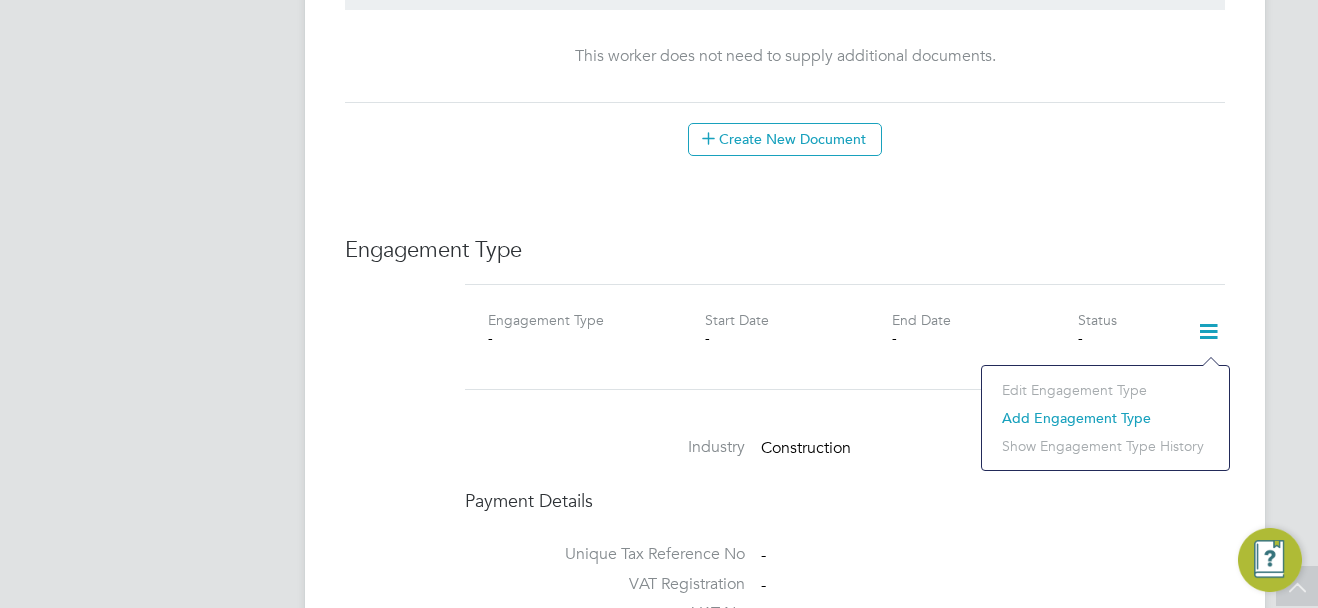 click on "Add Engagement Type" 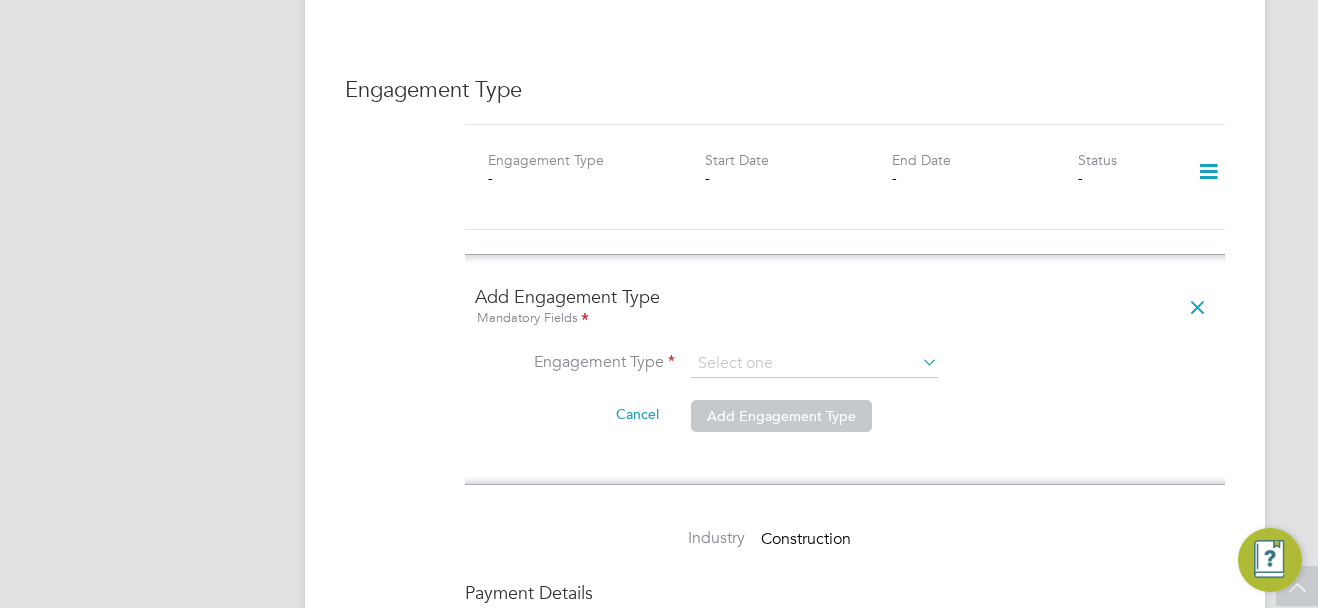 scroll, scrollTop: 1401, scrollLeft: 0, axis: vertical 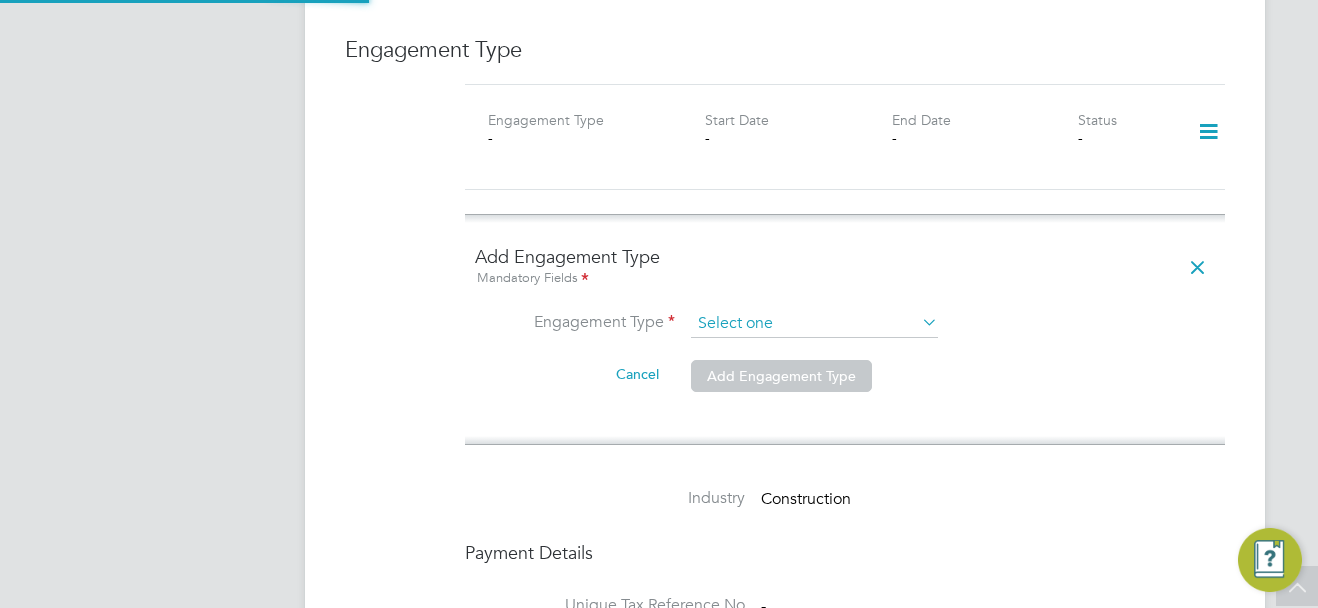 click 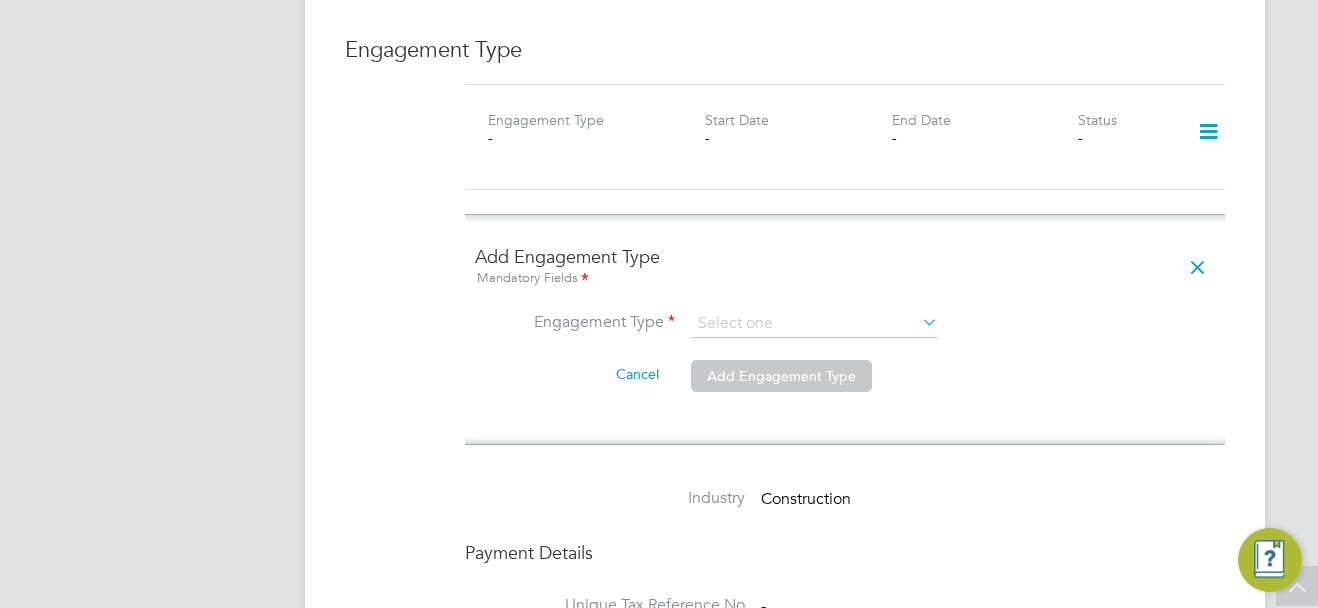 click on "PAYE Direct" 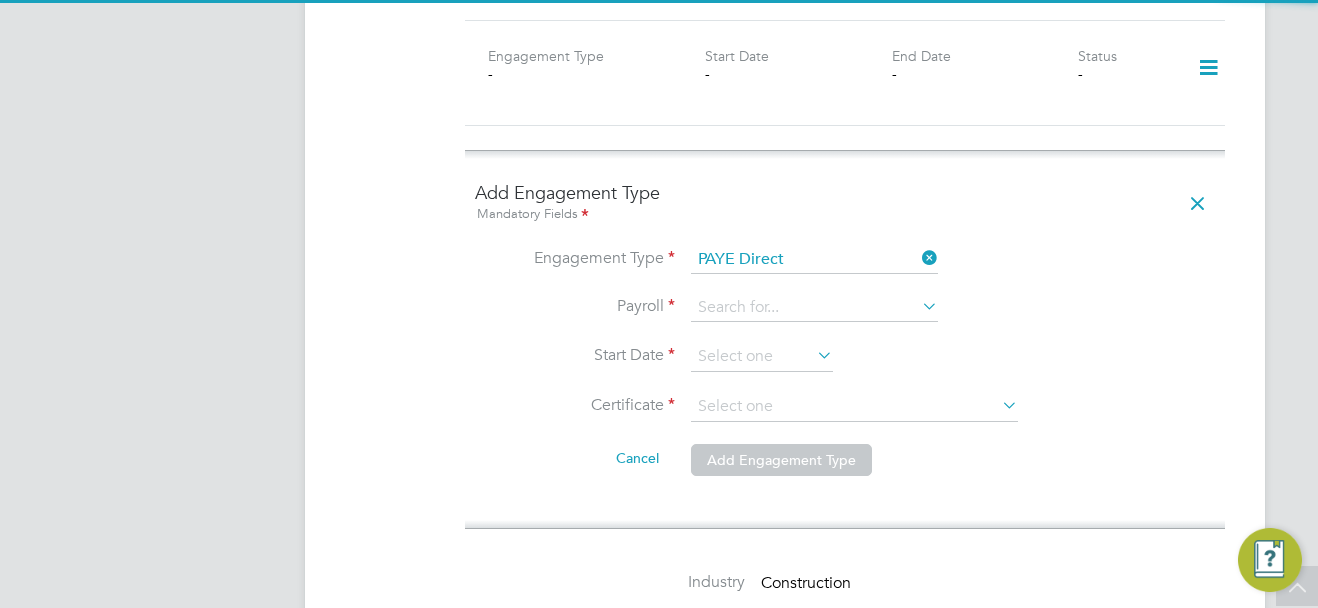 scroll, scrollTop: 1501, scrollLeft: 0, axis: vertical 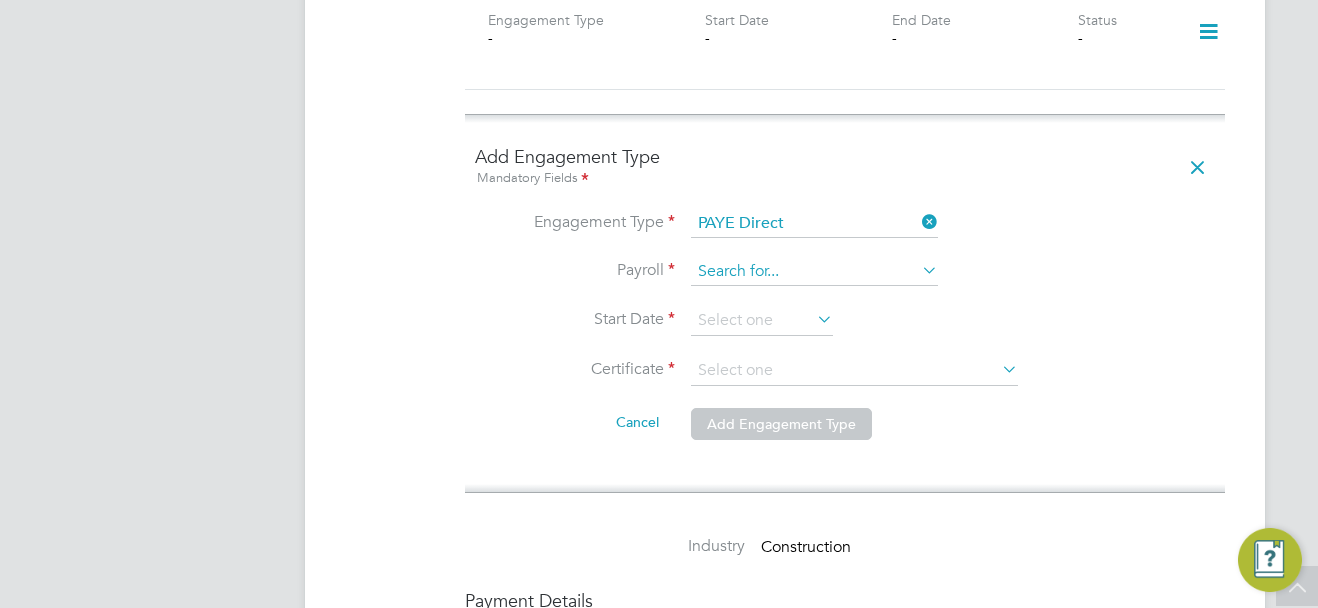 click 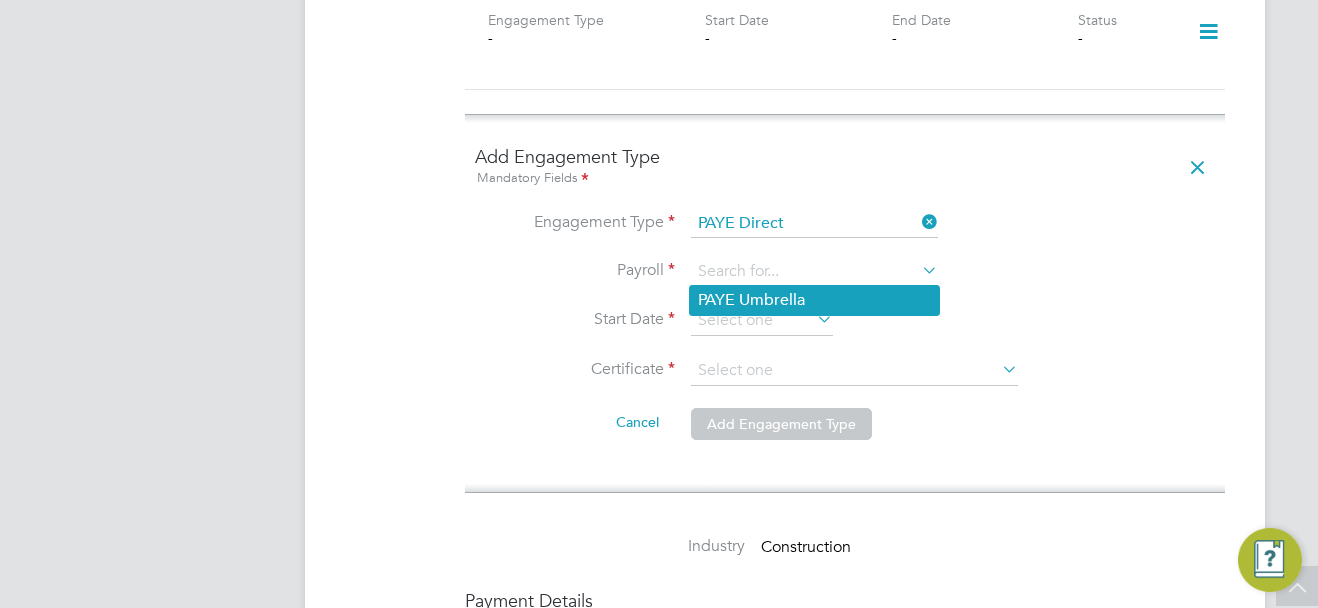 click on "PAYE Umbrella" 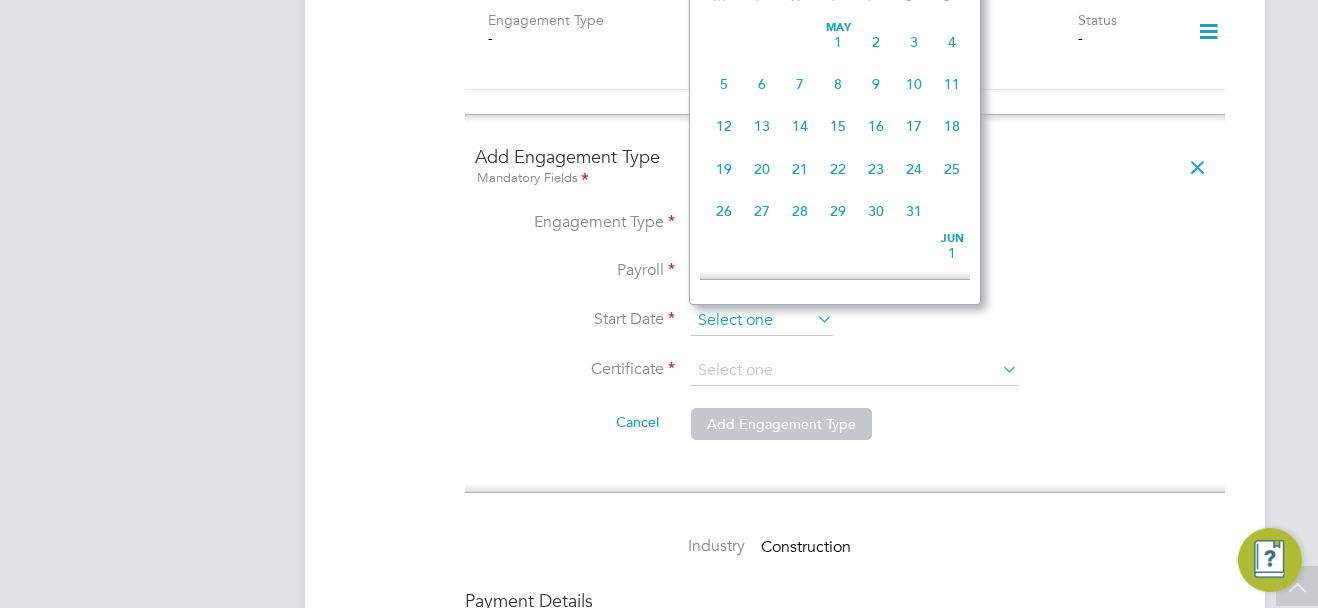 click 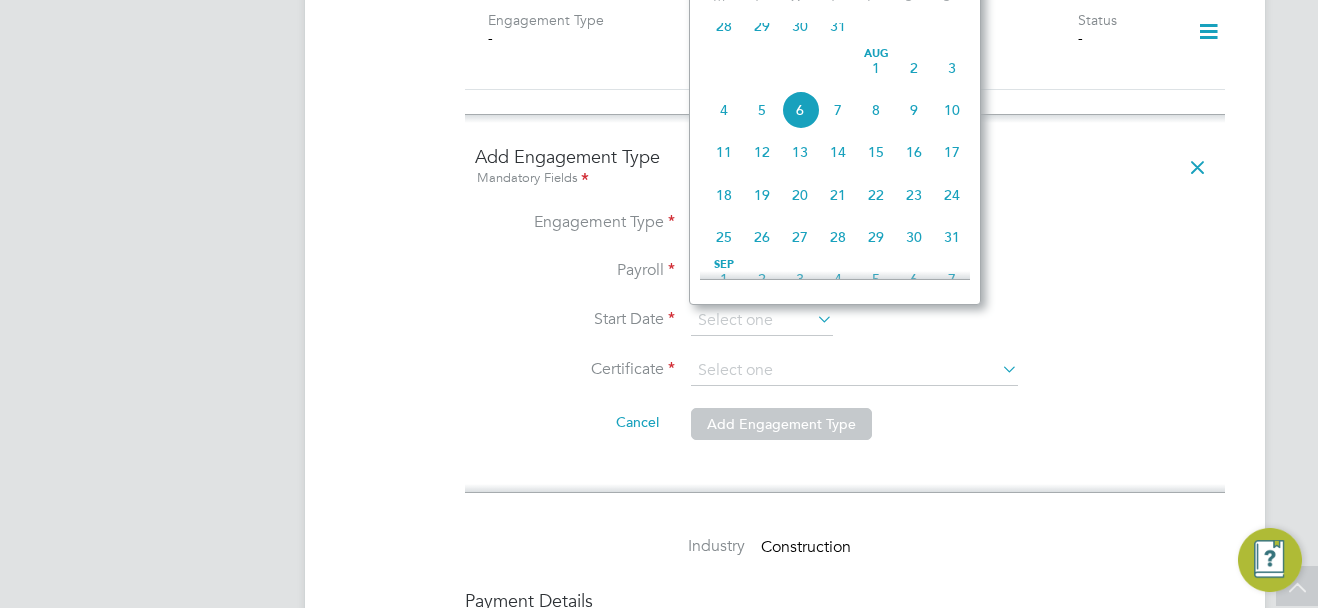 scroll, scrollTop: 549, scrollLeft: 0, axis: vertical 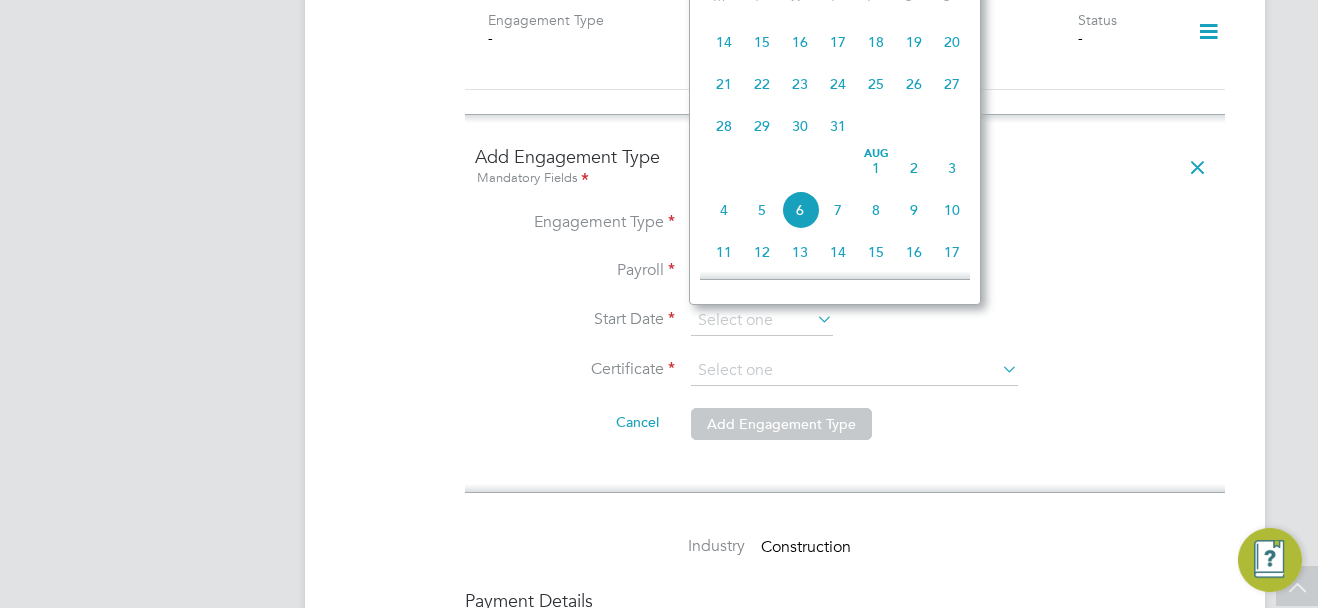 click on "30" 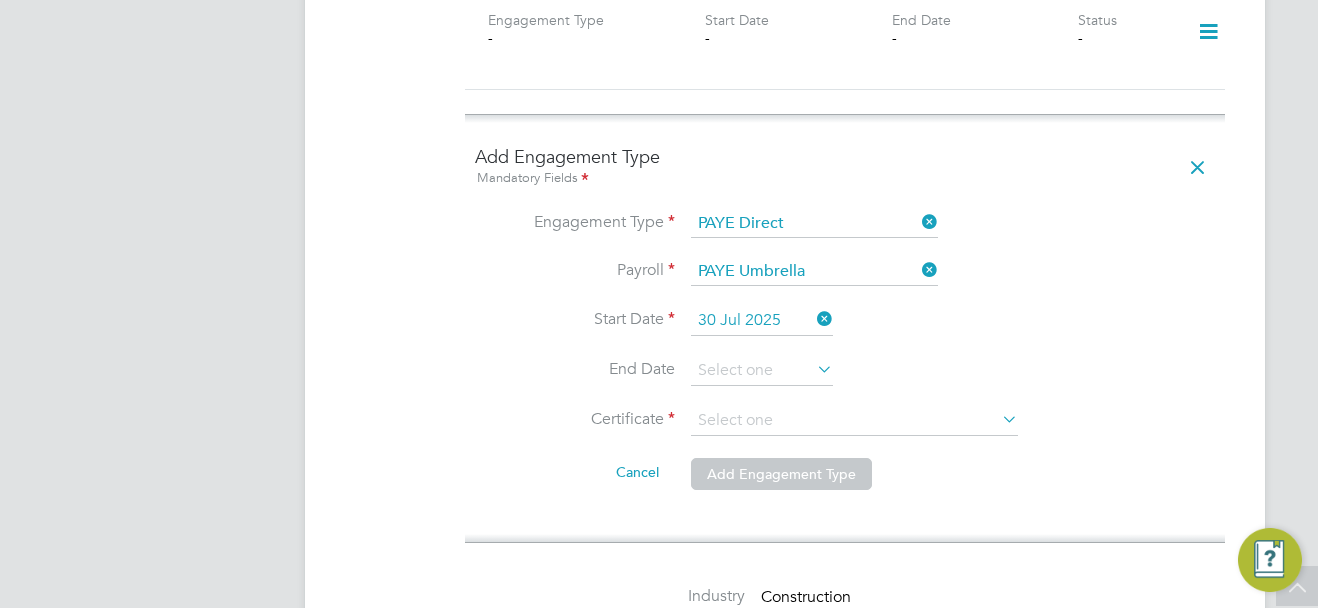 scroll, scrollTop: 1601, scrollLeft: 0, axis: vertical 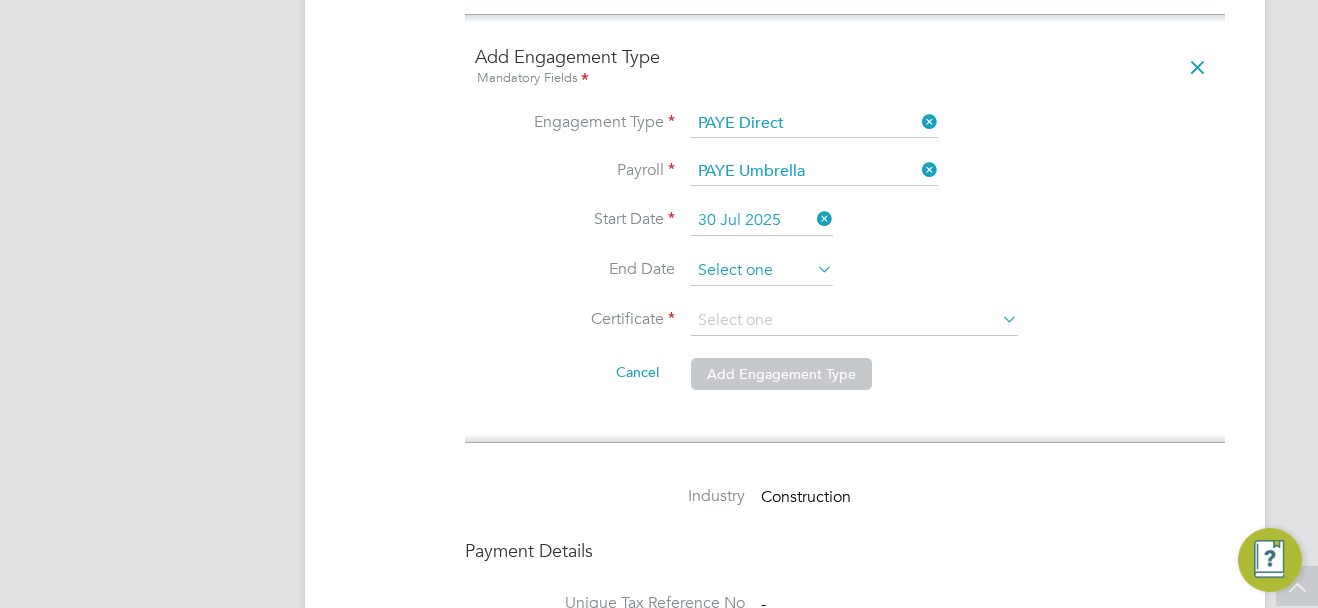 click 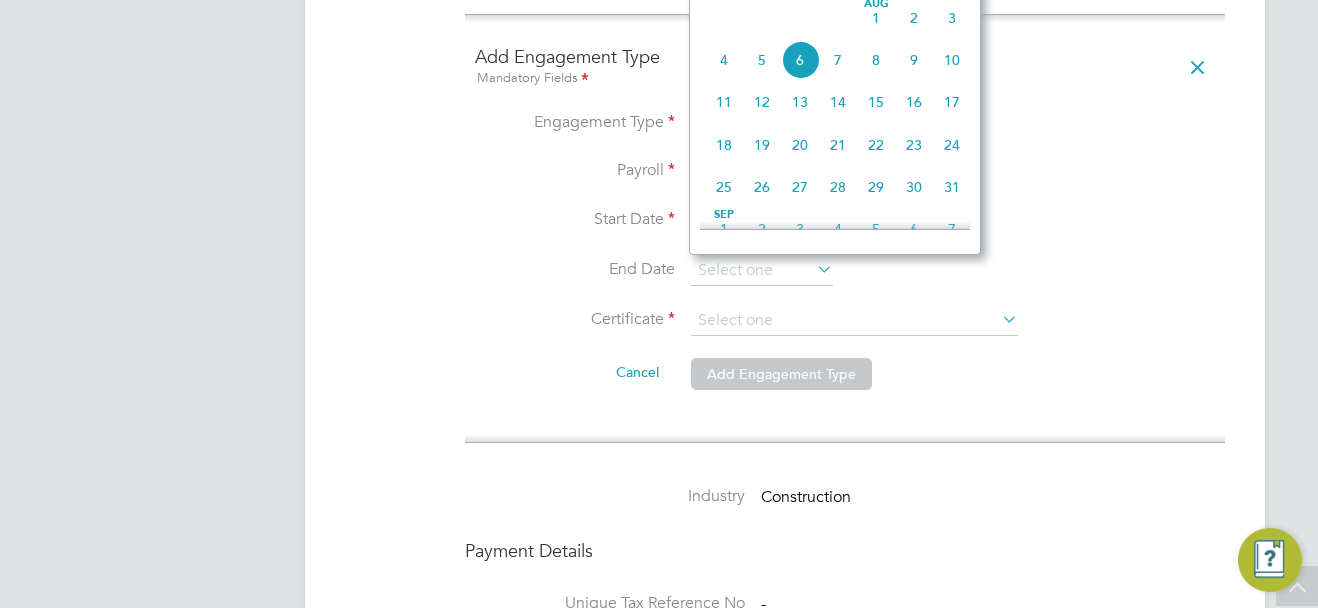 click on "End Date" 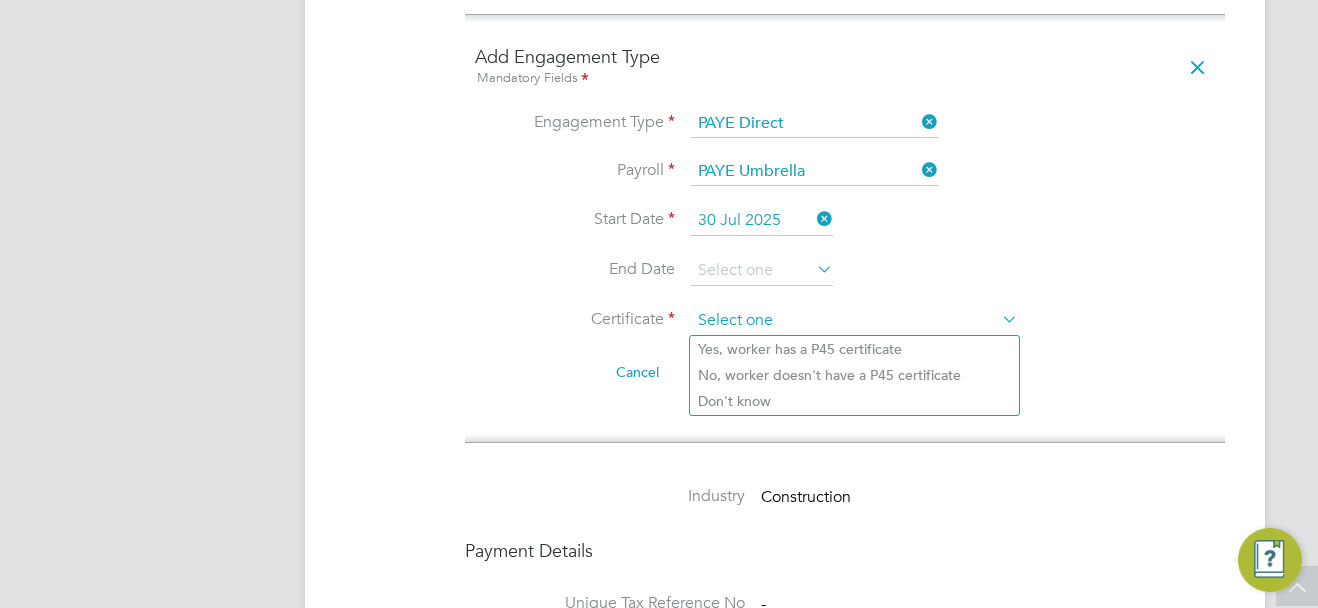 click 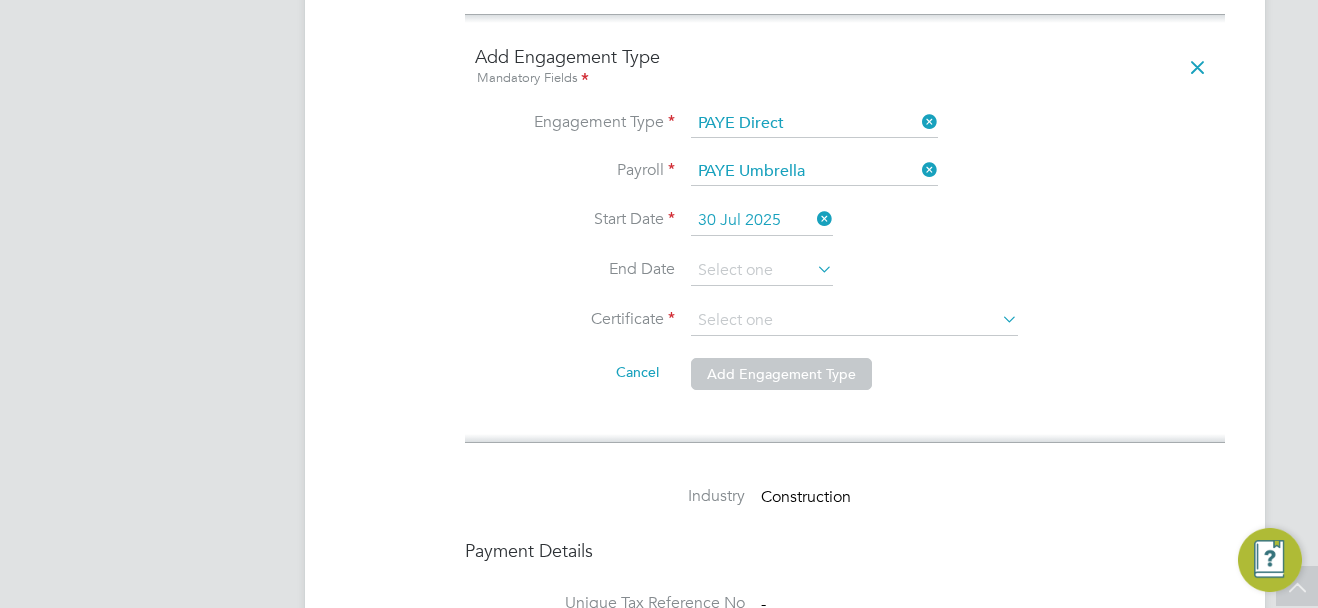 click on "Don't know" 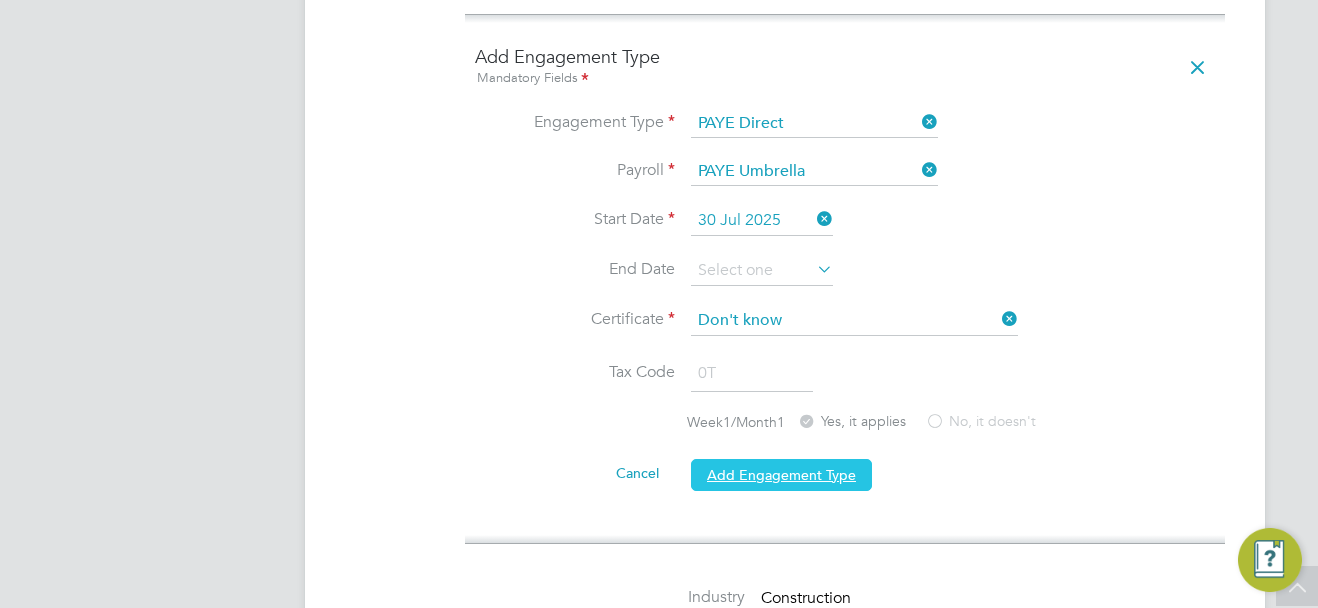 click on "Add Engagement Type" 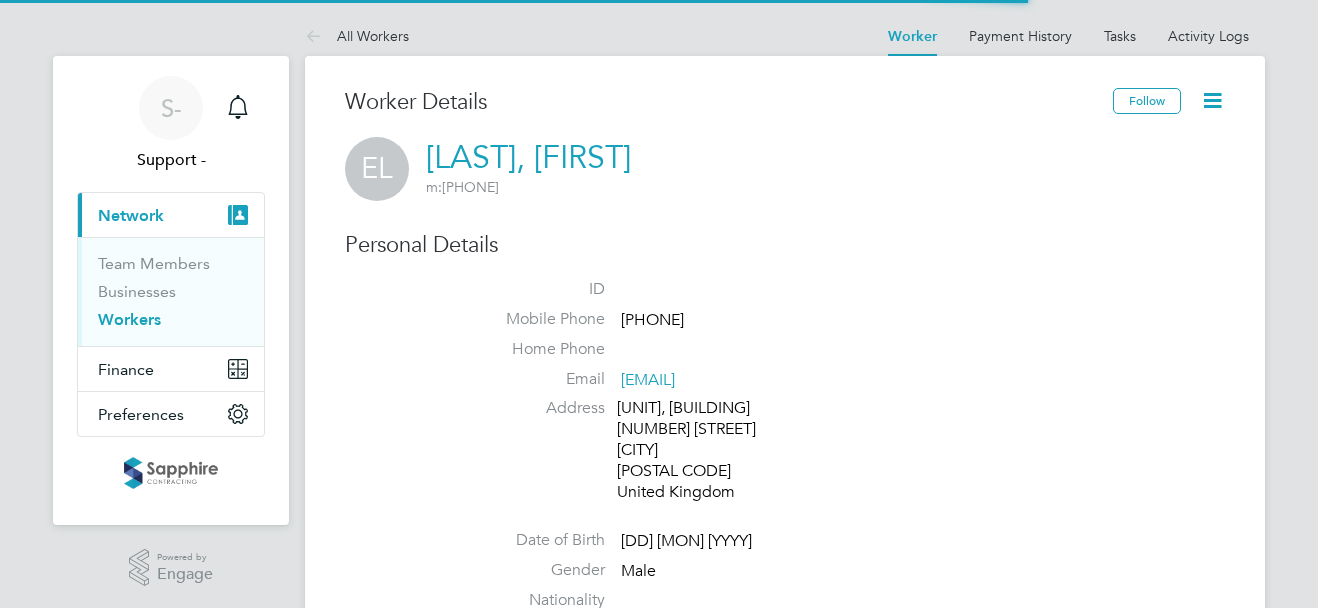 scroll, scrollTop: 0, scrollLeft: 0, axis: both 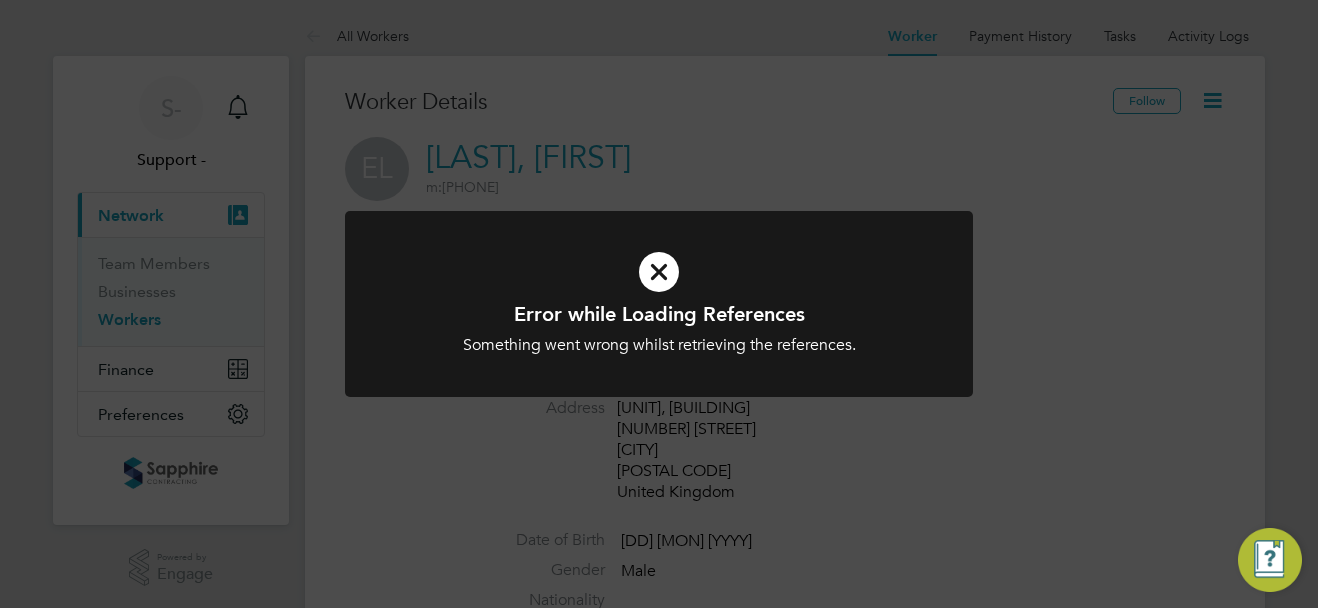 click at bounding box center (659, 272) 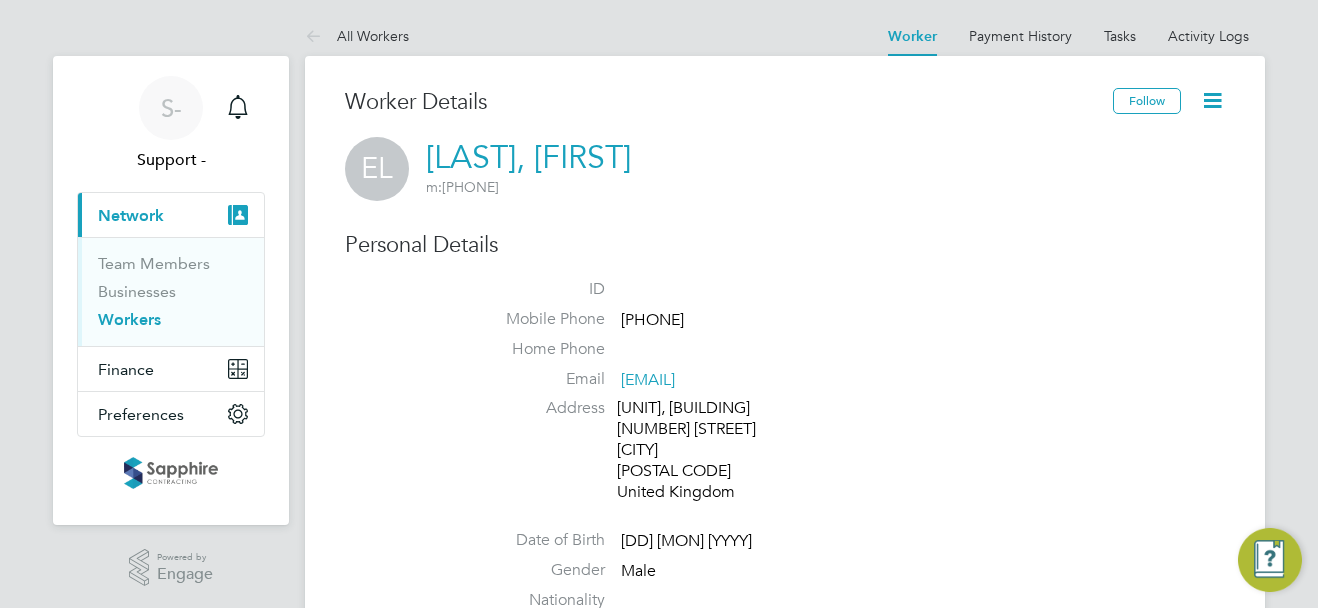 click on "Workers" at bounding box center (129, 319) 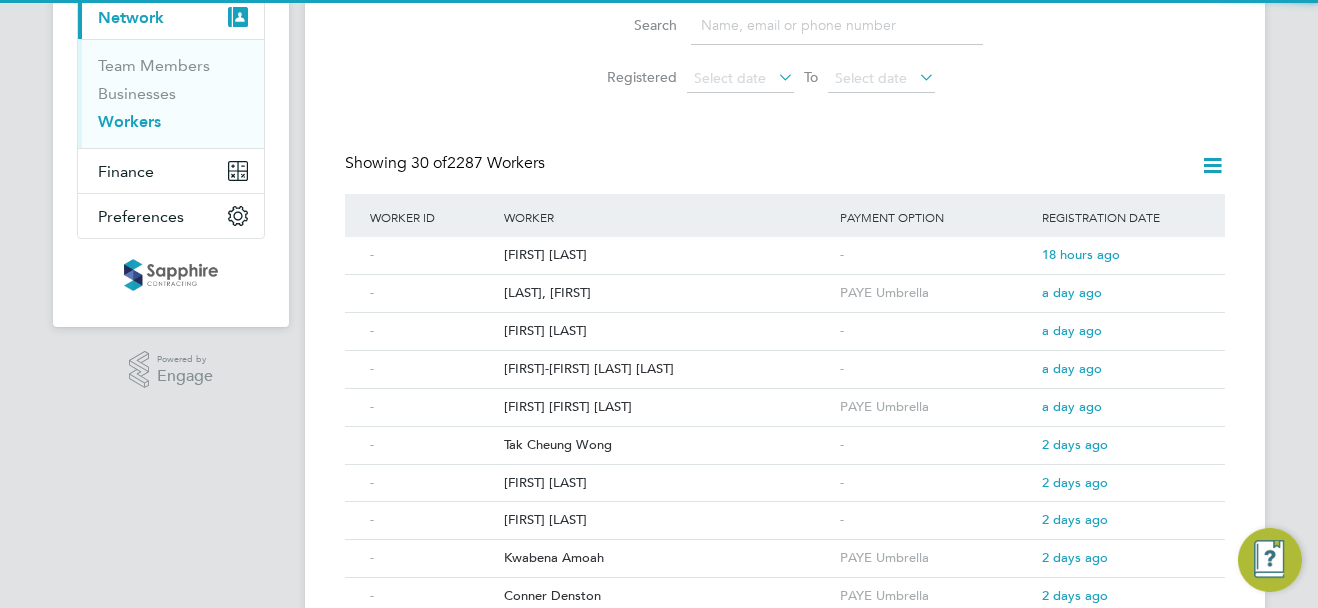 scroll, scrollTop: 200, scrollLeft: 0, axis: vertical 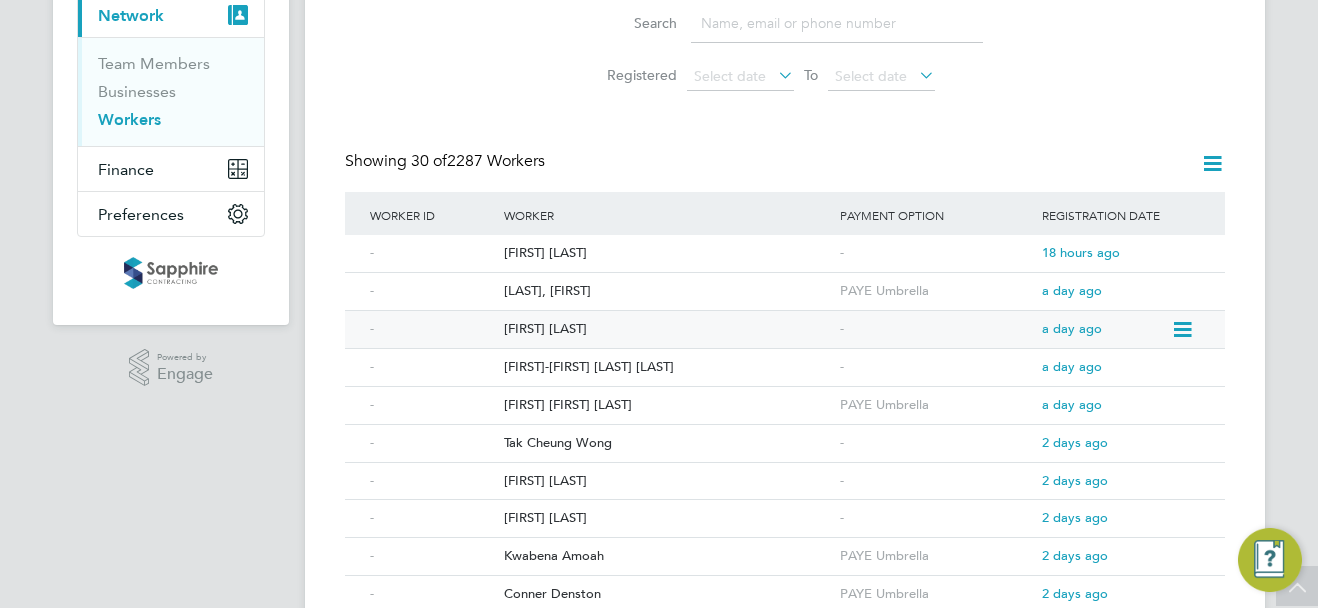 click on "[FIRST] [LAST]" 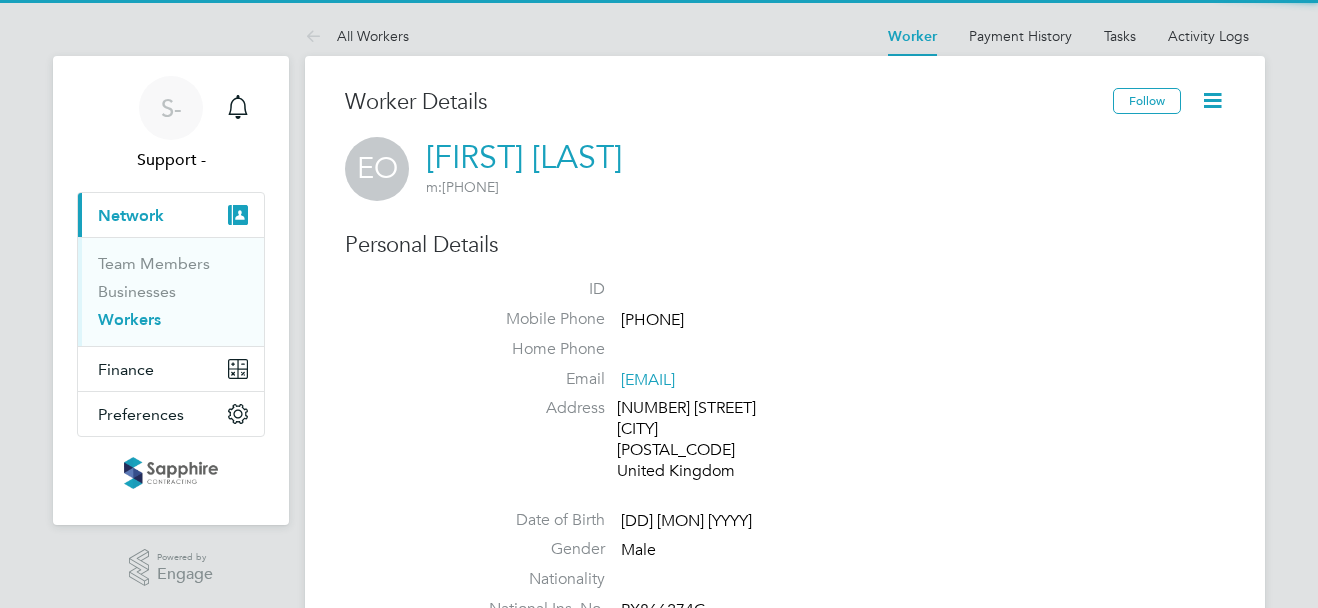 scroll, scrollTop: 0, scrollLeft: 0, axis: both 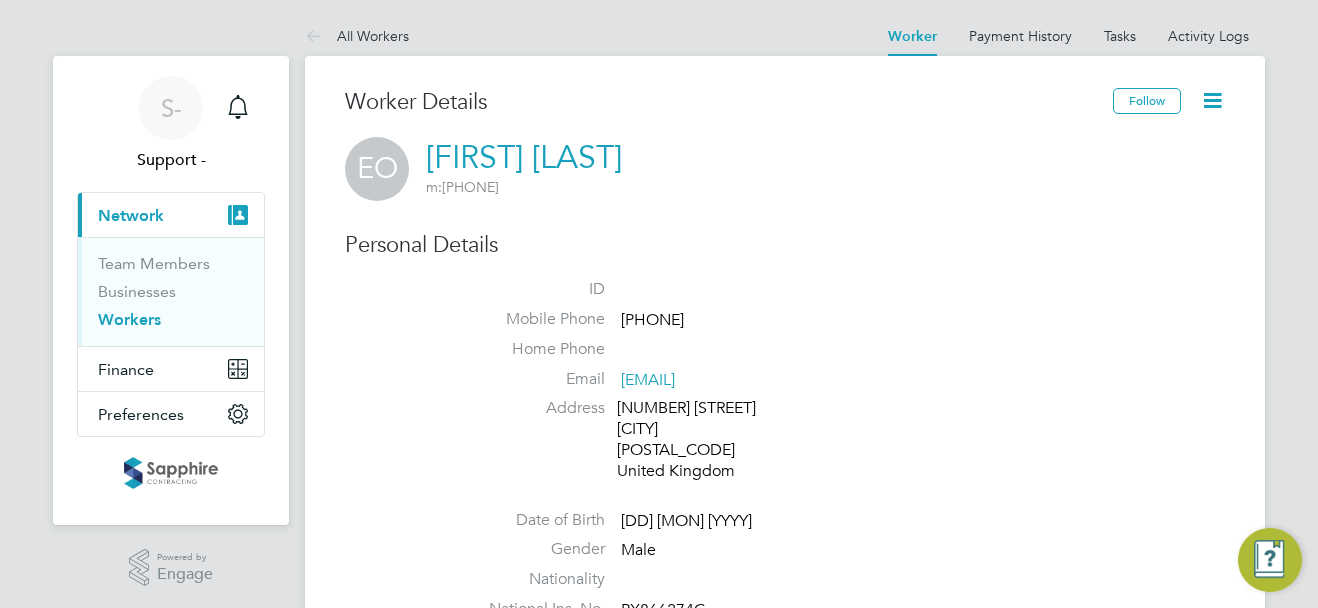 drag, startPoint x: 723, startPoint y: 324, endPoint x: 623, endPoint y: 325, distance: 100.005 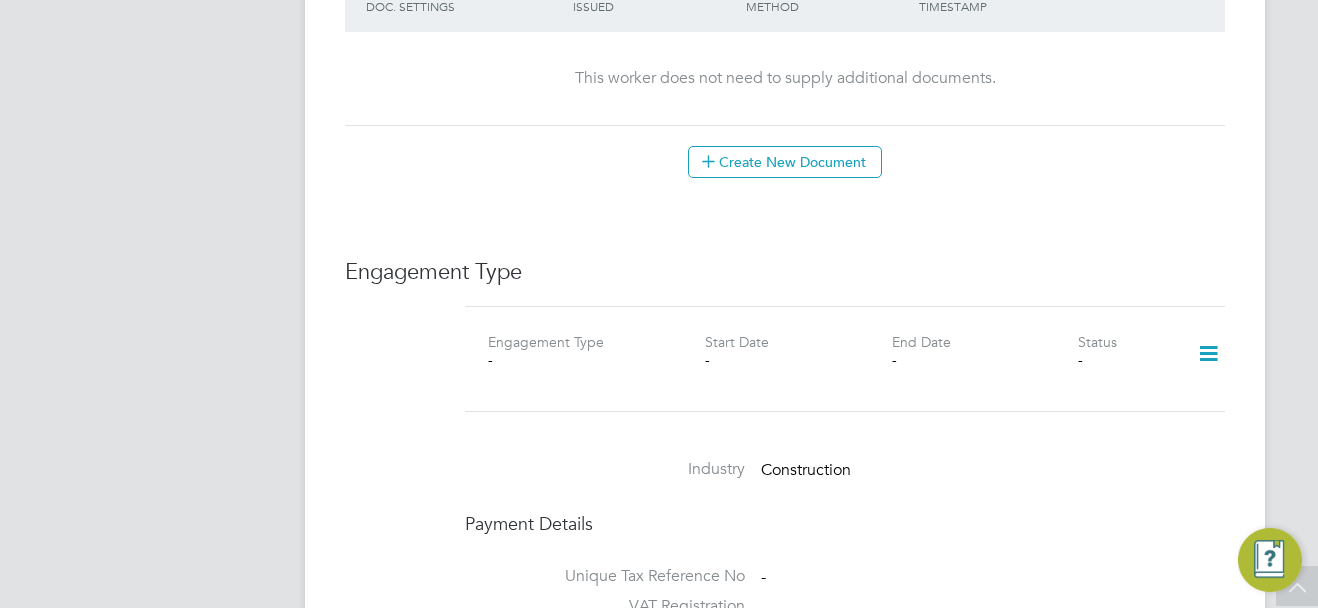 scroll, scrollTop: 1200, scrollLeft: 0, axis: vertical 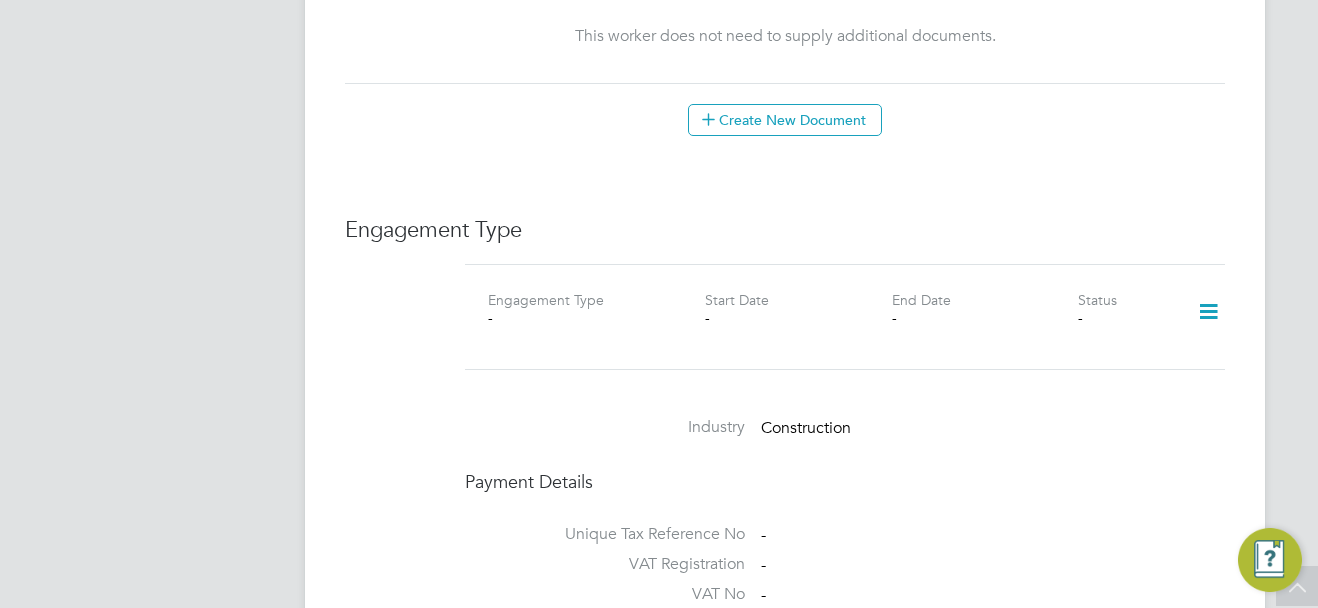 click 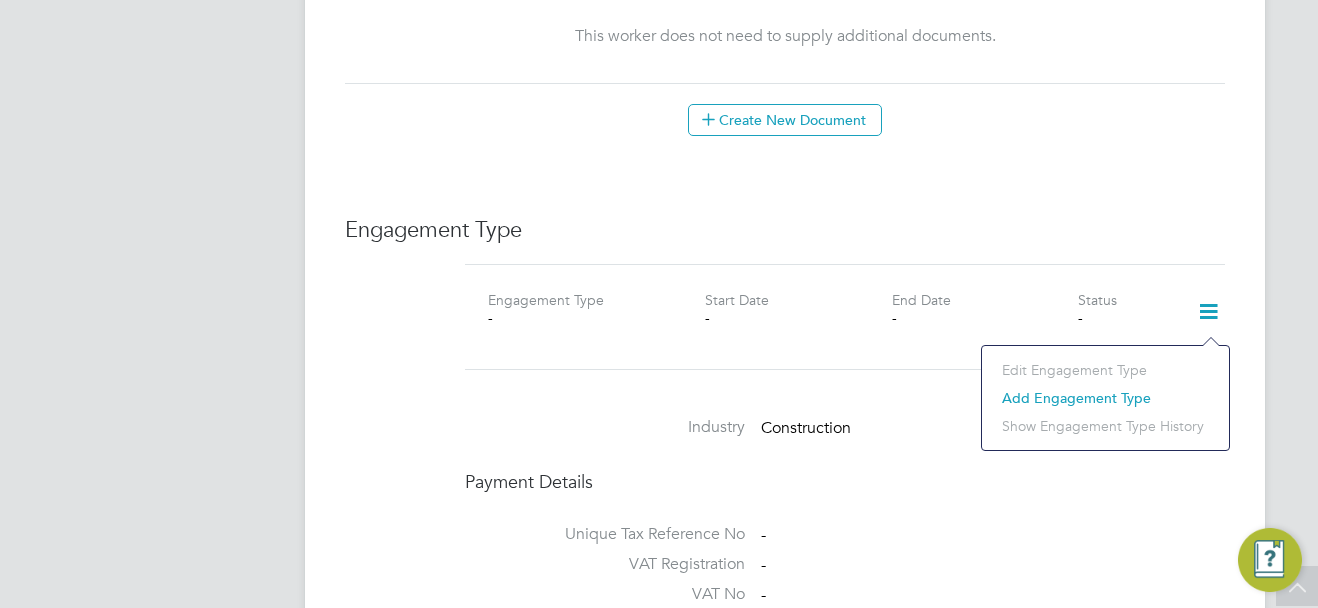 click on "Add Engagement Type" 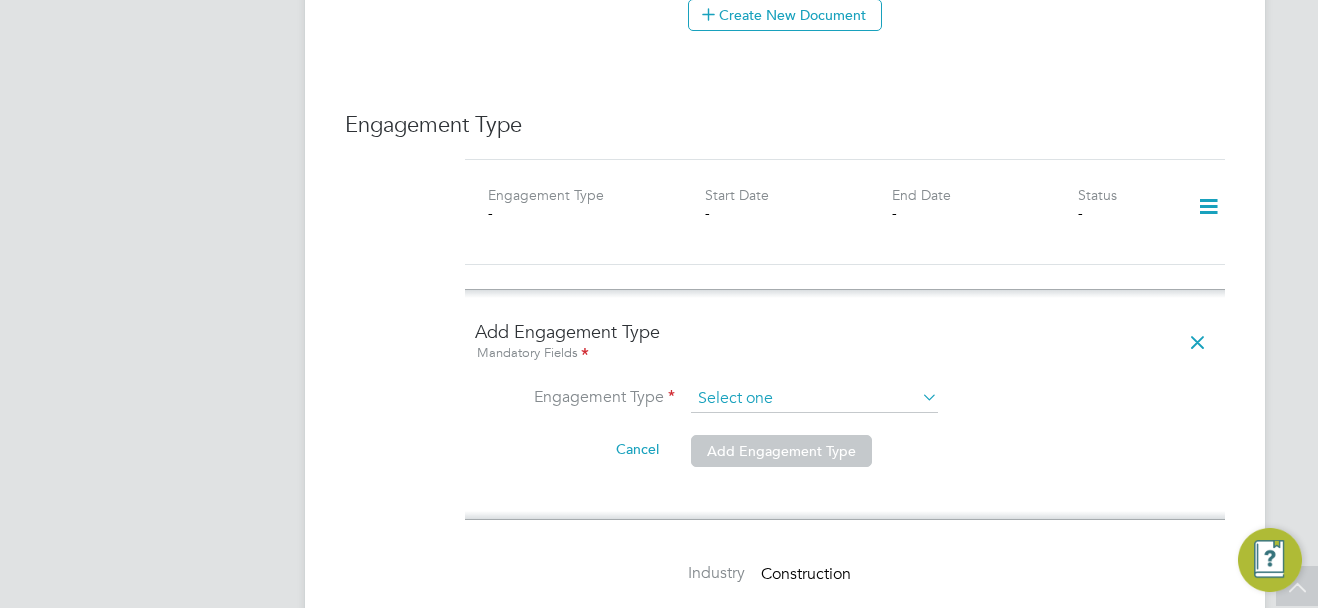 scroll, scrollTop: 1400, scrollLeft: 0, axis: vertical 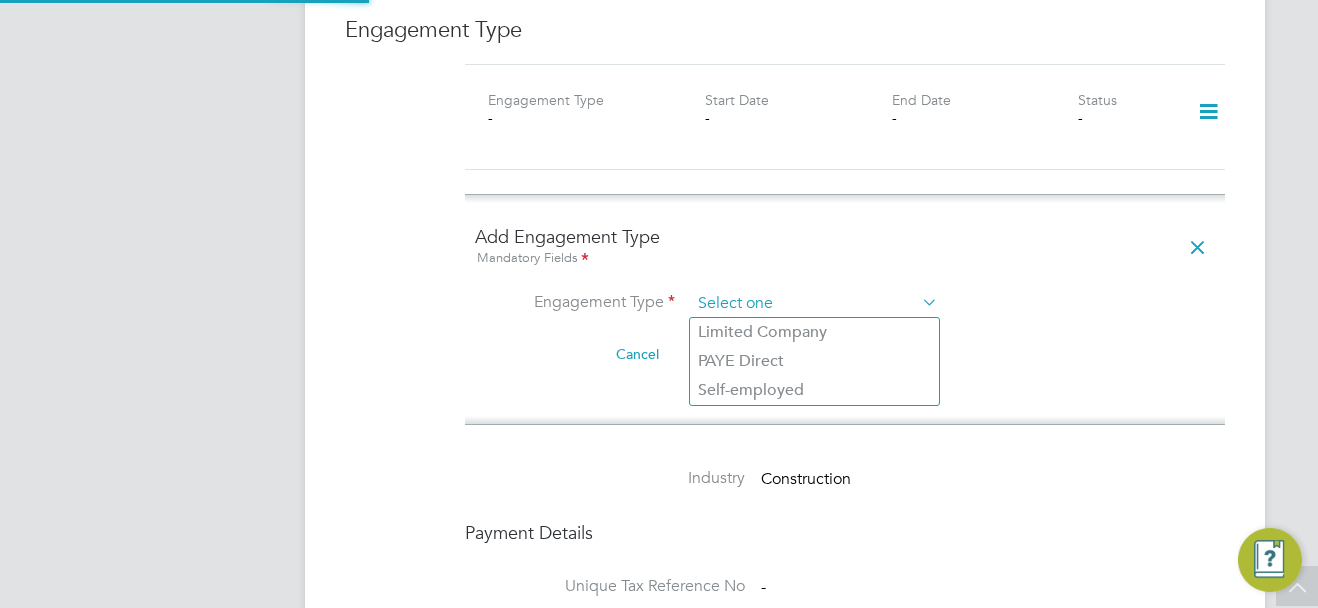 click 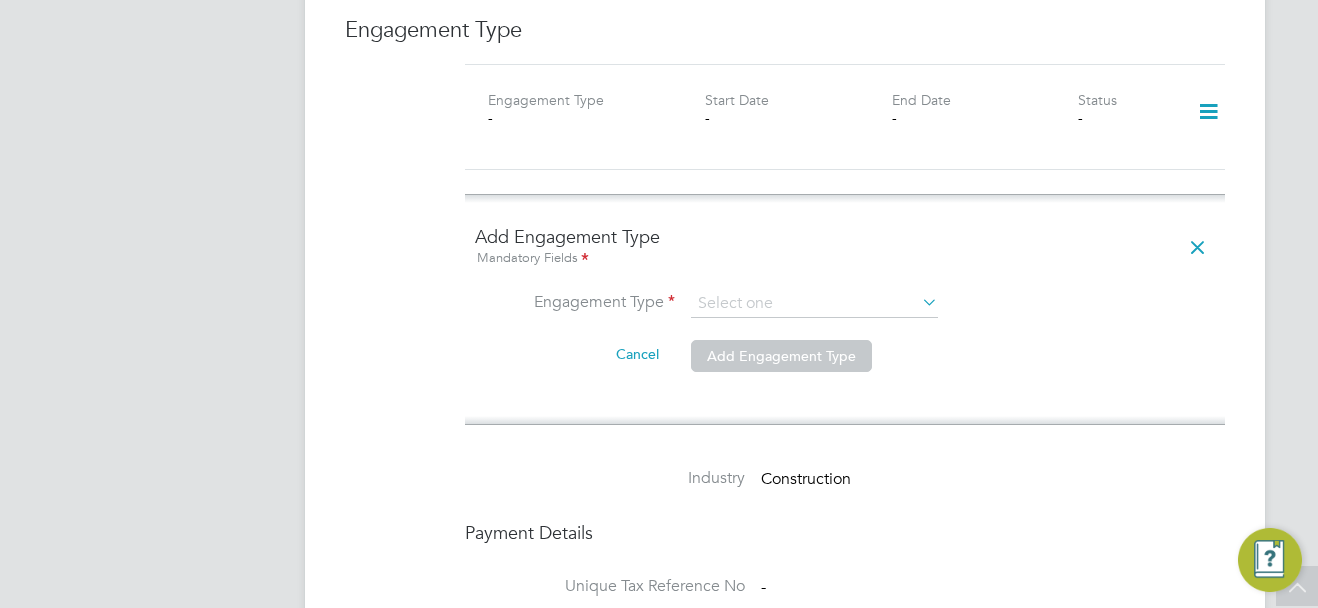 click on "PAYE Direct" 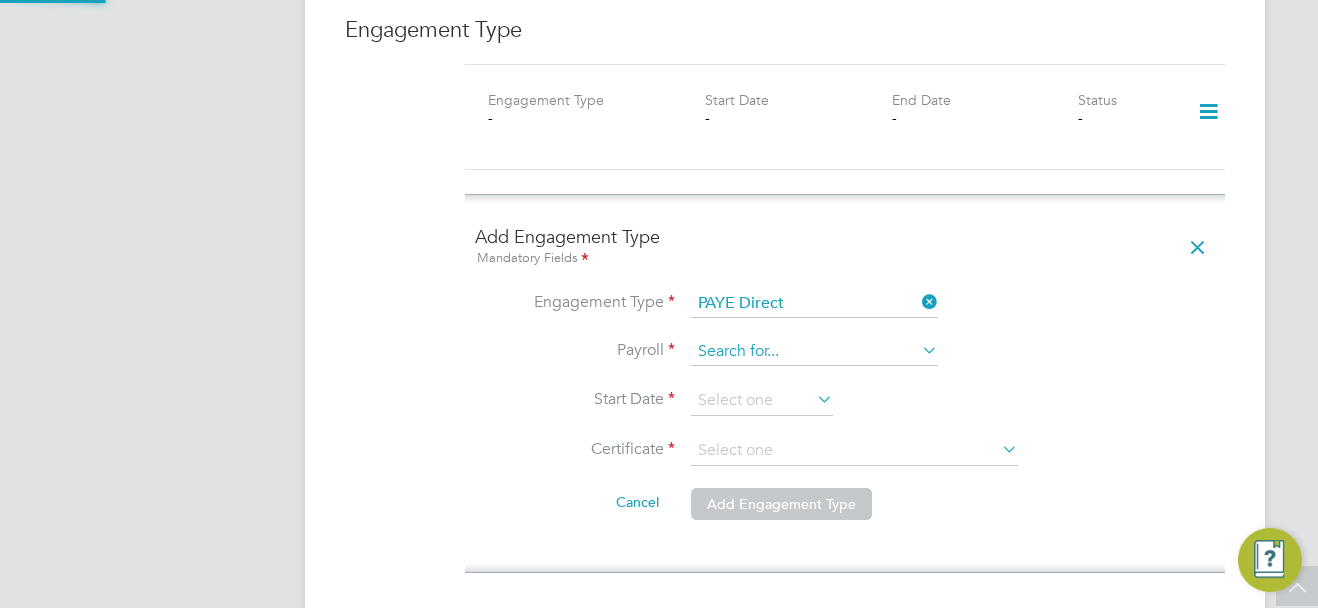 click 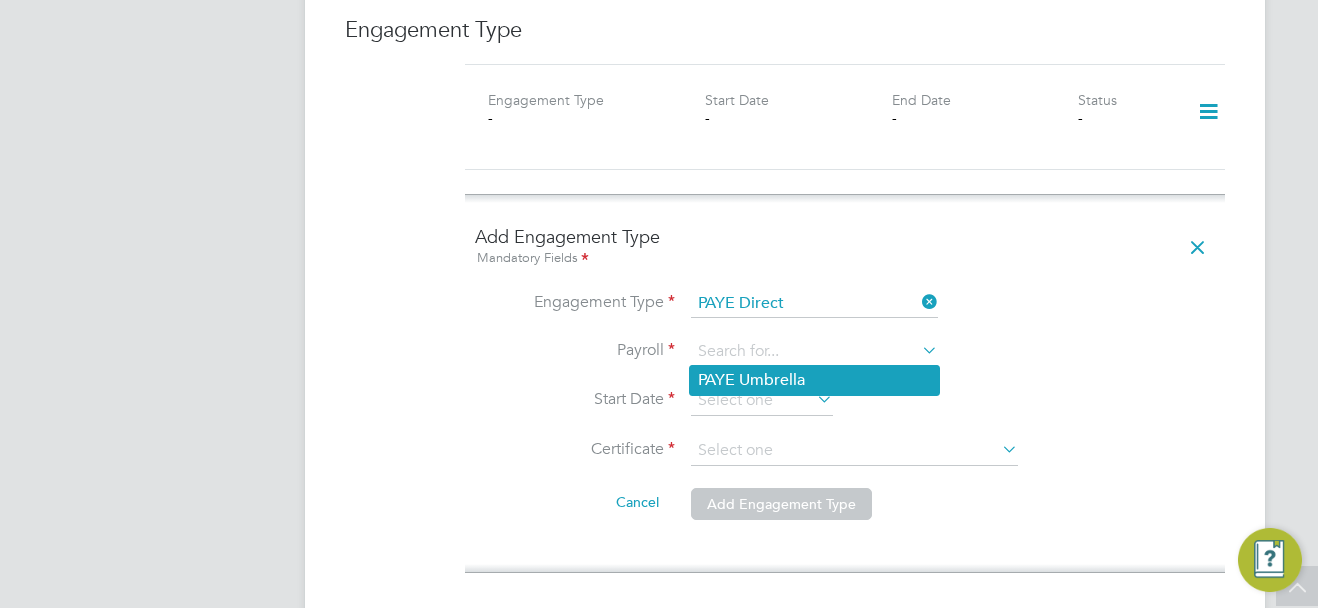 click on "PAYE Umbrella" 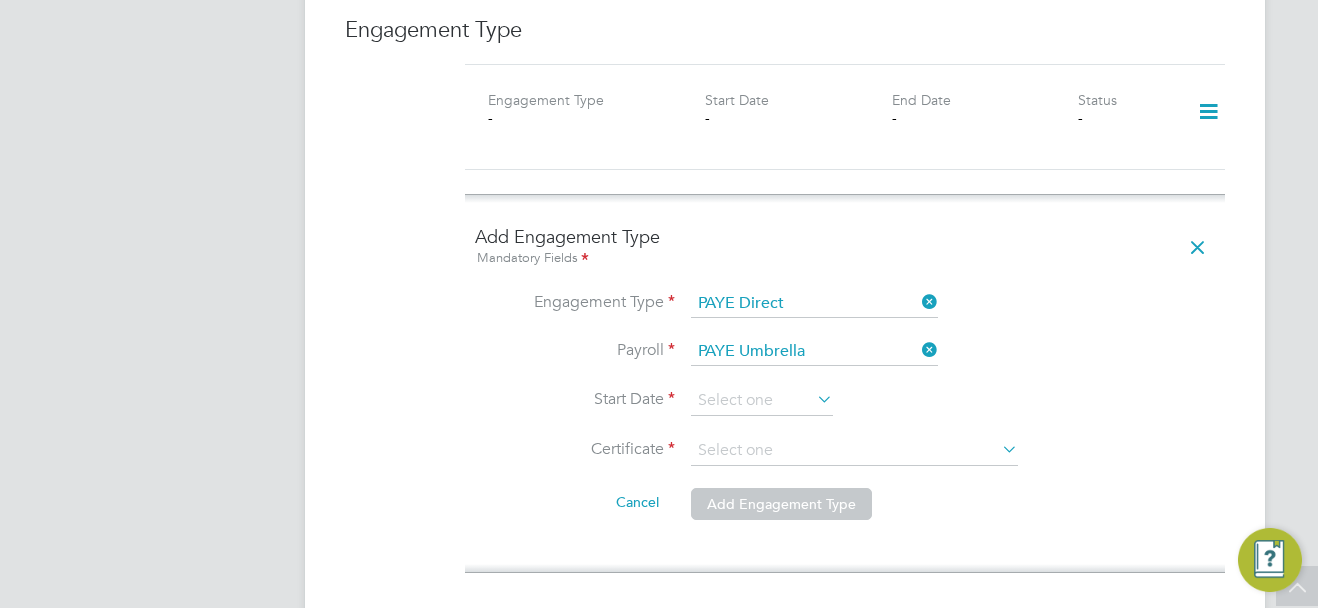 click 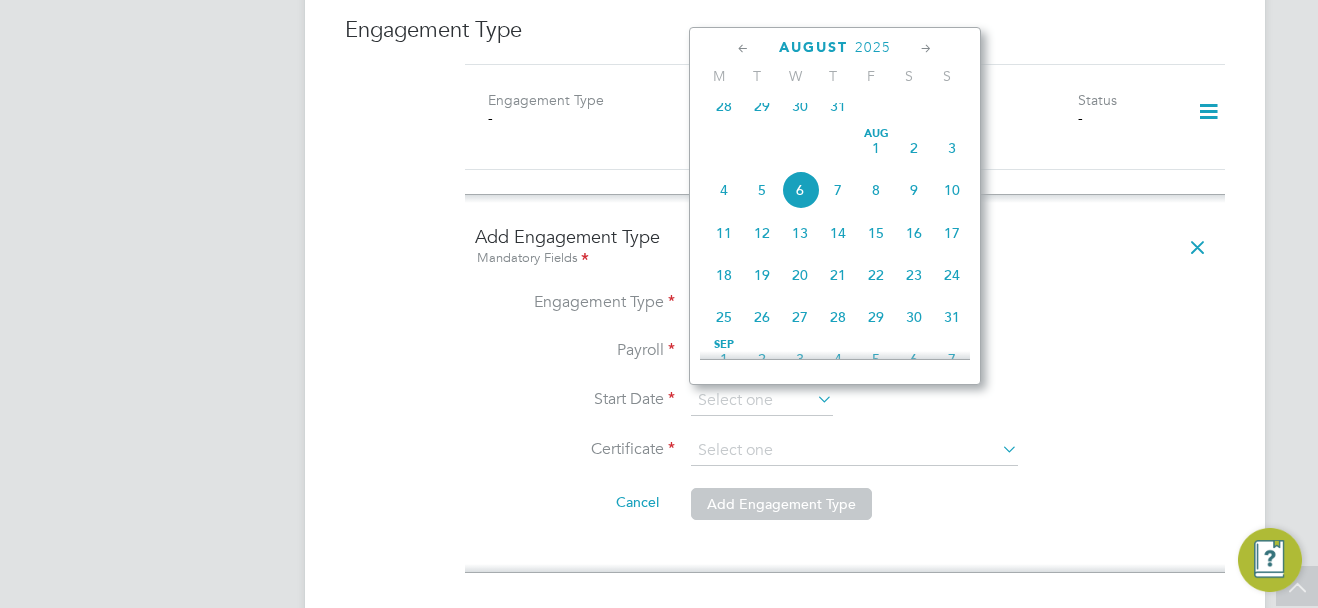 click on "30" 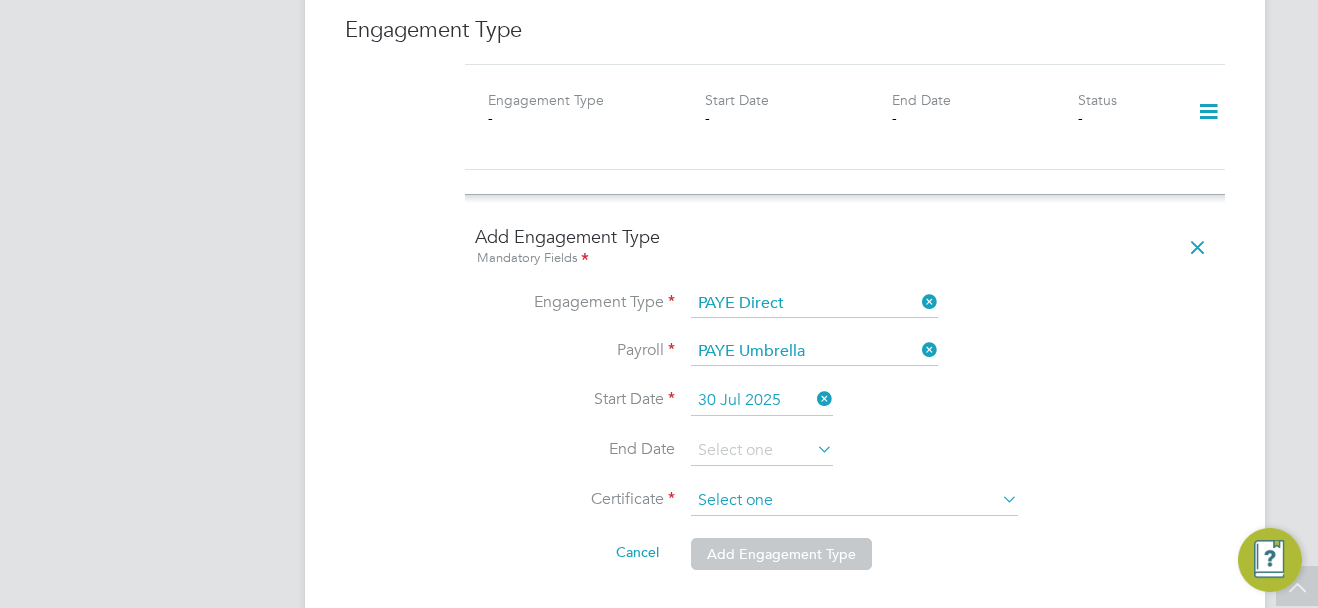 click 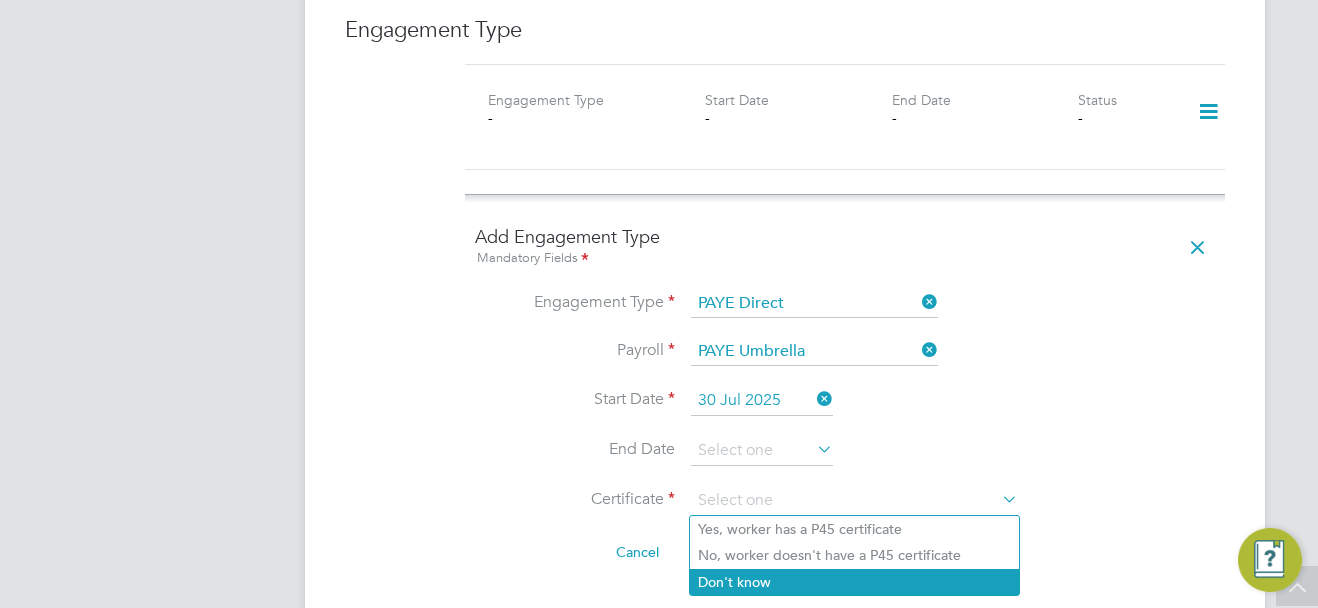 click on "Don't know" 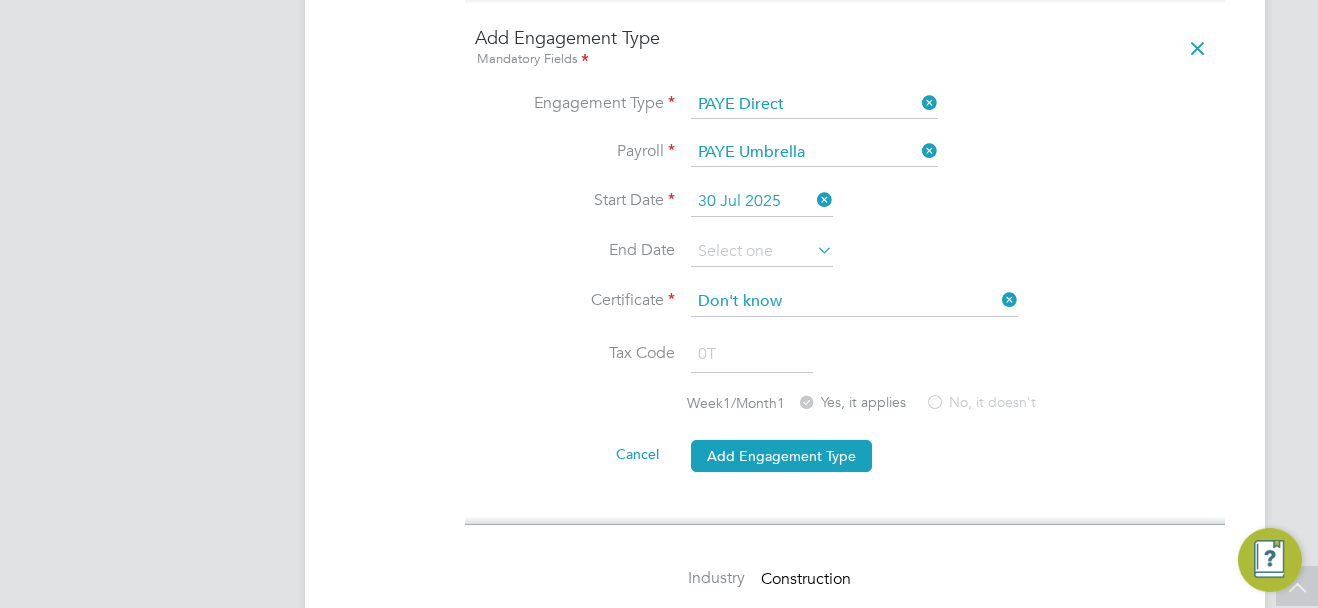 scroll, scrollTop: 1600, scrollLeft: 0, axis: vertical 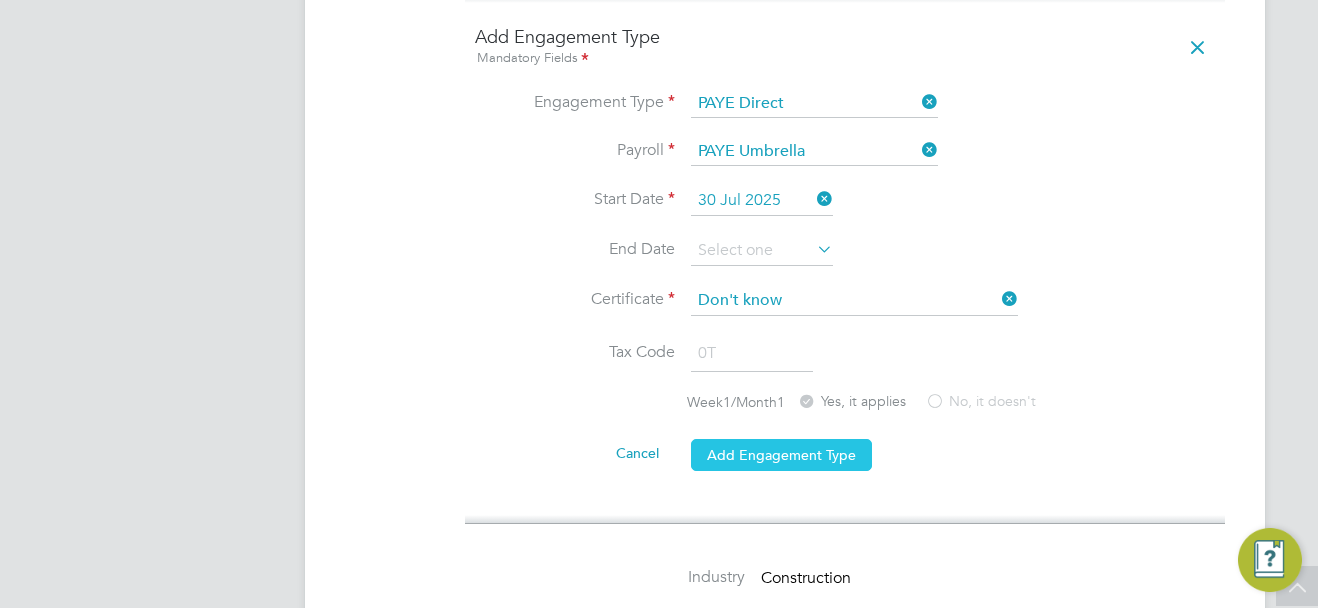 click on "Add Engagement Type" 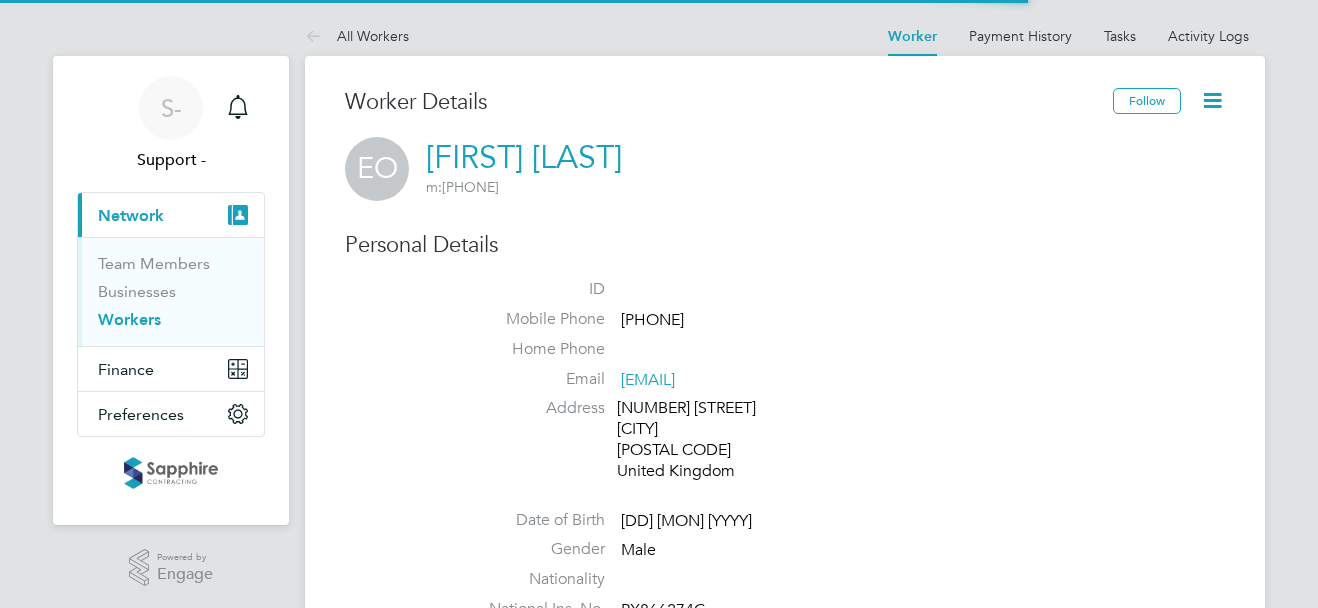 scroll, scrollTop: 0, scrollLeft: 0, axis: both 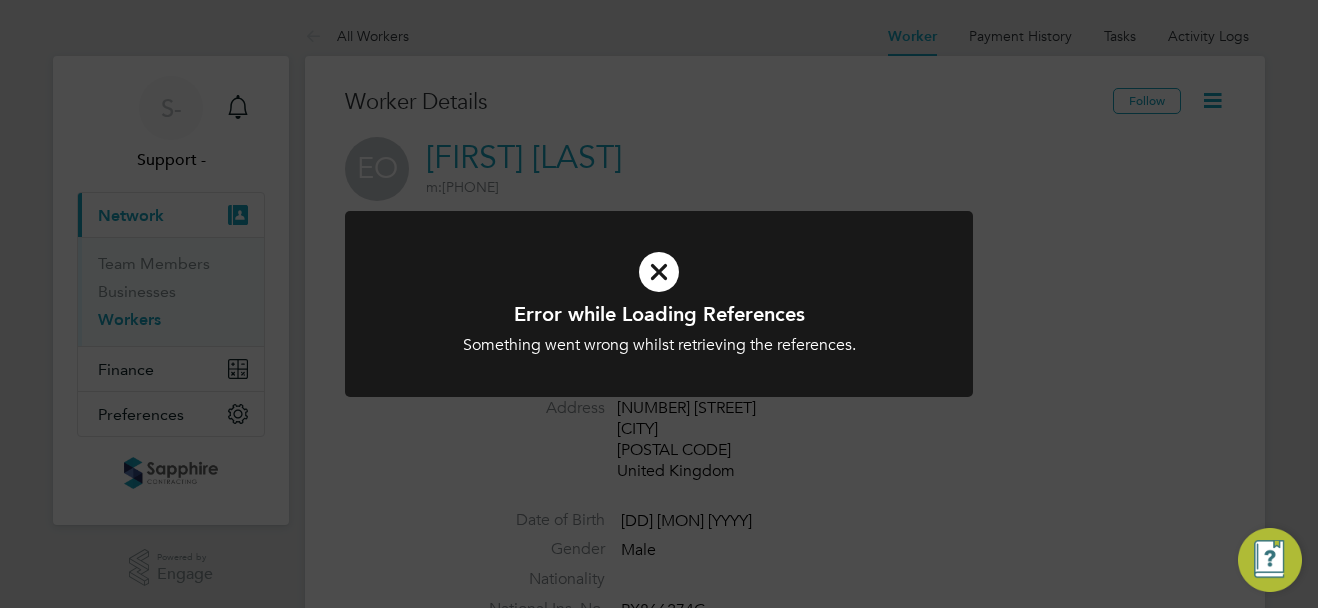 drag, startPoint x: 670, startPoint y: 277, endPoint x: 604, endPoint y: 291, distance: 67.46851 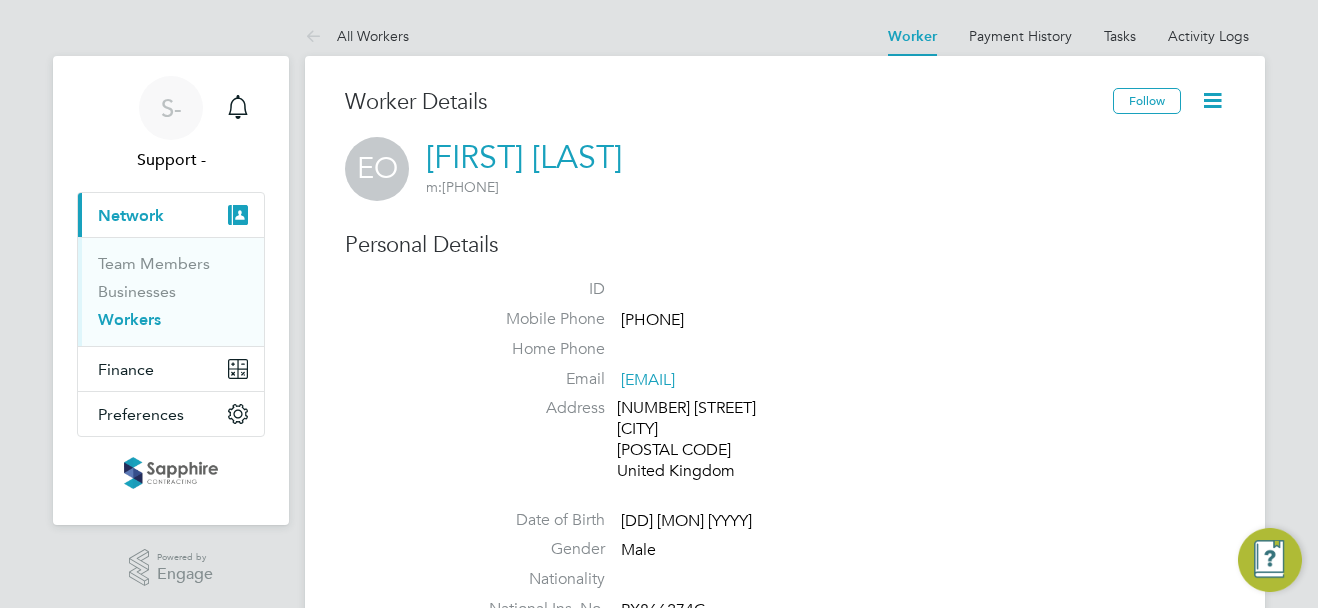 drag, startPoint x: 141, startPoint y: 326, endPoint x: 228, endPoint y: 317, distance: 87.46428 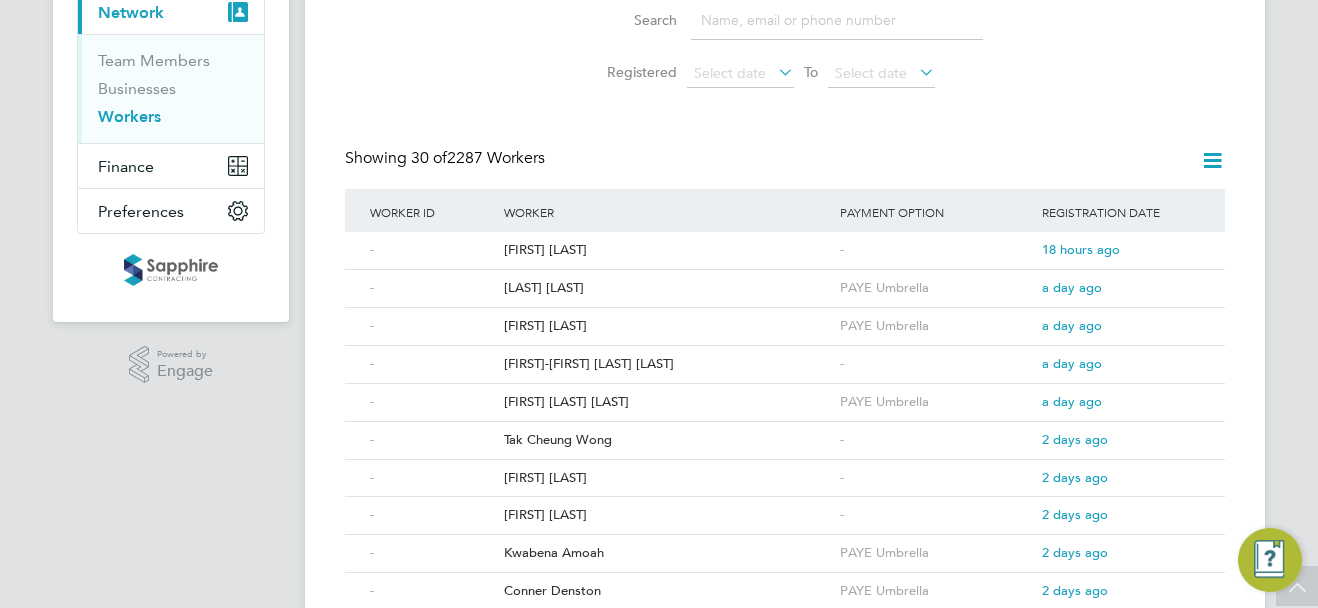 scroll, scrollTop: 303, scrollLeft: 0, axis: vertical 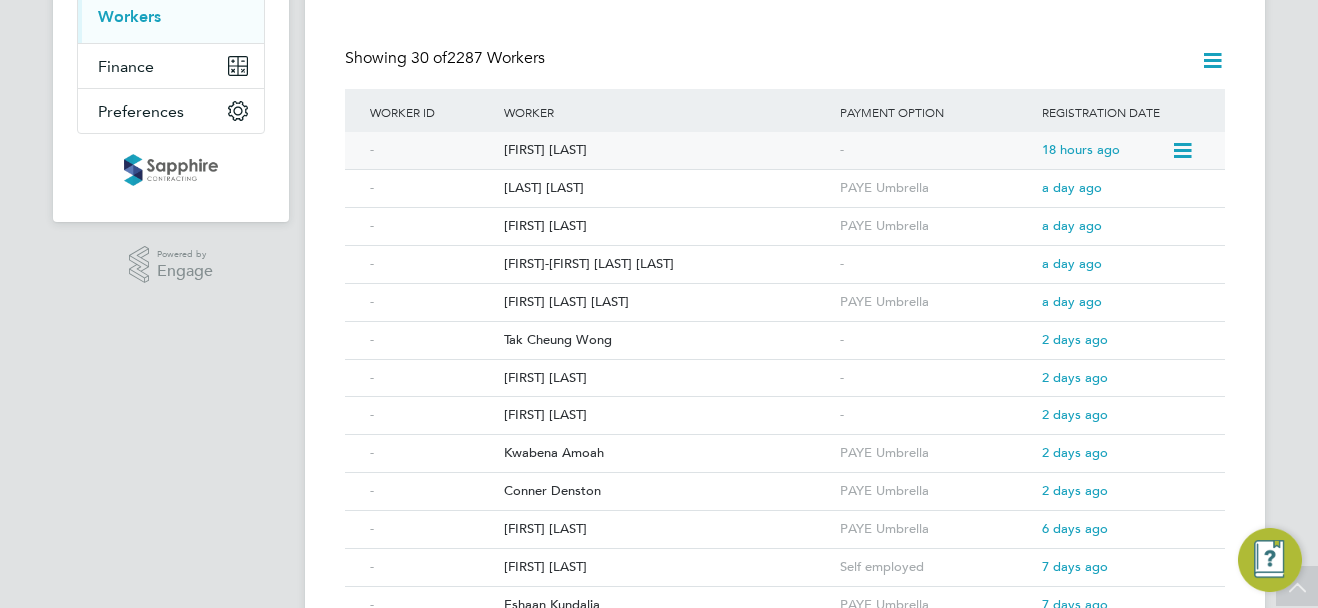 click on "[FIRST] [LAST]" 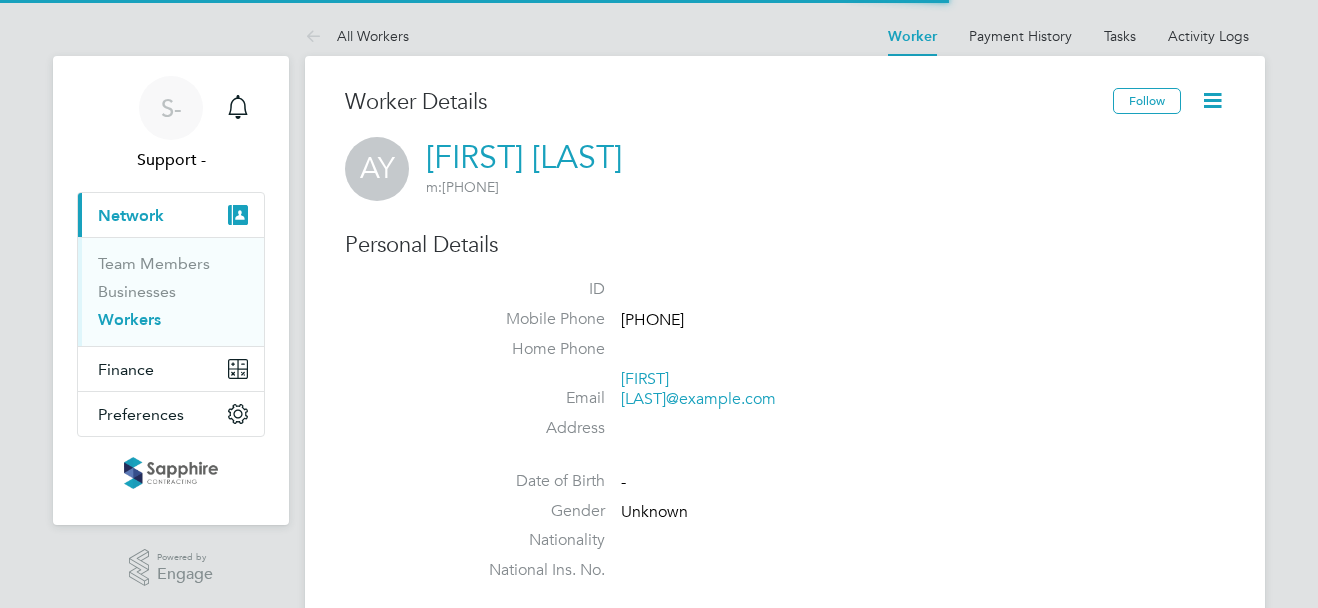 scroll, scrollTop: 0, scrollLeft: 0, axis: both 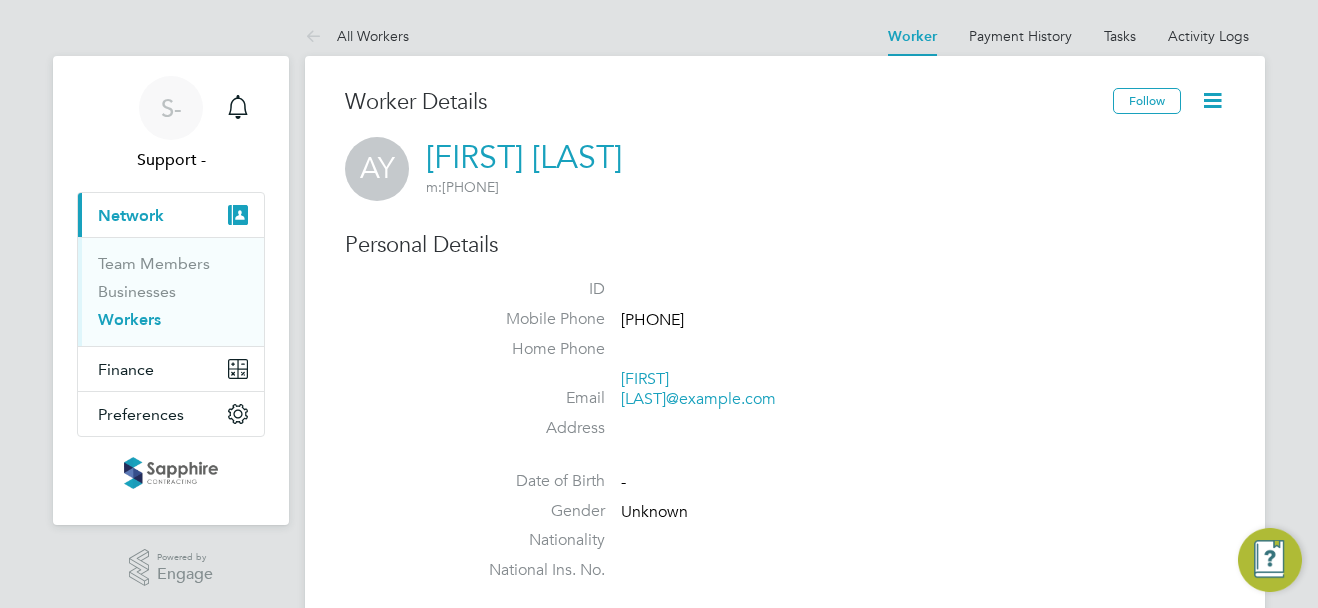drag, startPoint x: 714, startPoint y: 325, endPoint x: 622, endPoint y: 320, distance: 92.13577 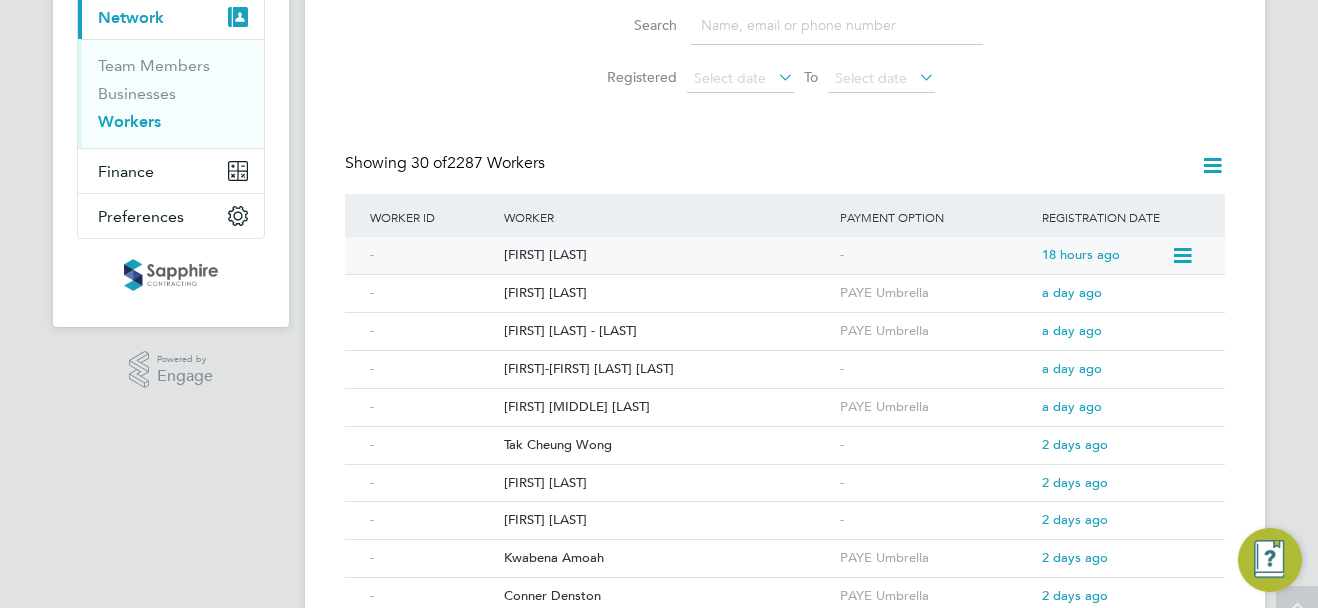 scroll, scrollTop: 200, scrollLeft: 0, axis: vertical 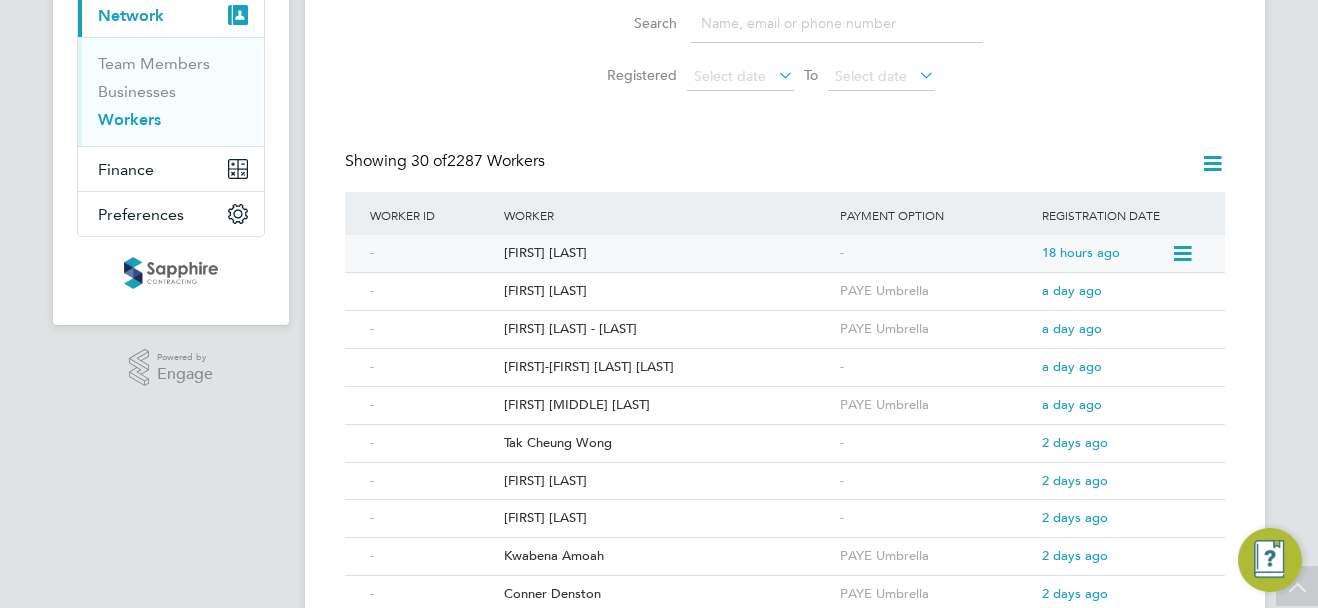 click on "[FIRST] [LAST]" 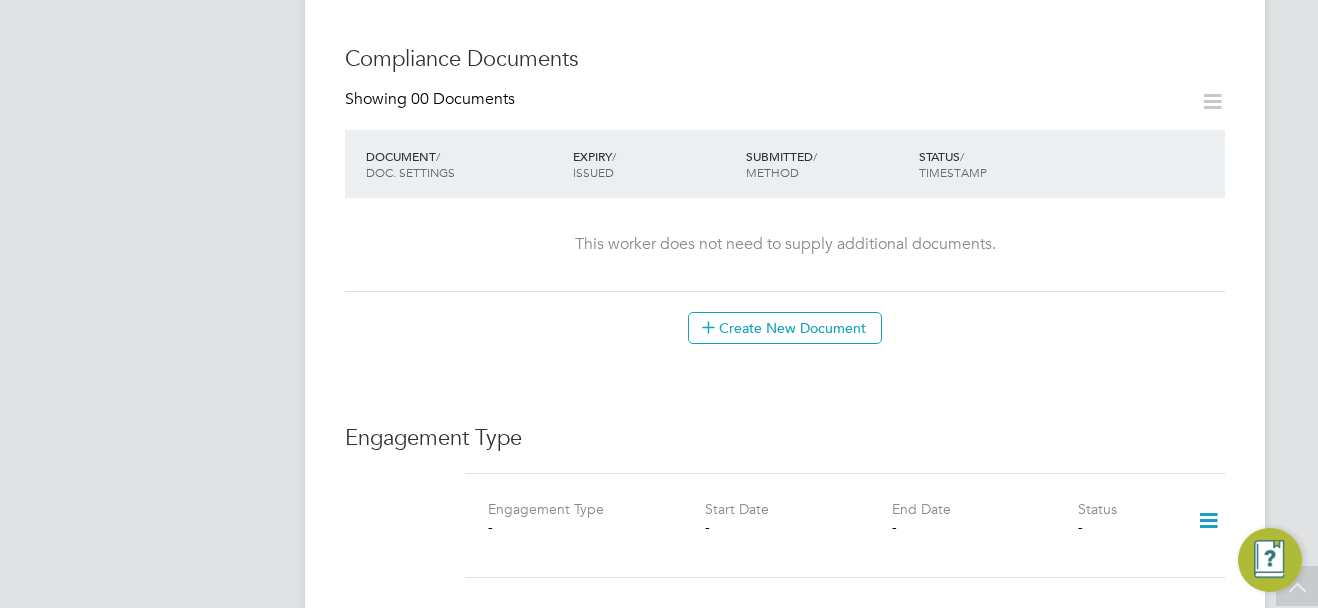 scroll, scrollTop: 1200, scrollLeft: 0, axis: vertical 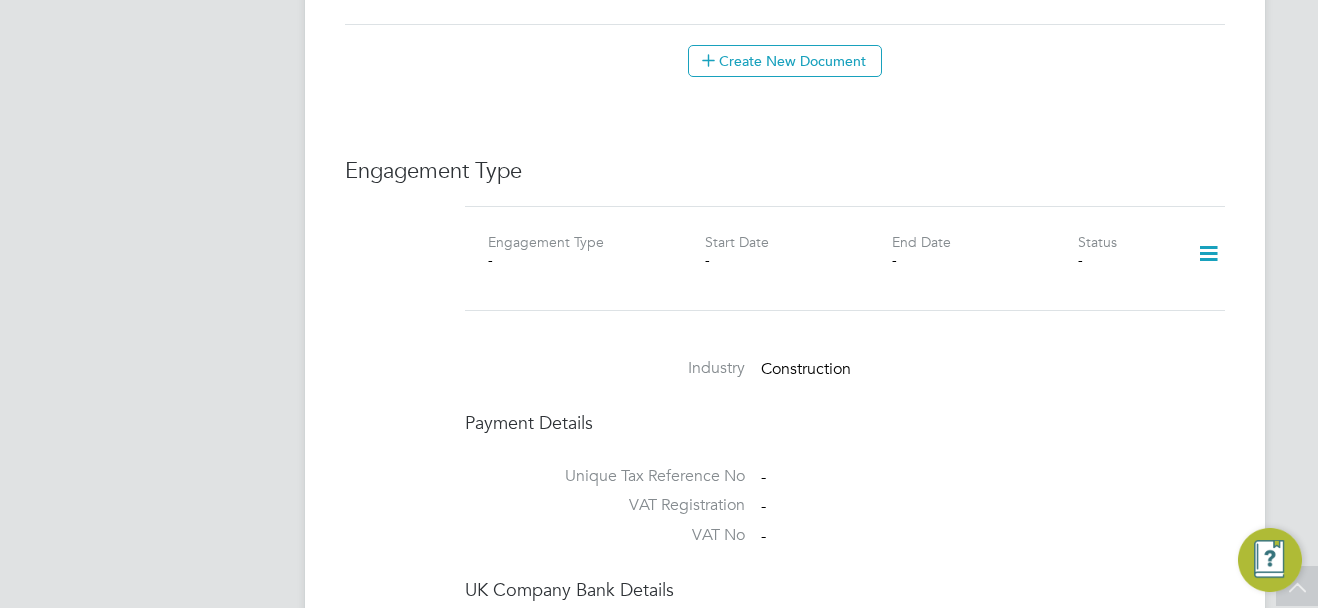 click 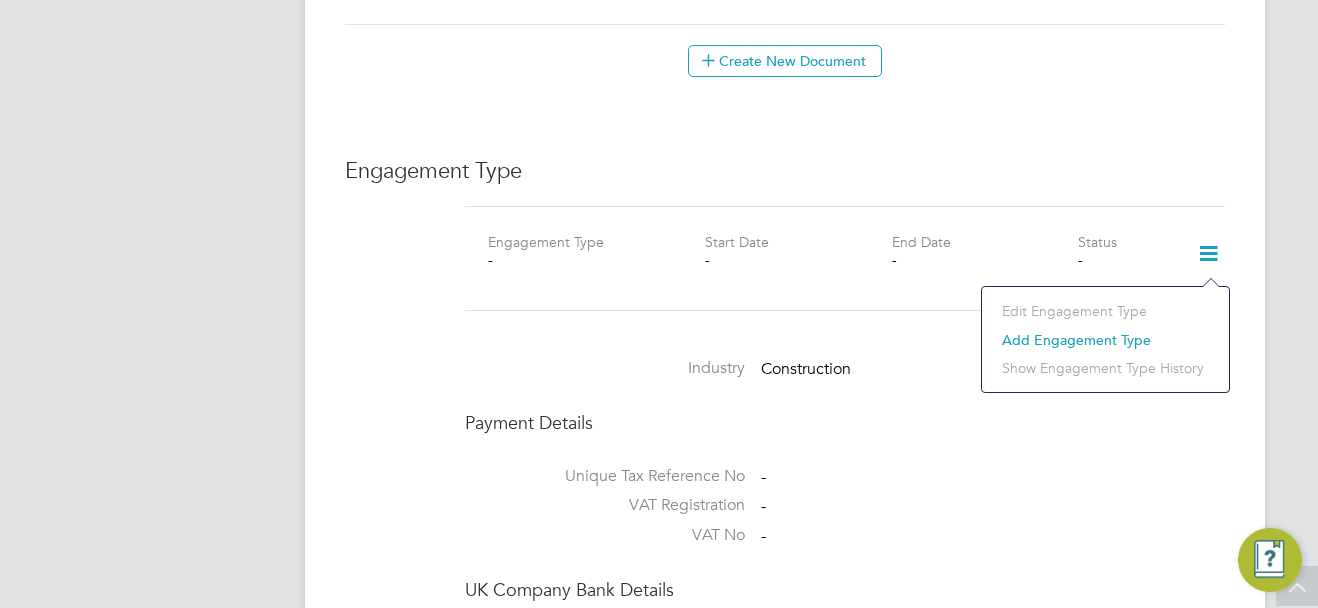 click on "Add Engagement Type" 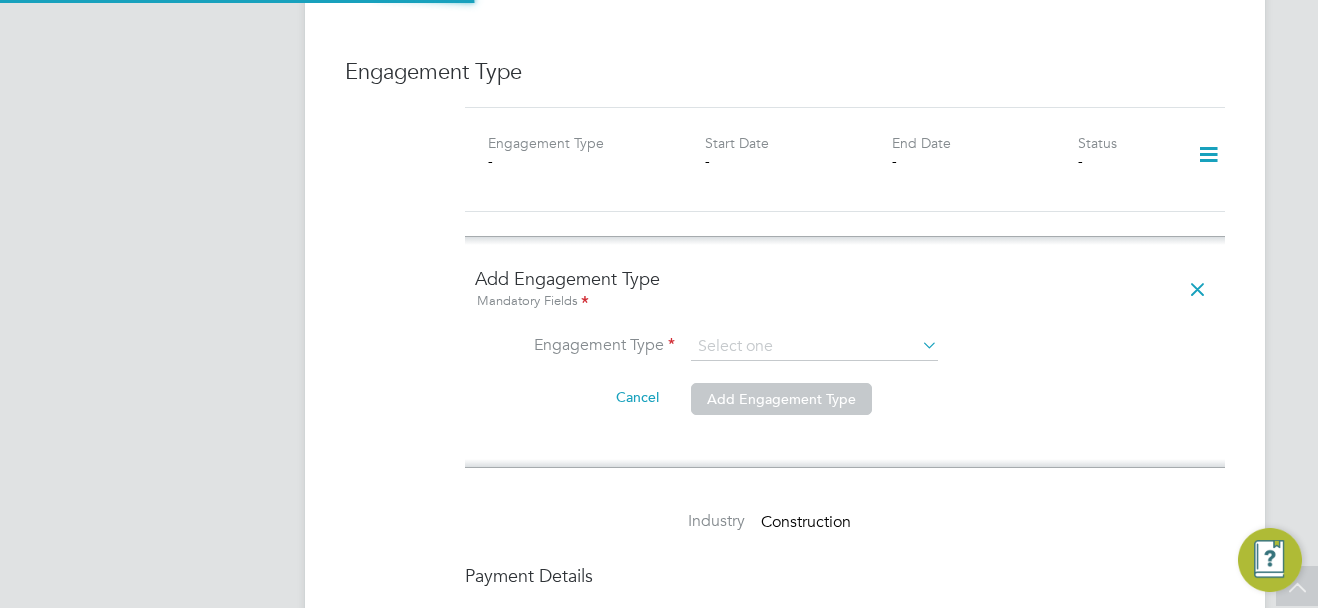 scroll, scrollTop: 1300, scrollLeft: 0, axis: vertical 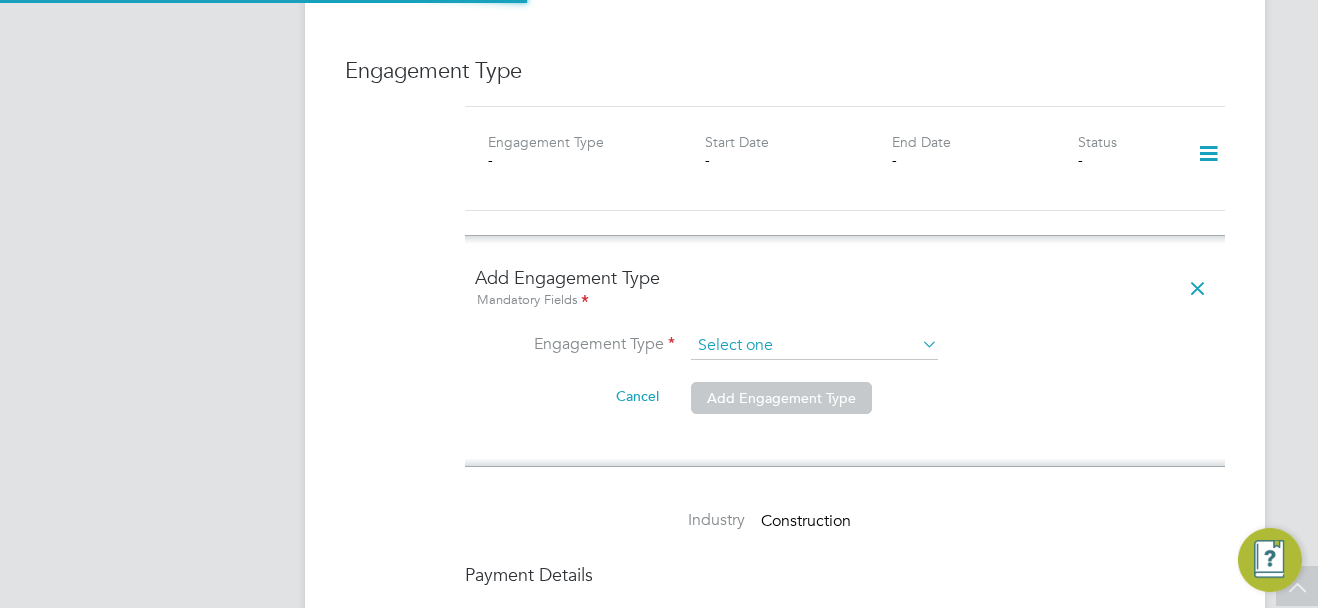 click 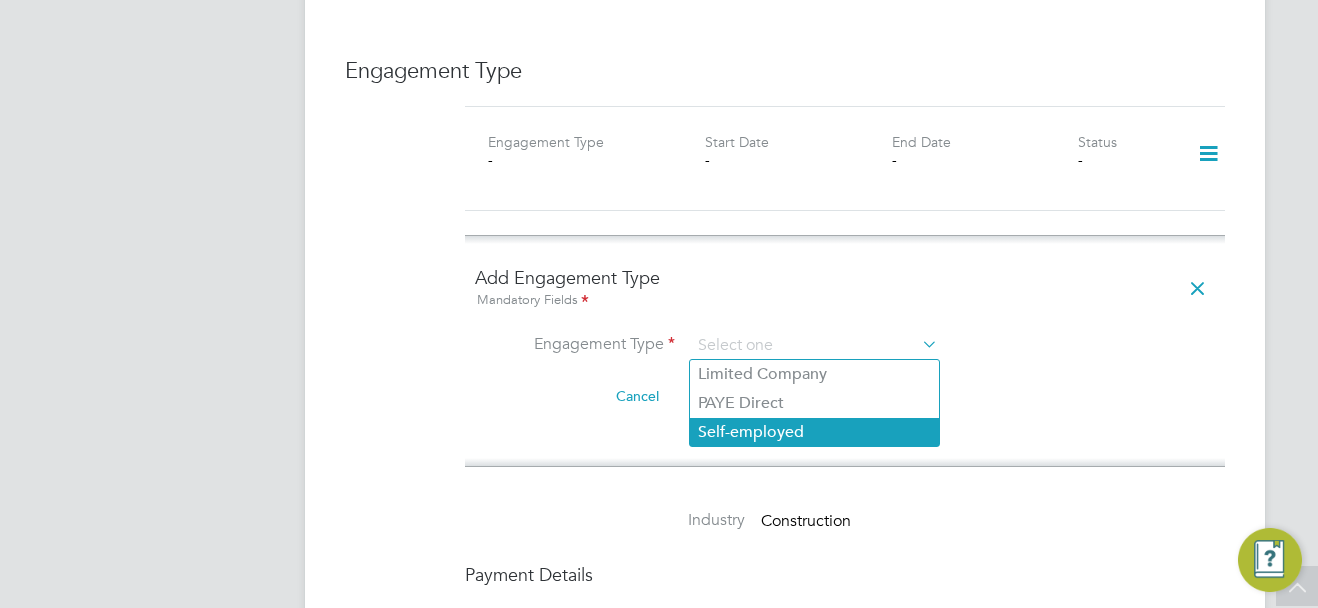 click on "Self-employed" 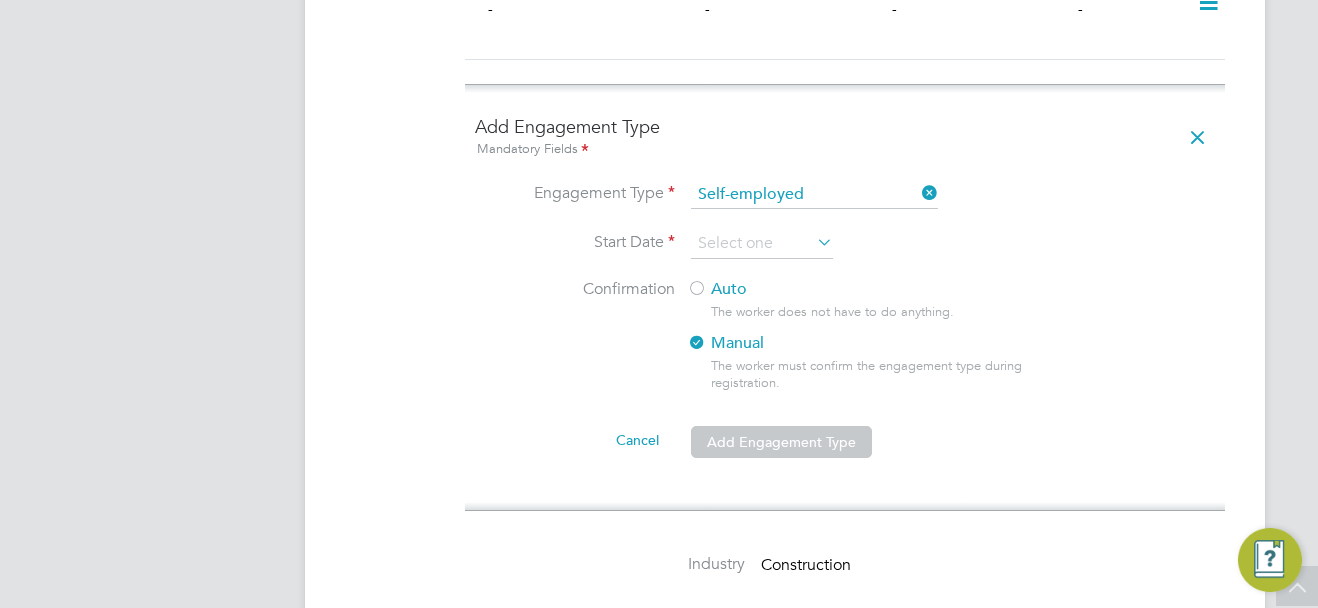 scroll, scrollTop: 1500, scrollLeft: 0, axis: vertical 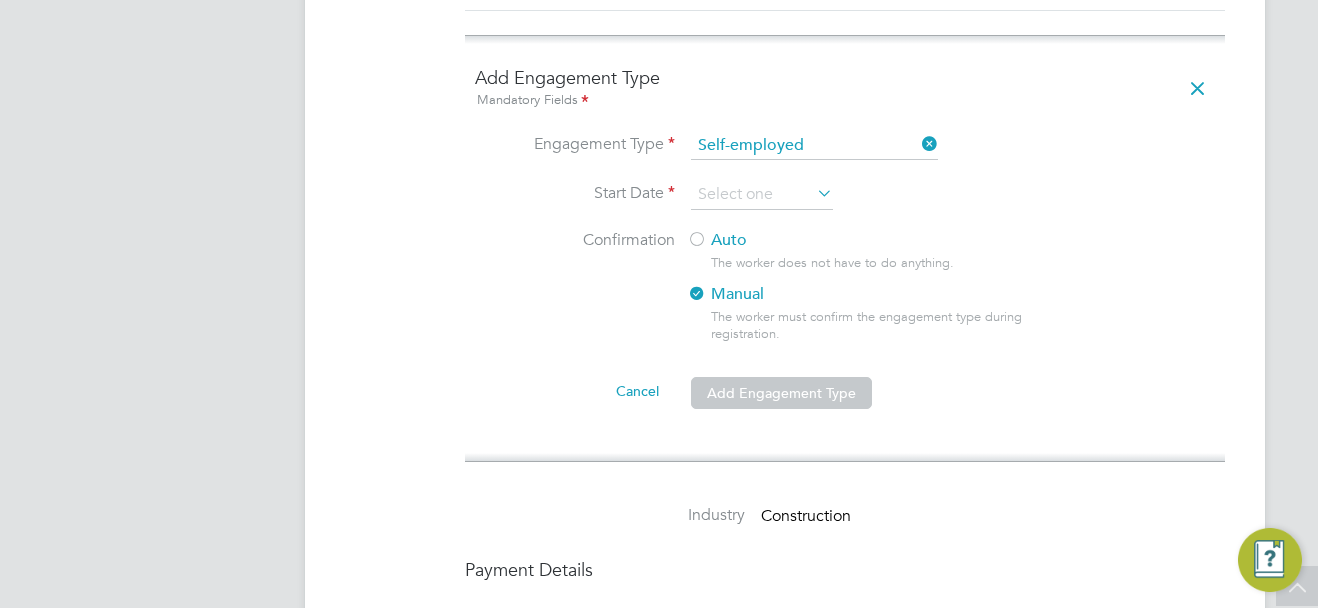 click 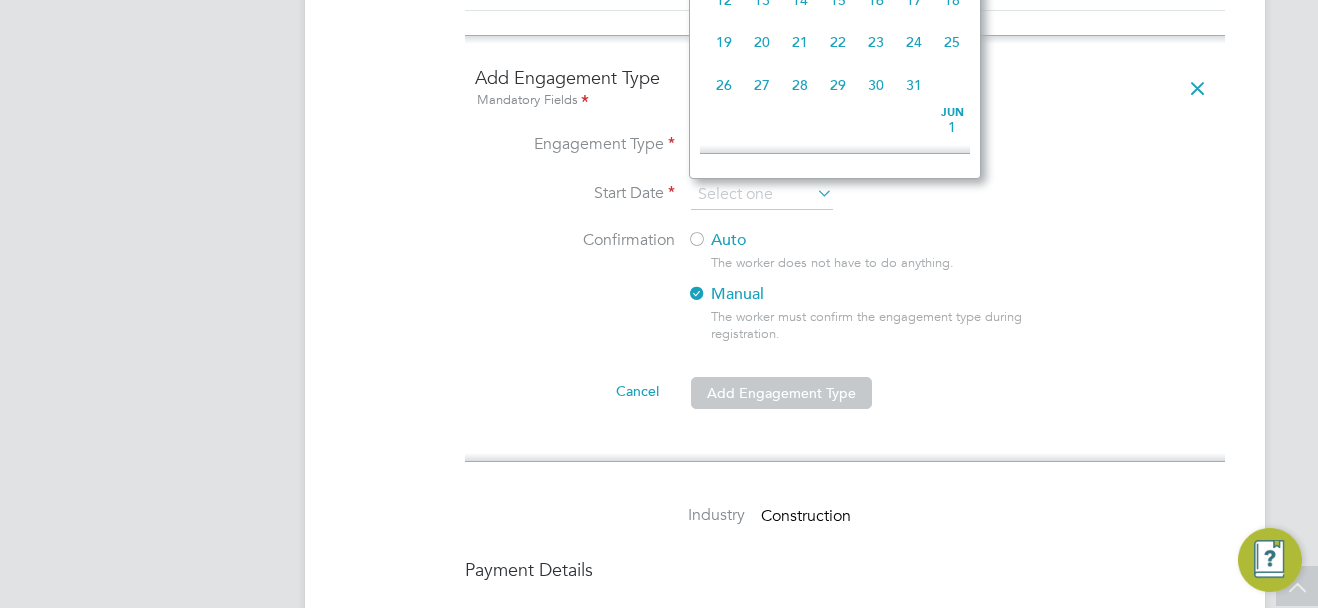 scroll, scrollTop: 649, scrollLeft: 0, axis: vertical 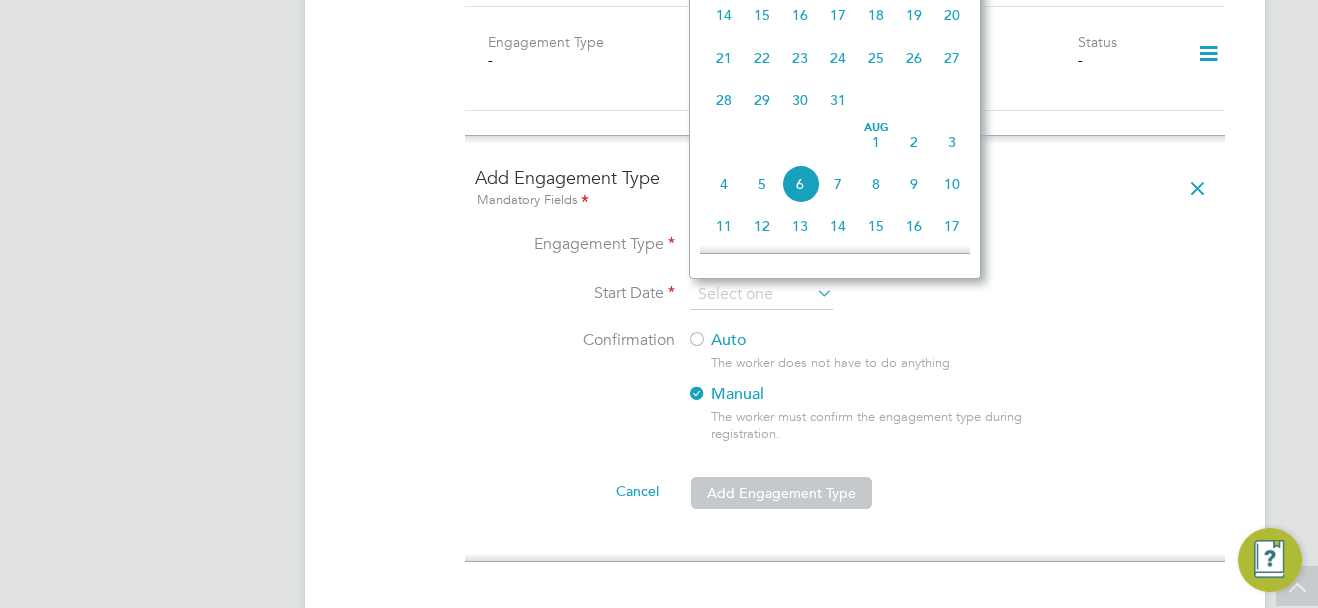 click on "30" 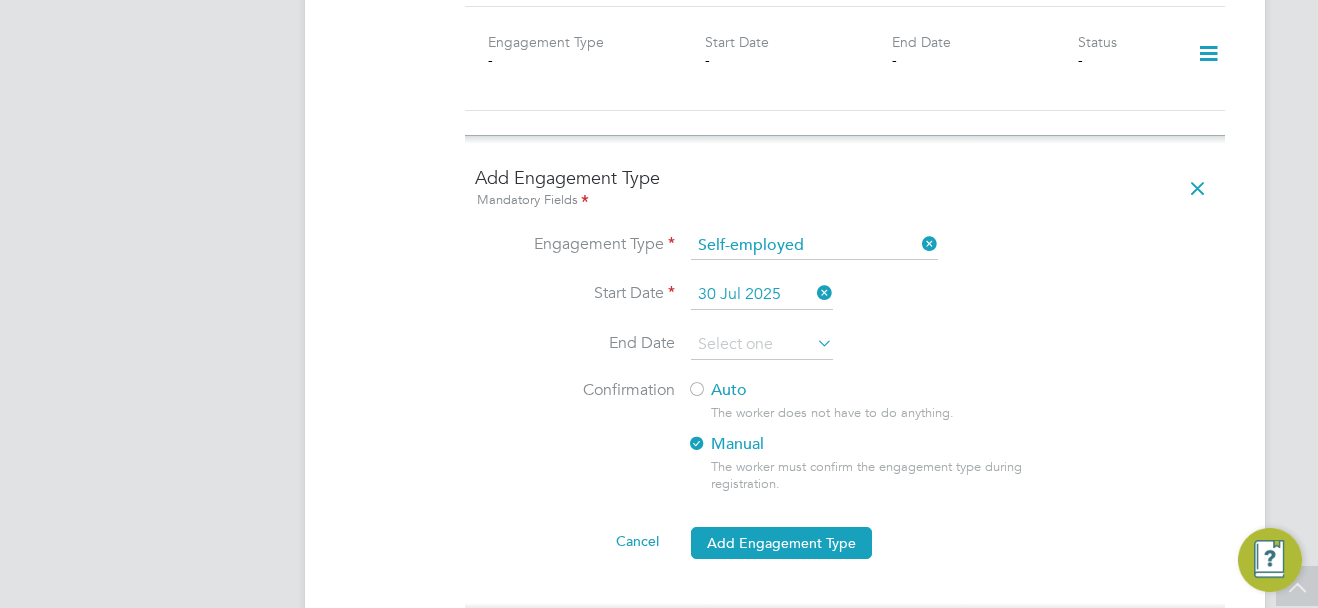 click 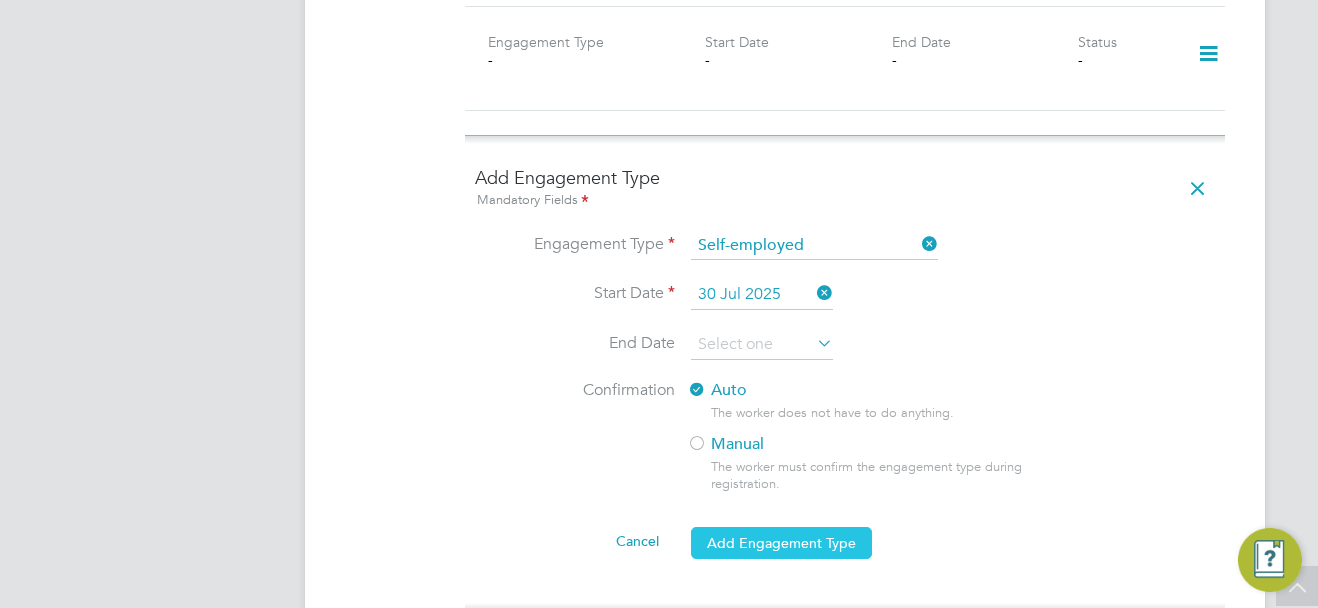 click on "Add Engagement Type" 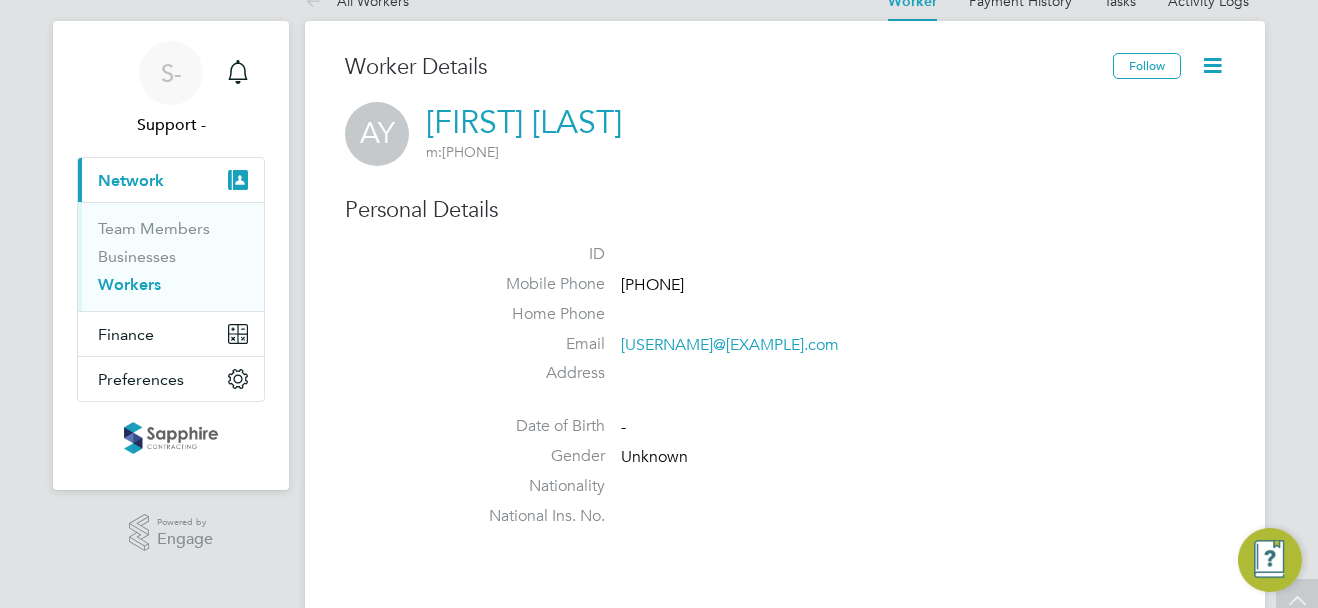 scroll, scrollTop: 0, scrollLeft: 0, axis: both 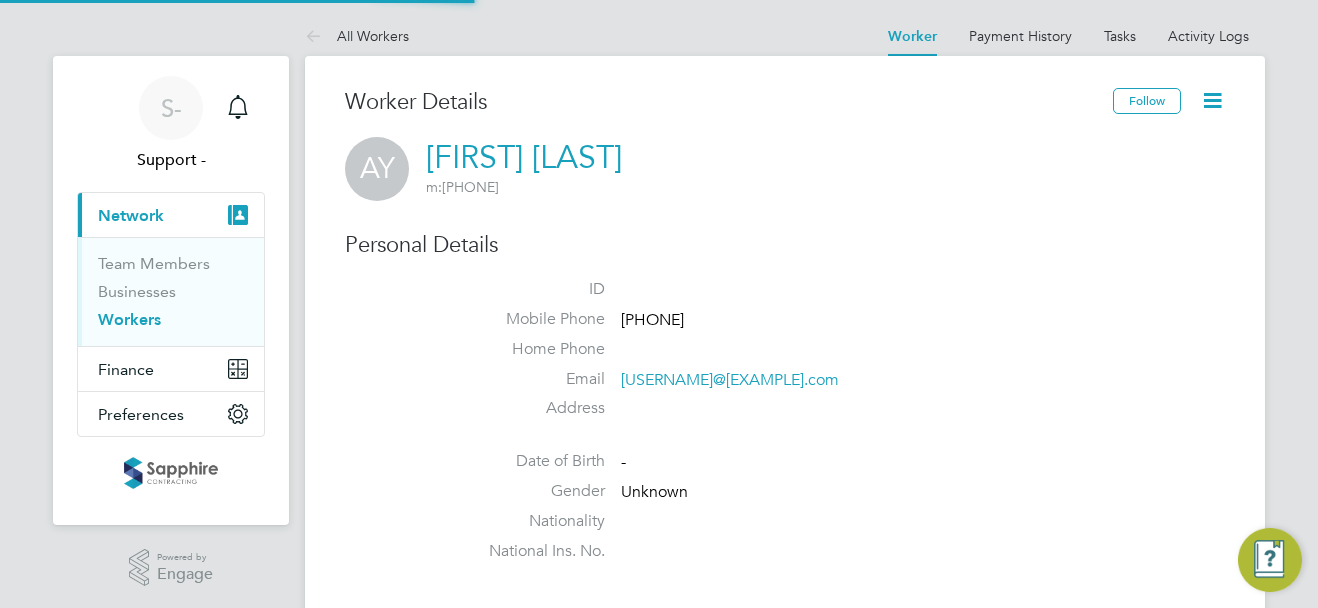 drag, startPoint x: 147, startPoint y: 315, endPoint x: 274, endPoint y: 290, distance: 129.43724 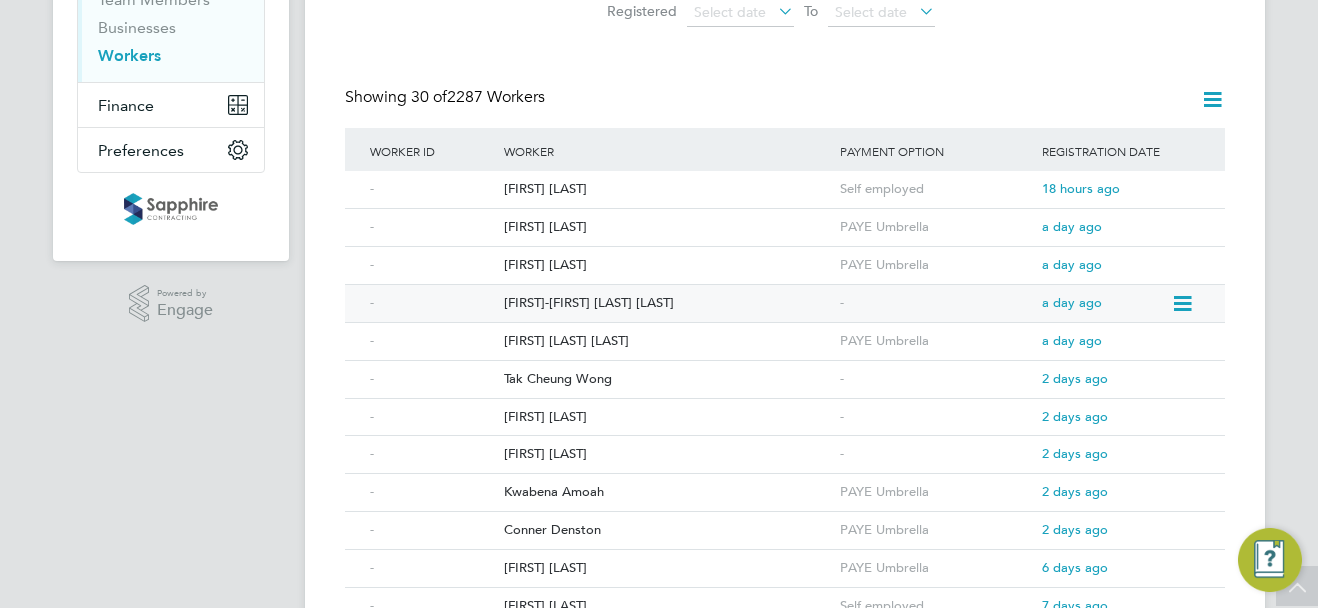 scroll, scrollTop: 300, scrollLeft: 0, axis: vertical 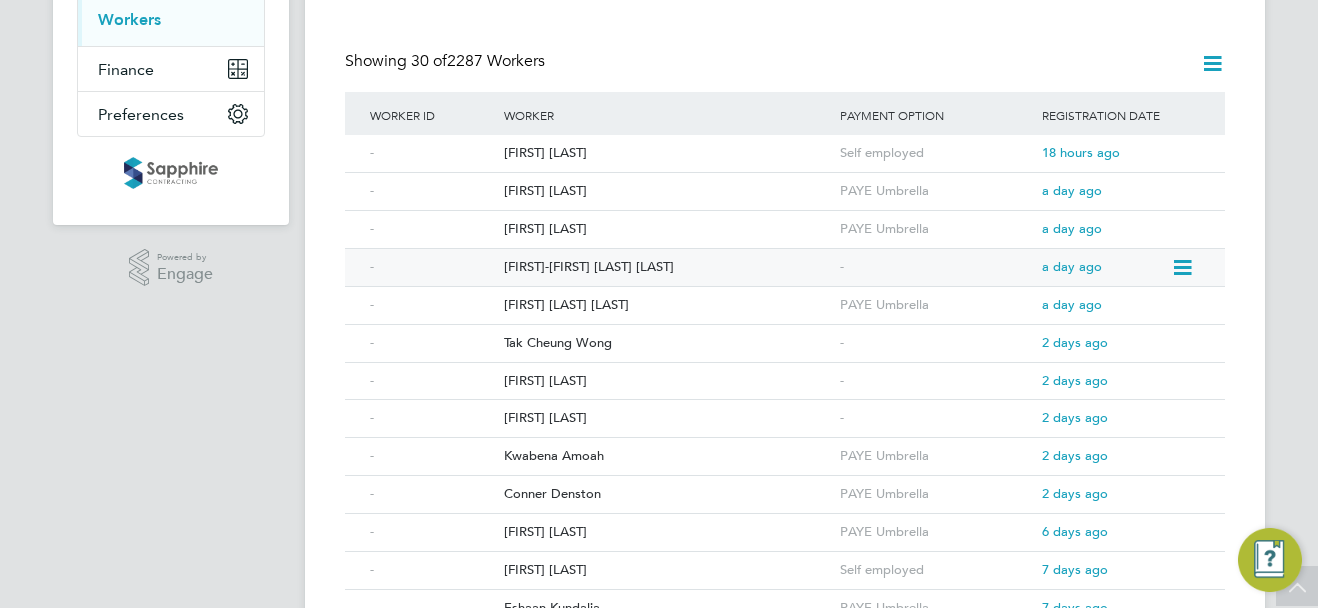 click on "[FIRST]-[FIRST] [LAST] [LAST]" 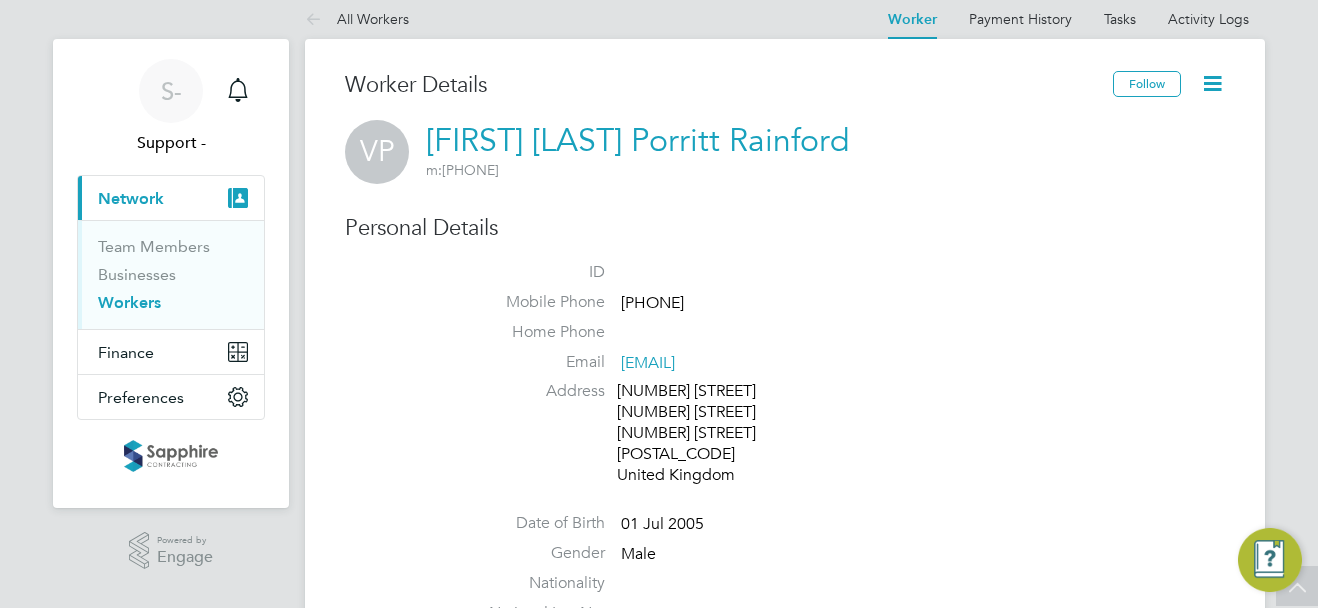scroll, scrollTop: 0, scrollLeft: 0, axis: both 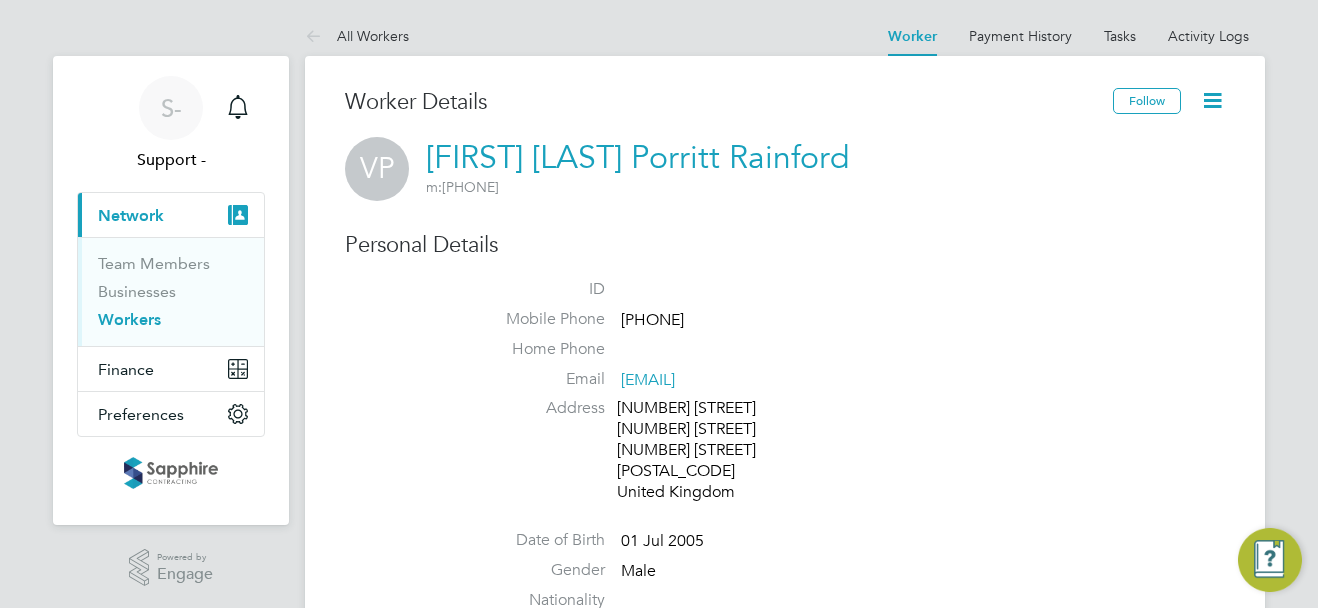 drag, startPoint x: 724, startPoint y: 320, endPoint x: 630, endPoint y: 325, distance: 94.13288 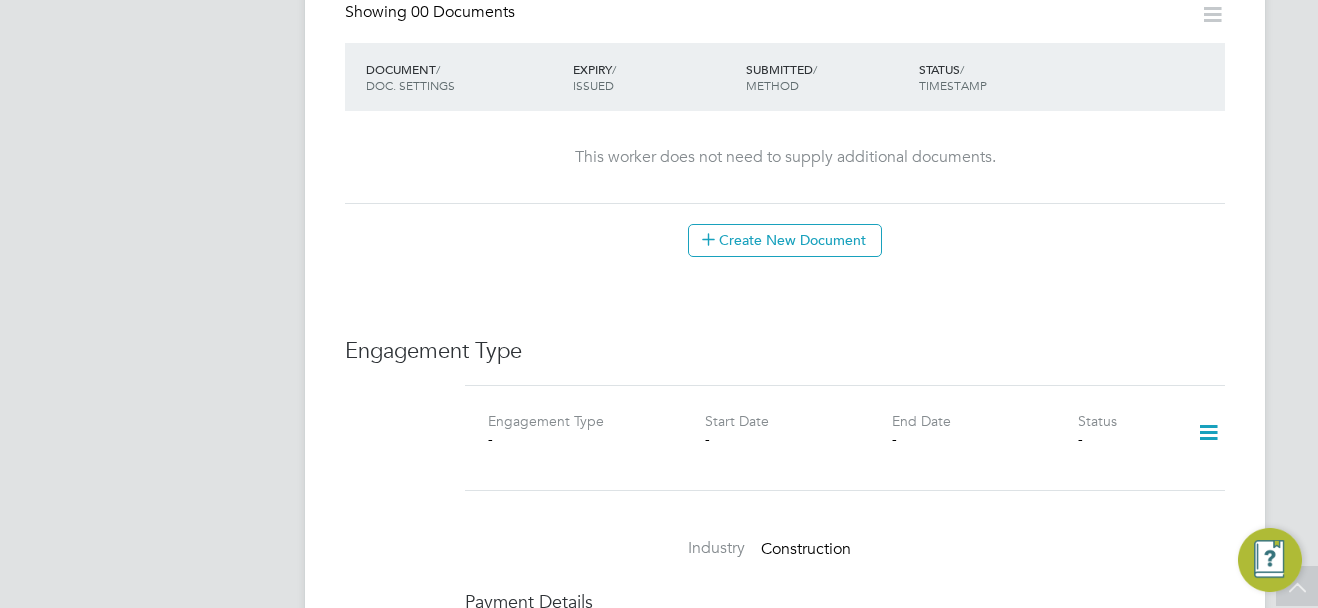 scroll, scrollTop: 1200, scrollLeft: 0, axis: vertical 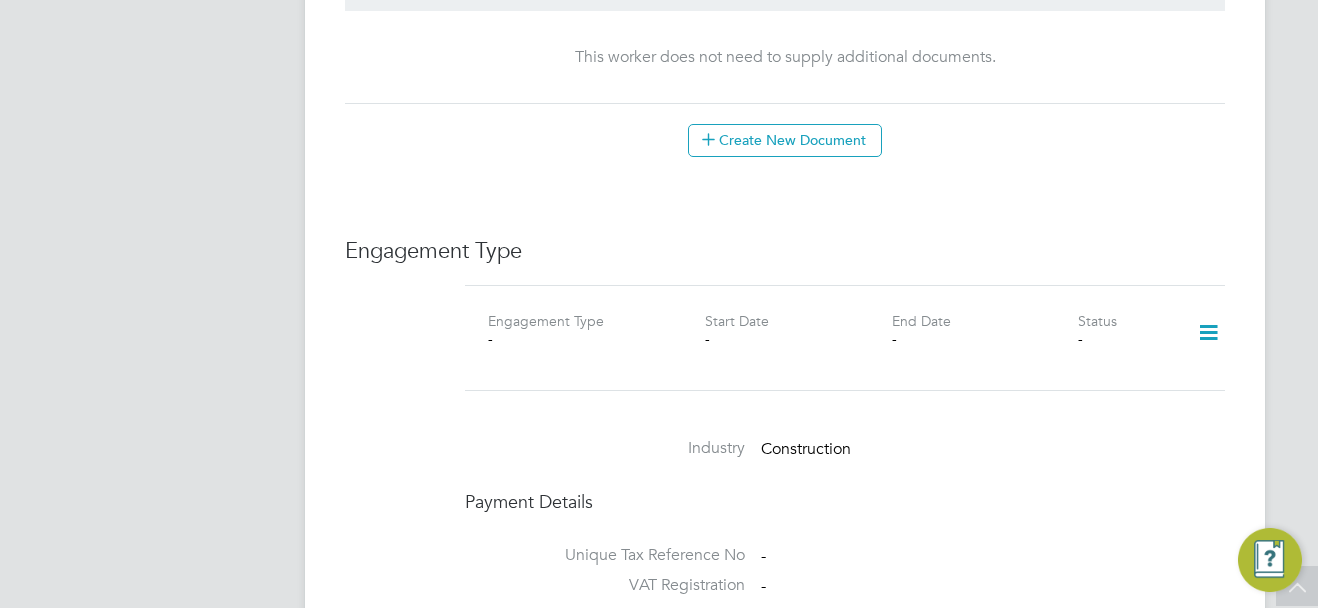 click 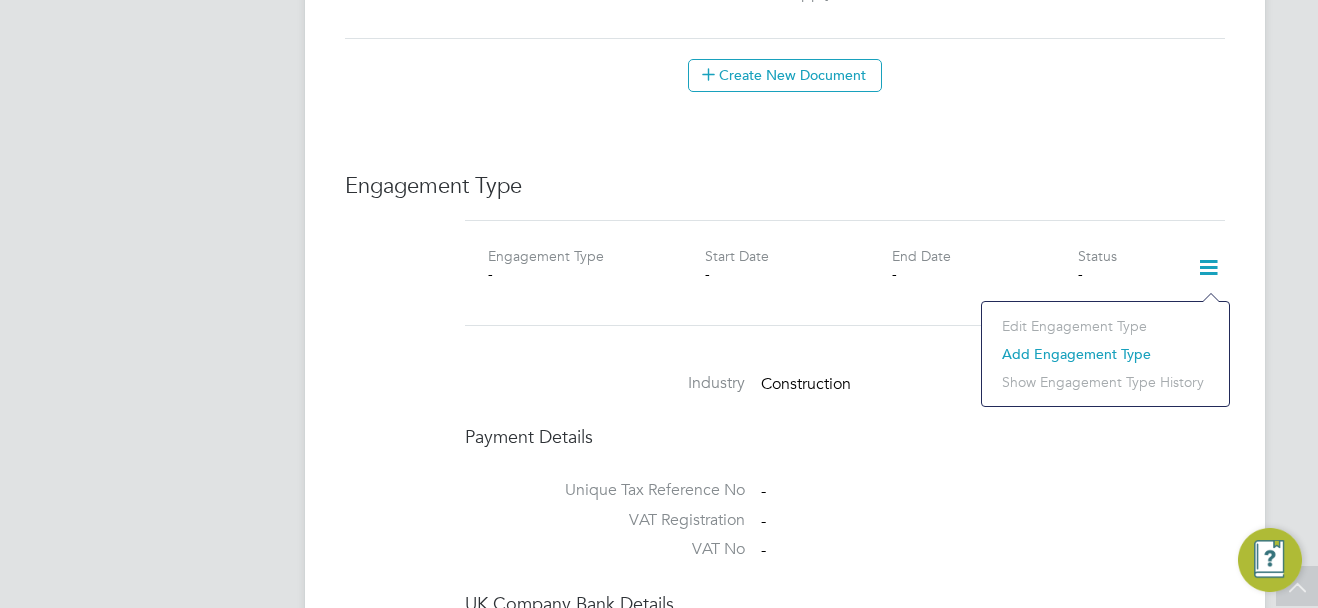 scroll, scrollTop: 1300, scrollLeft: 0, axis: vertical 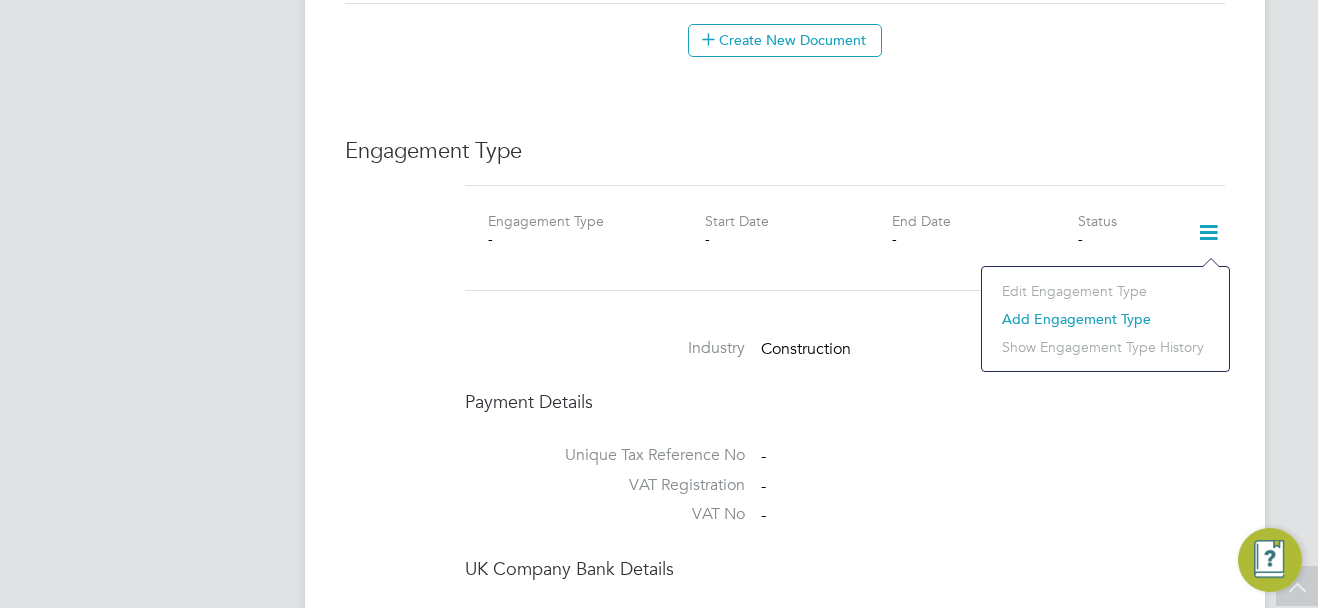 click on "Add Engagement Type" 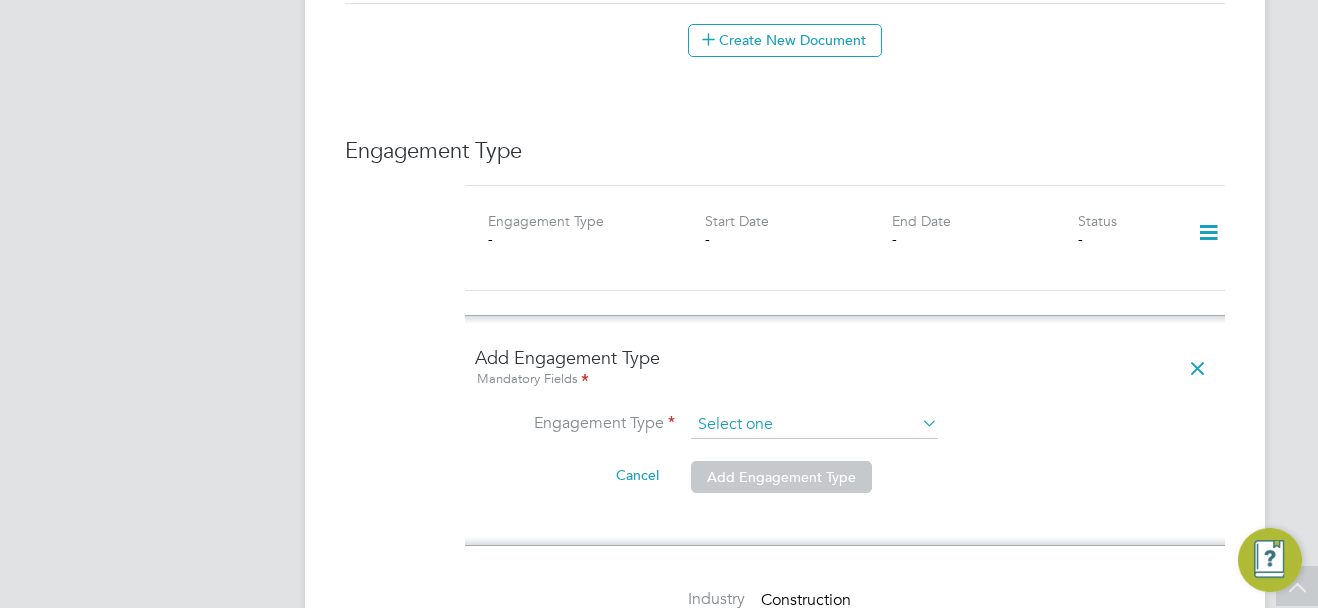 click 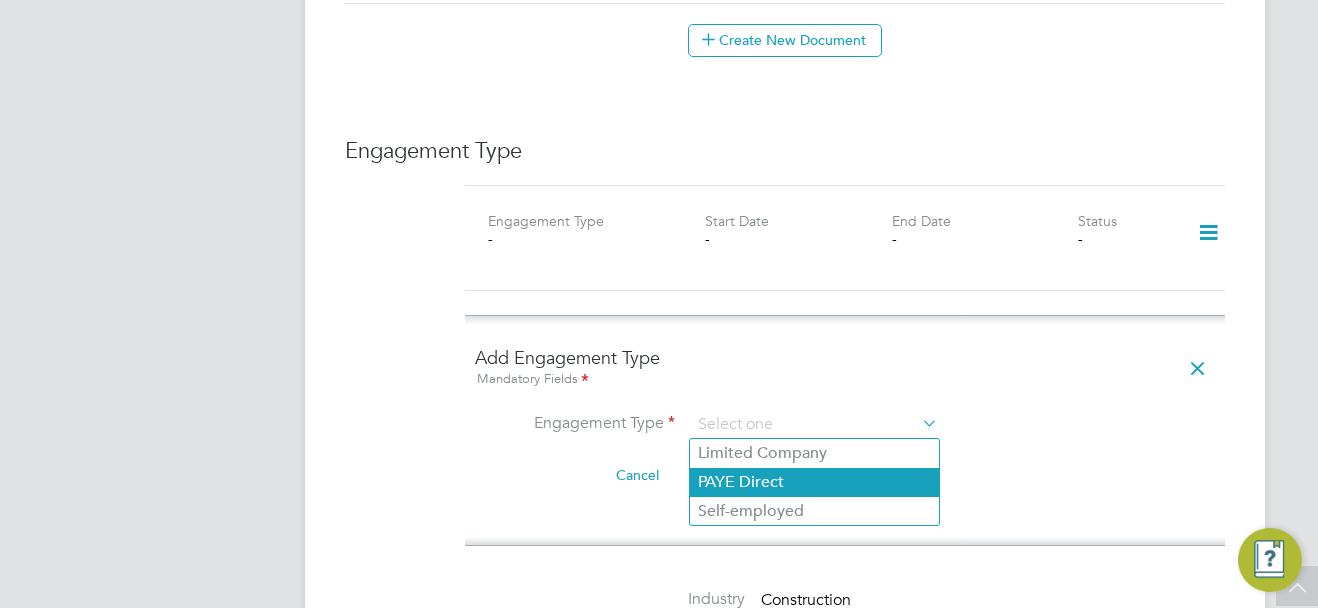 click on "PAYE Direct" 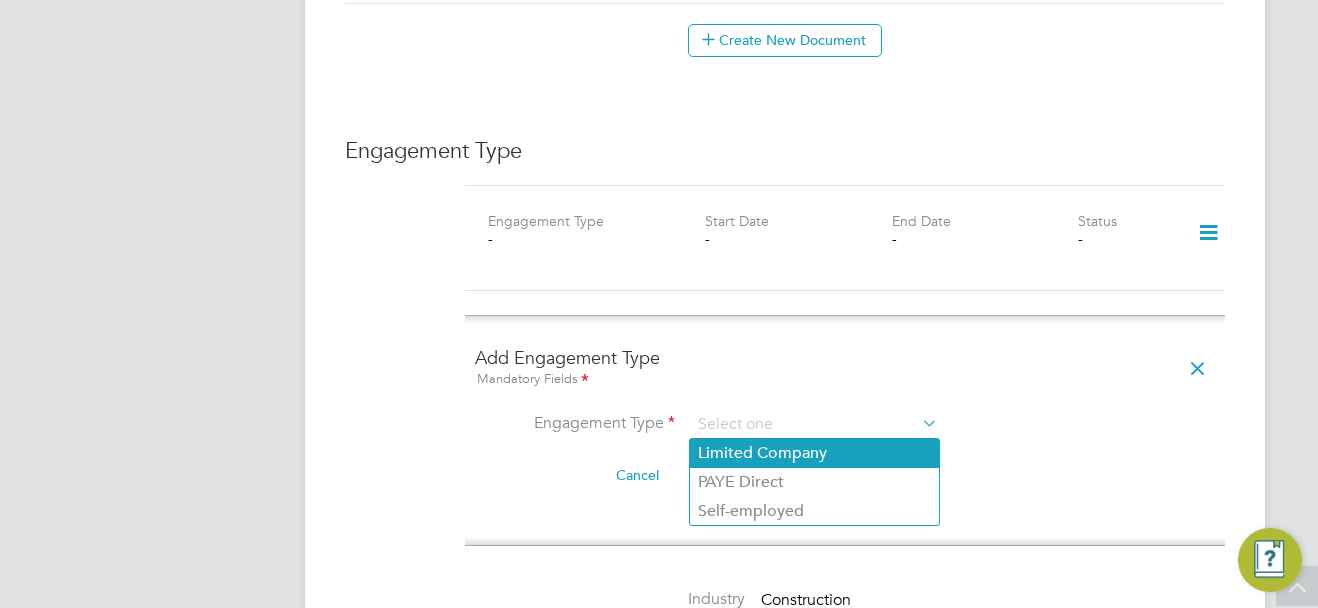 type on "PAYE Direct" 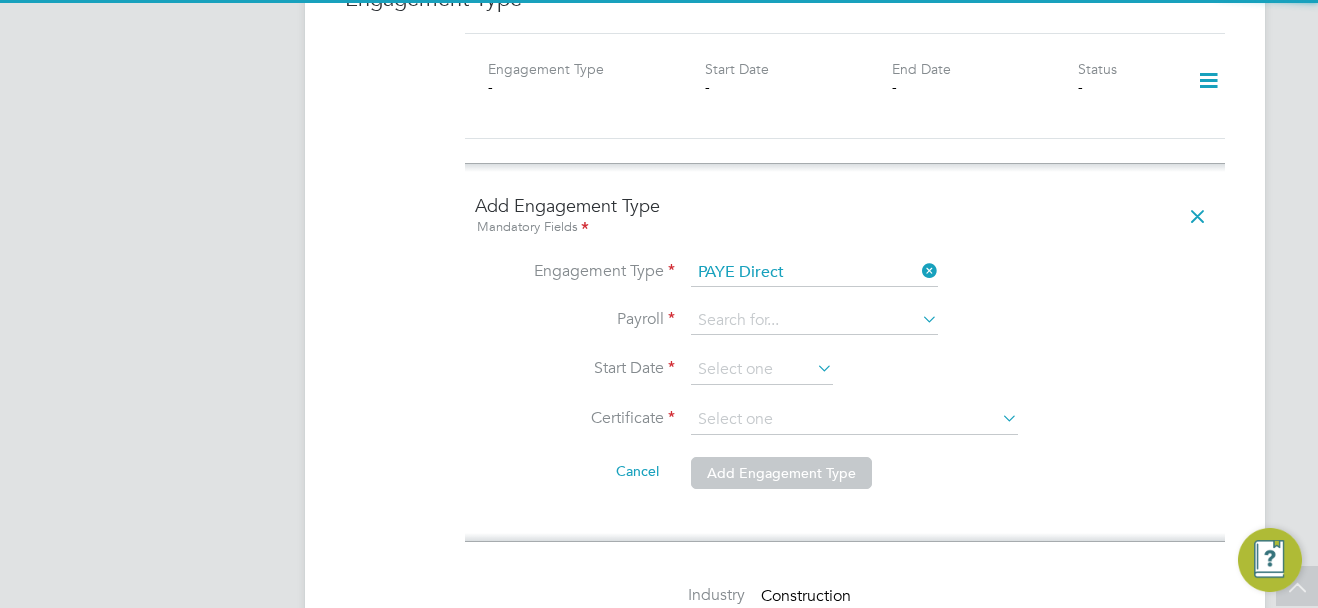 scroll, scrollTop: 1500, scrollLeft: 0, axis: vertical 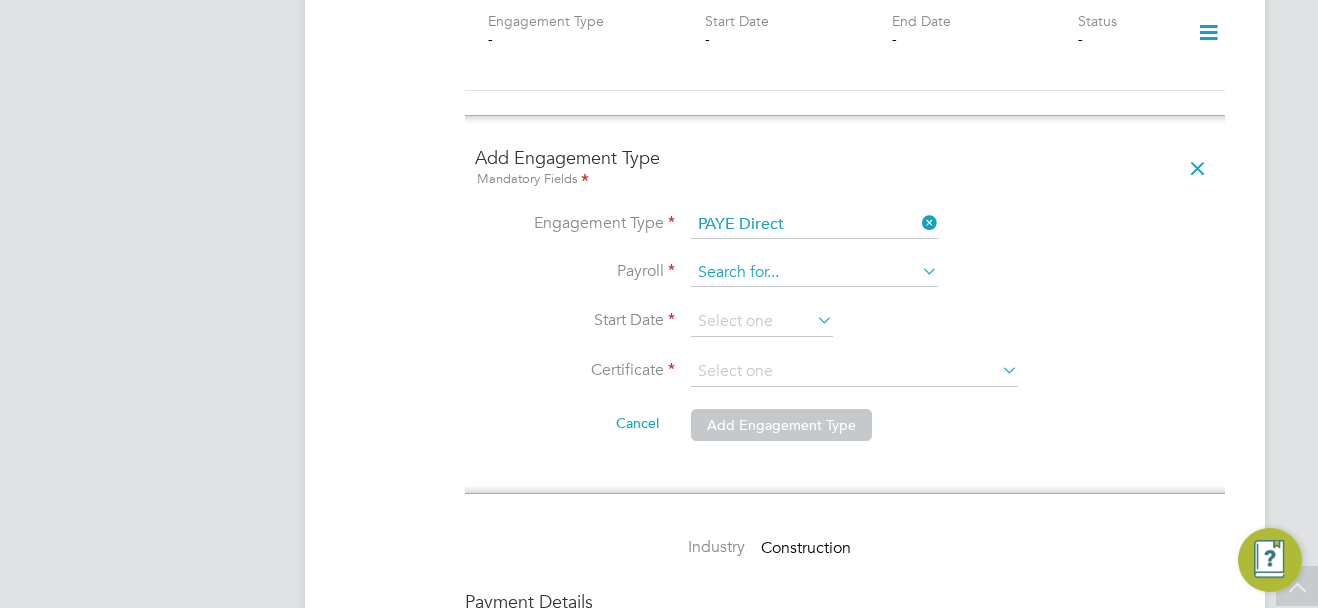 click 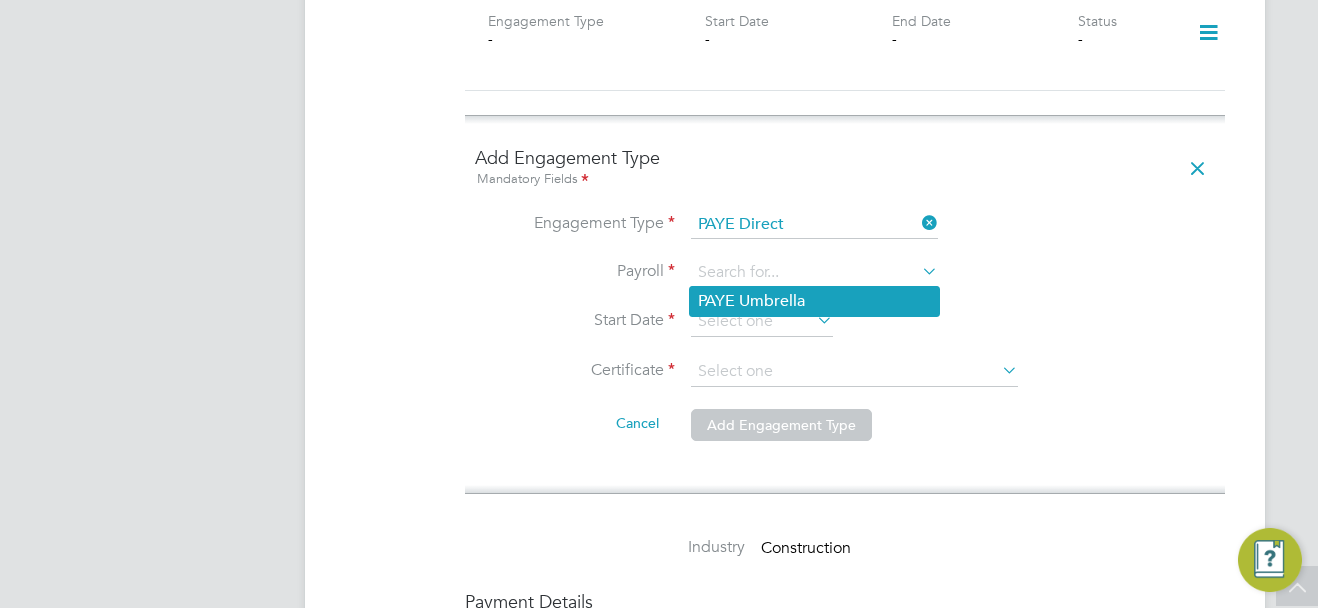 click on "PAYE Umbrella" 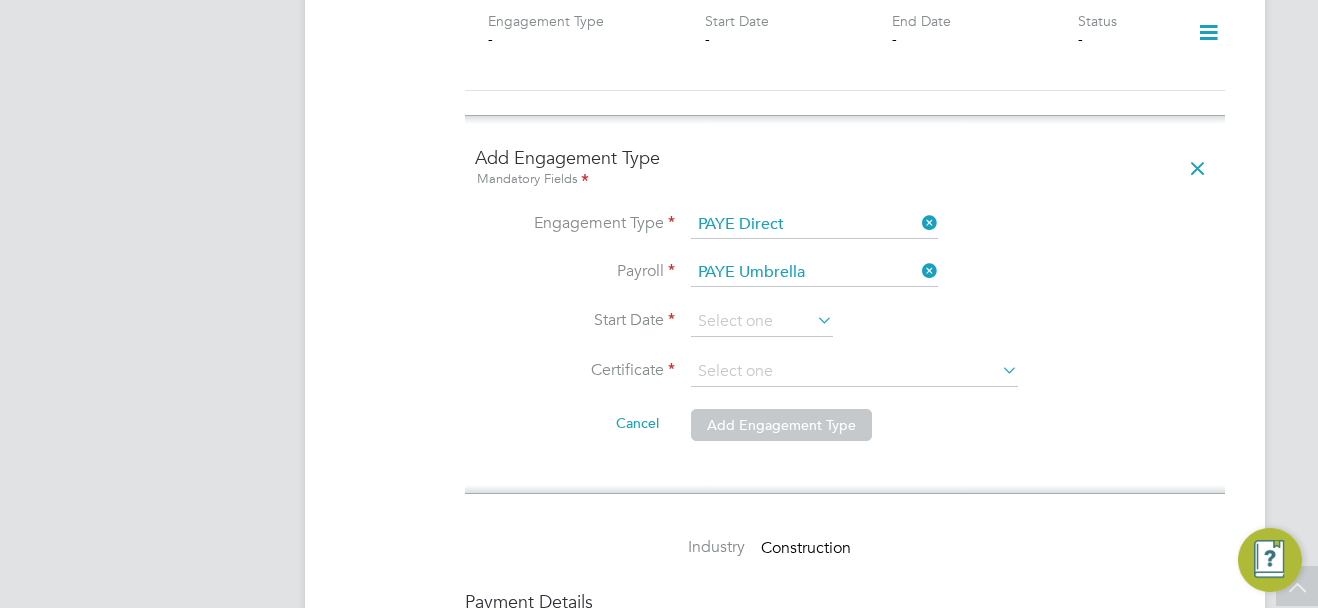 click 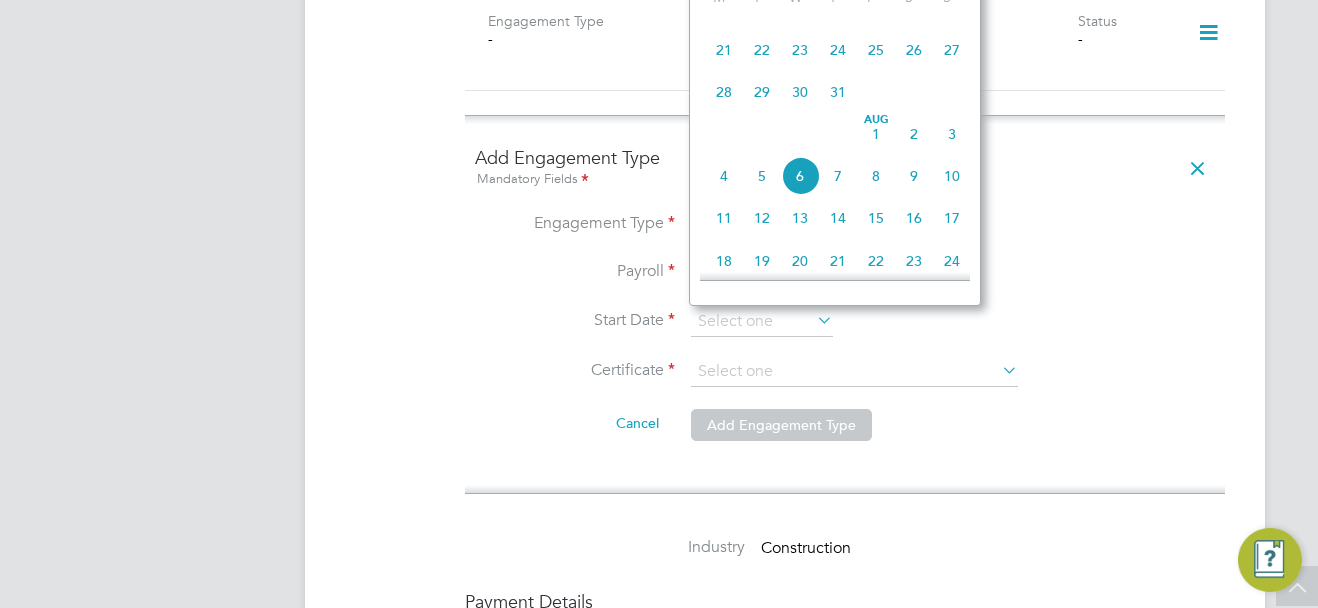 scroll, scrollTop: 549, scrollLeft: 0, axis: vertical 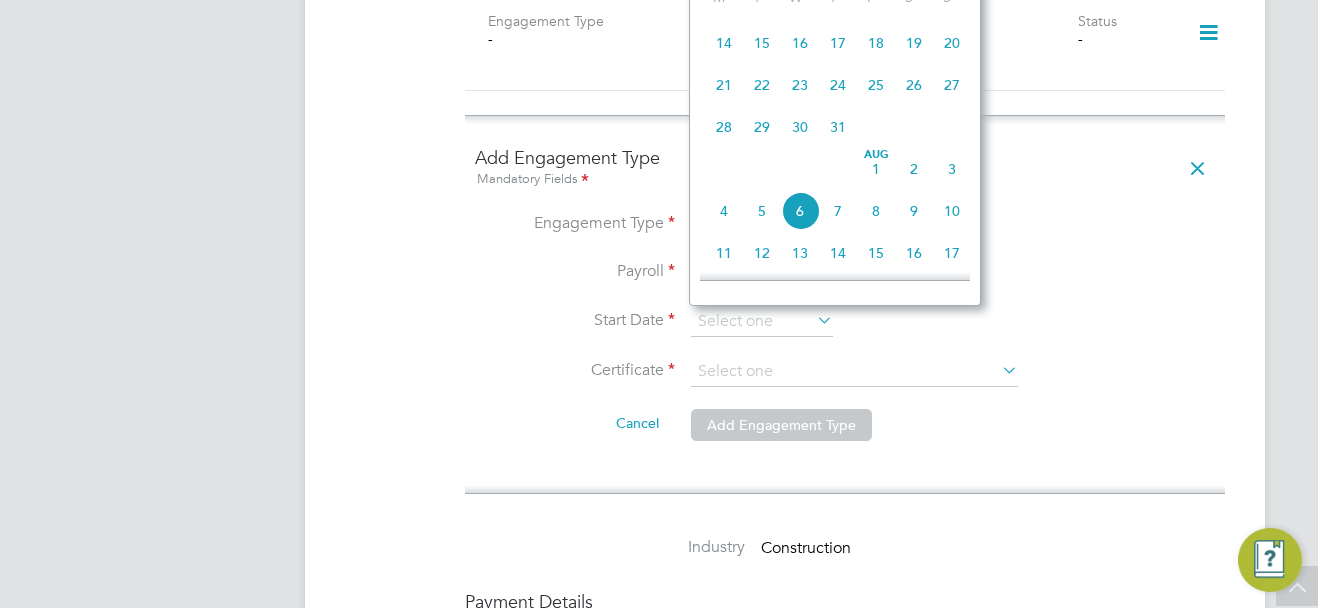 click on "30" 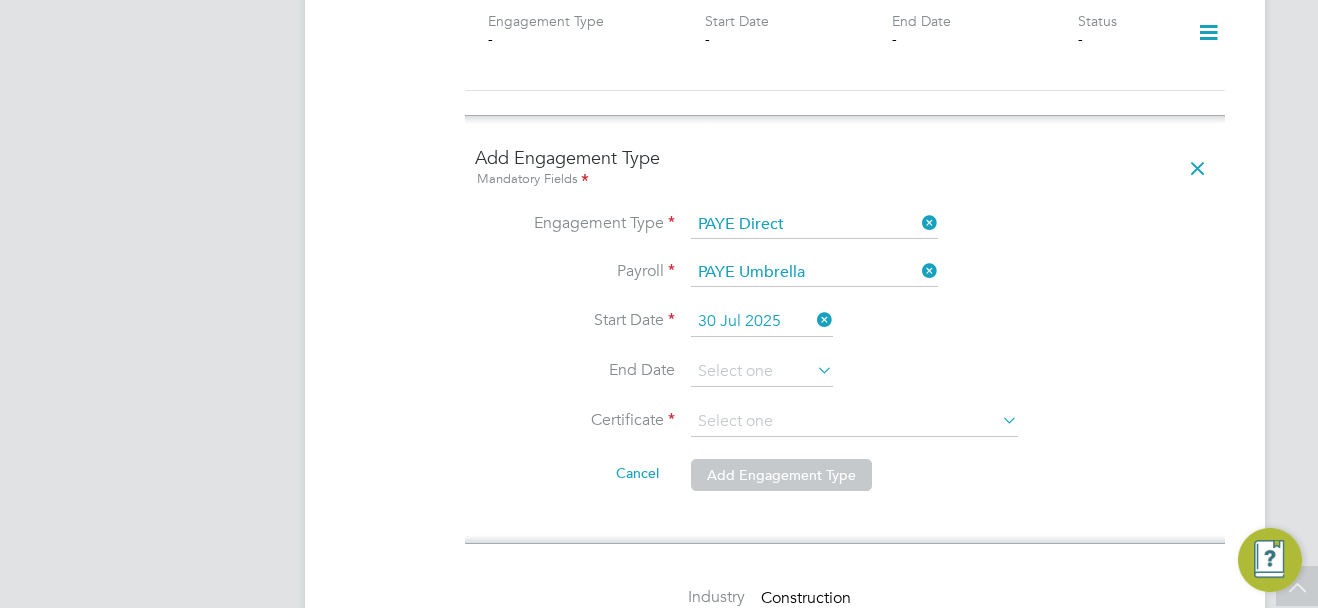 click on "End Date" 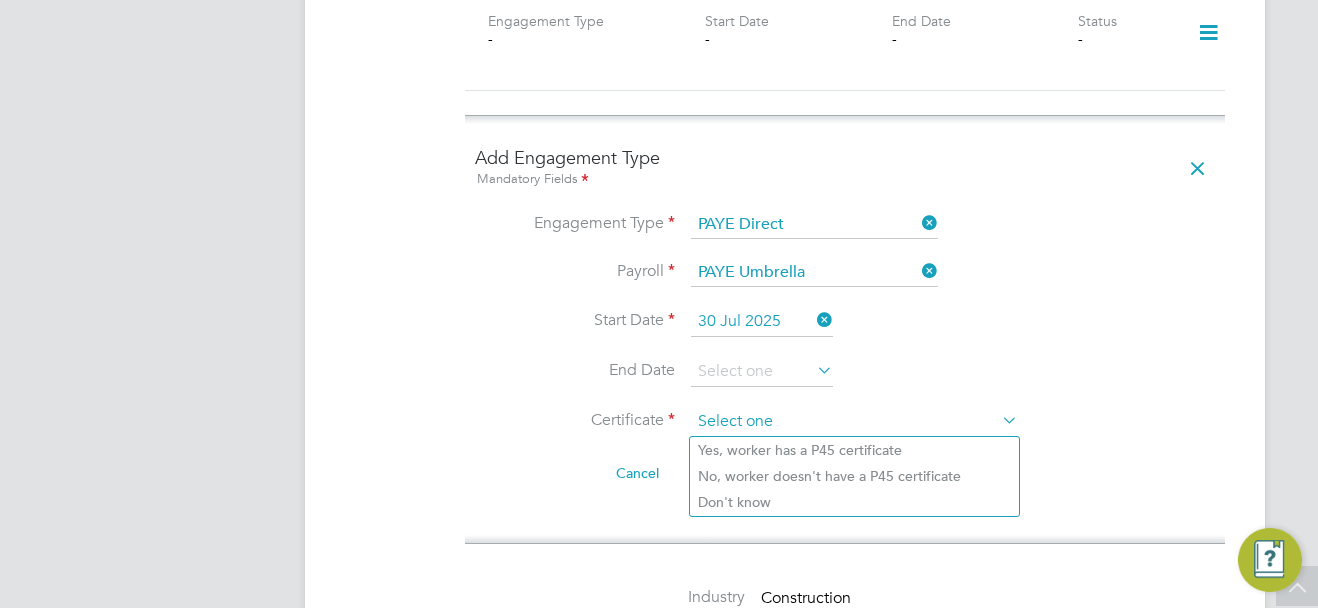 click 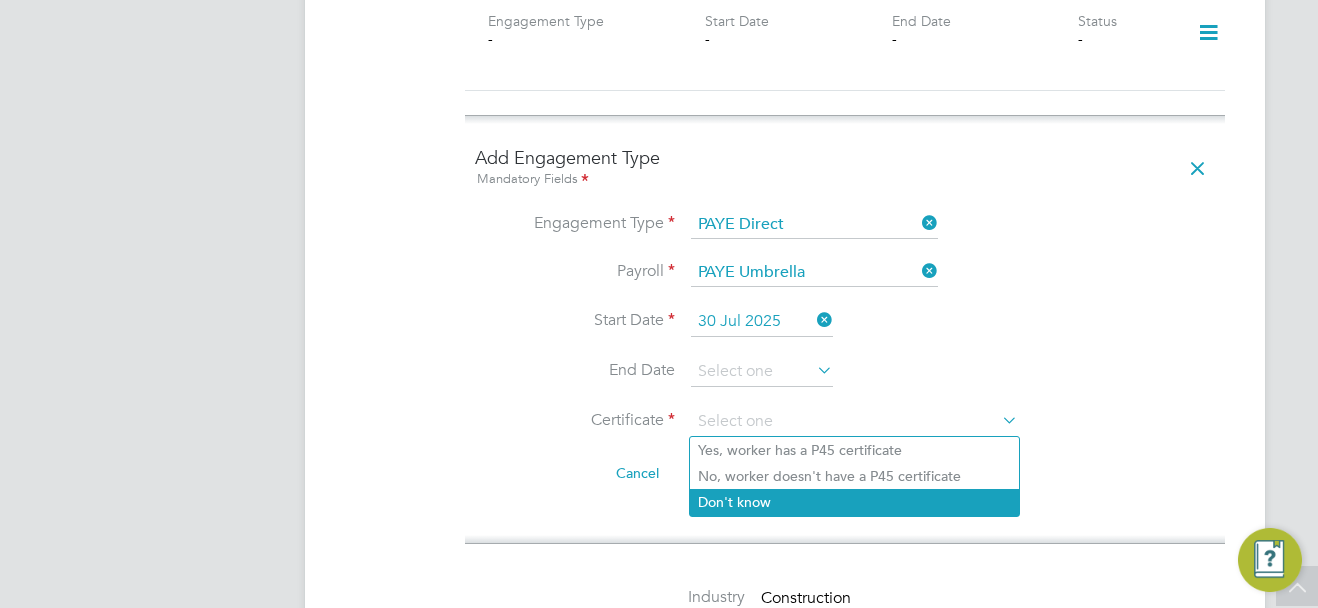 click on "Don't know" 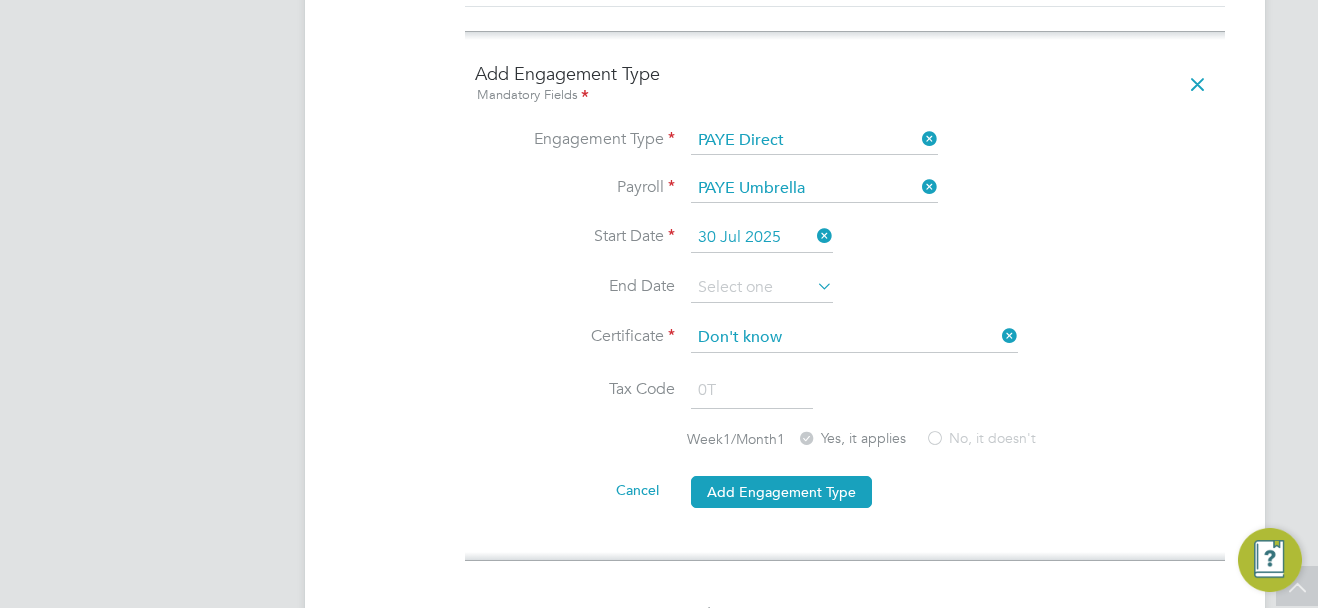 scroll, scrollTop: 1700, scrollLeft: 0, axis: vertical 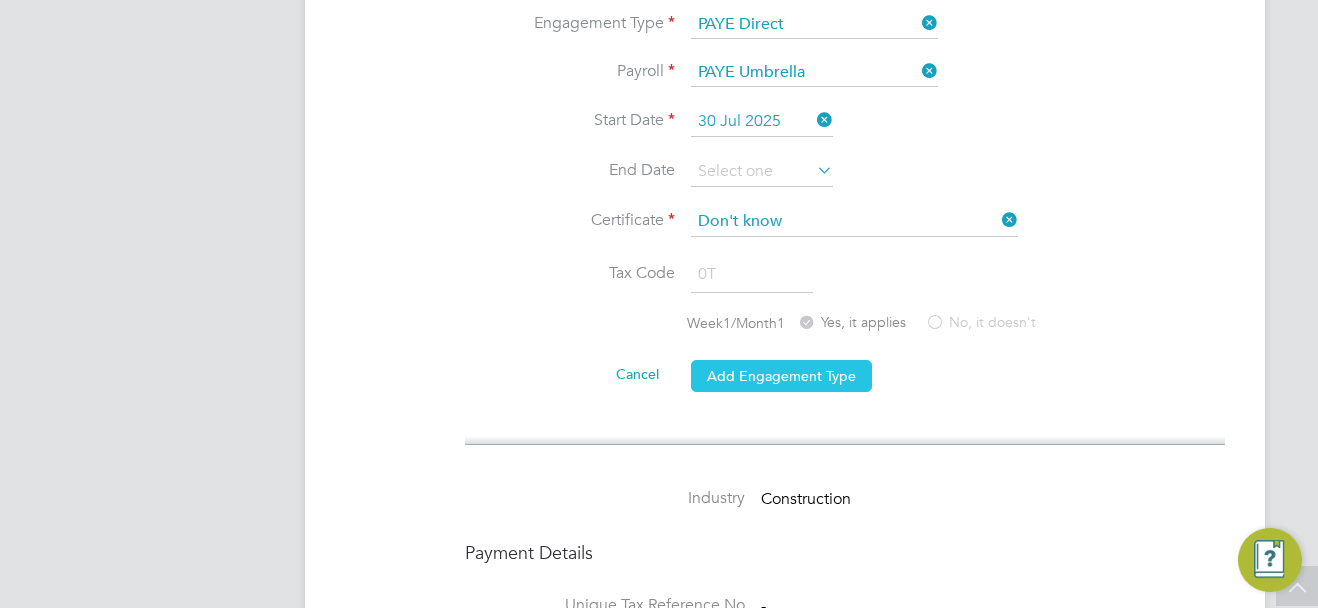 click on "Add Engagement Type" 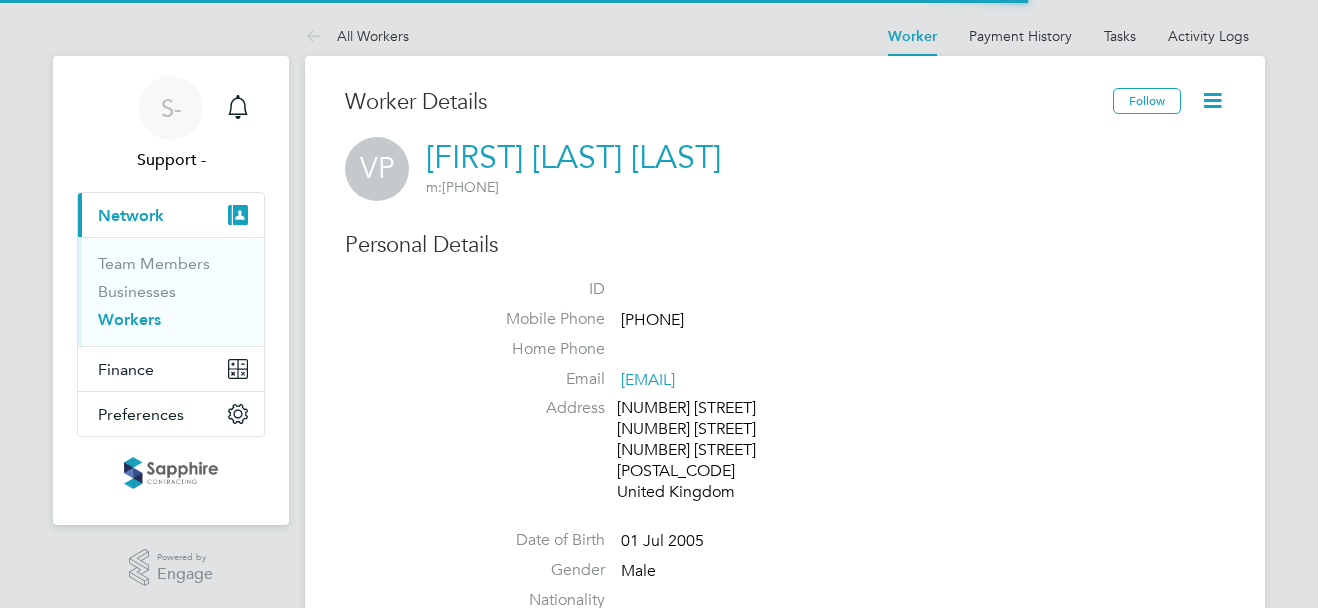 scroll, scrollTop: 0, scrollLeft: 0, axis: both 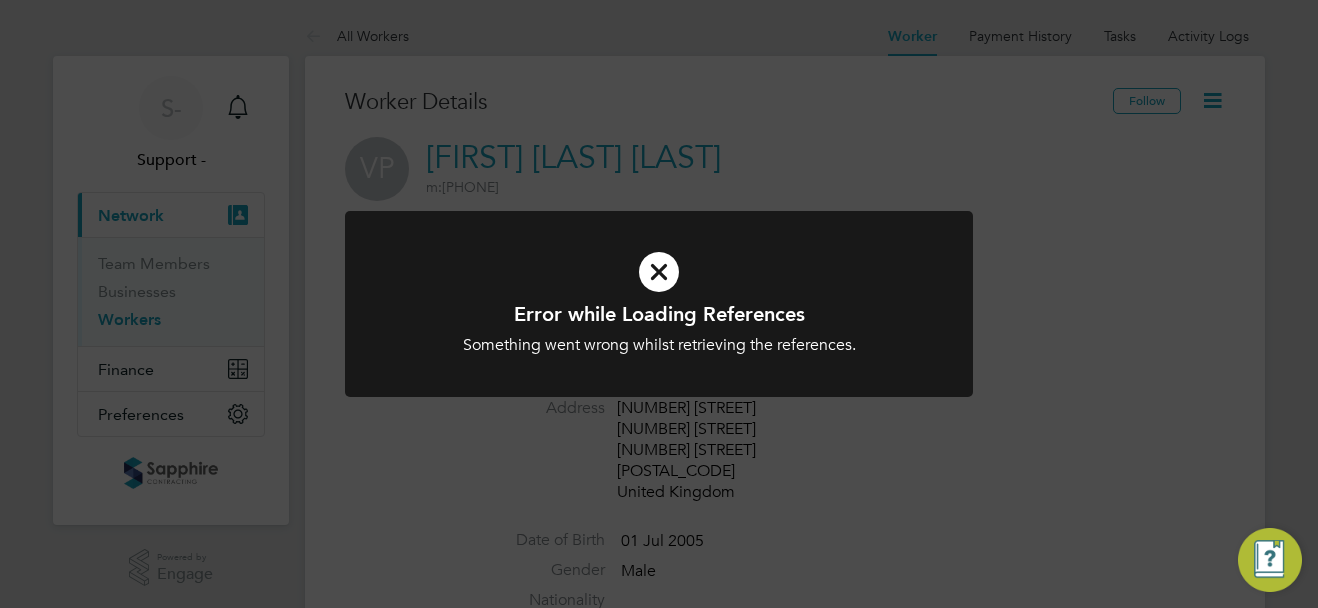 click at bounding box center [659, 272] 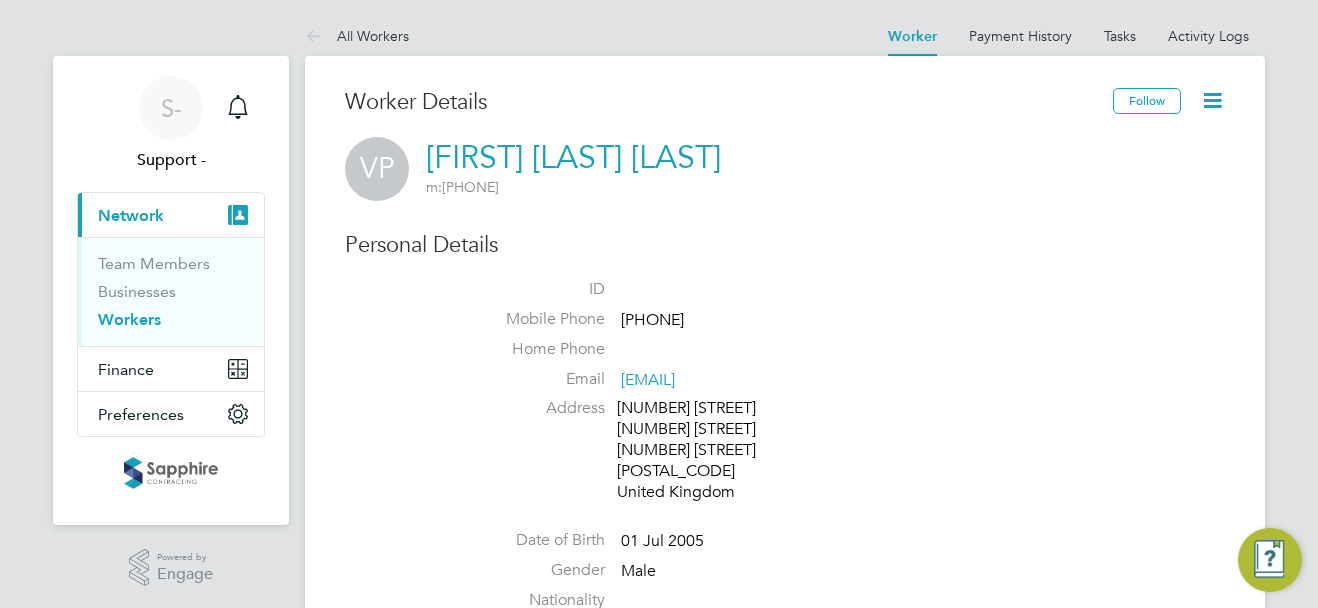 click on "Workers" at bounding box center (129, 319) 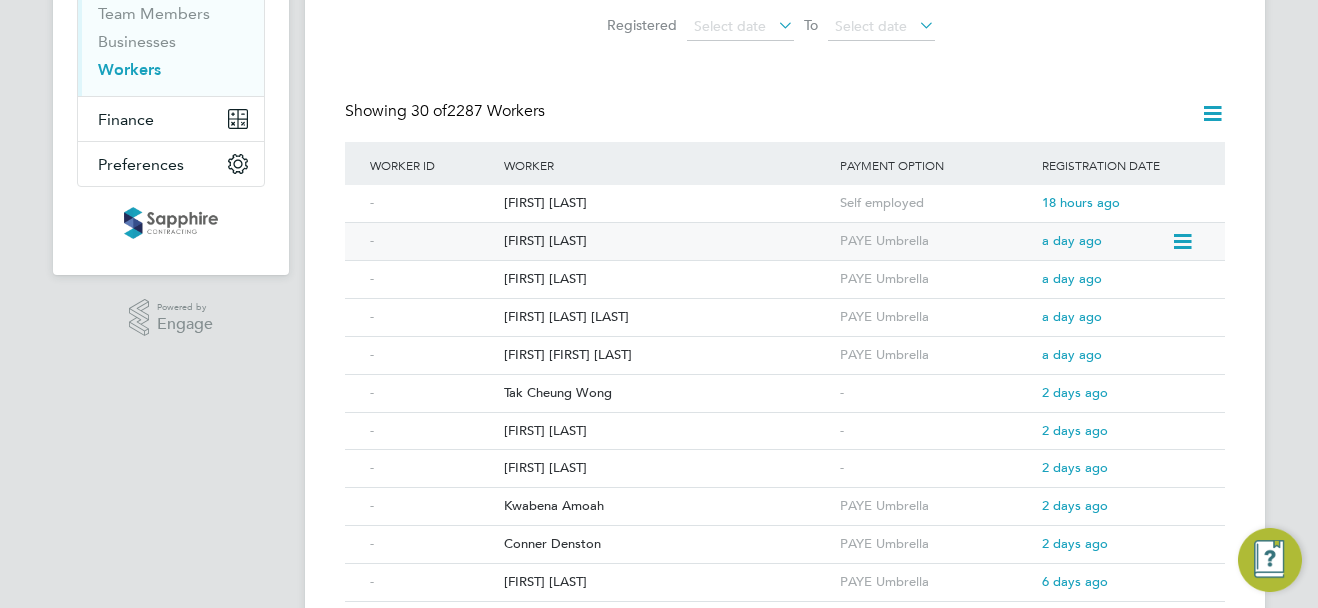 scroll, scrollTop: 300, scrollLeft: 0, axis: vertical 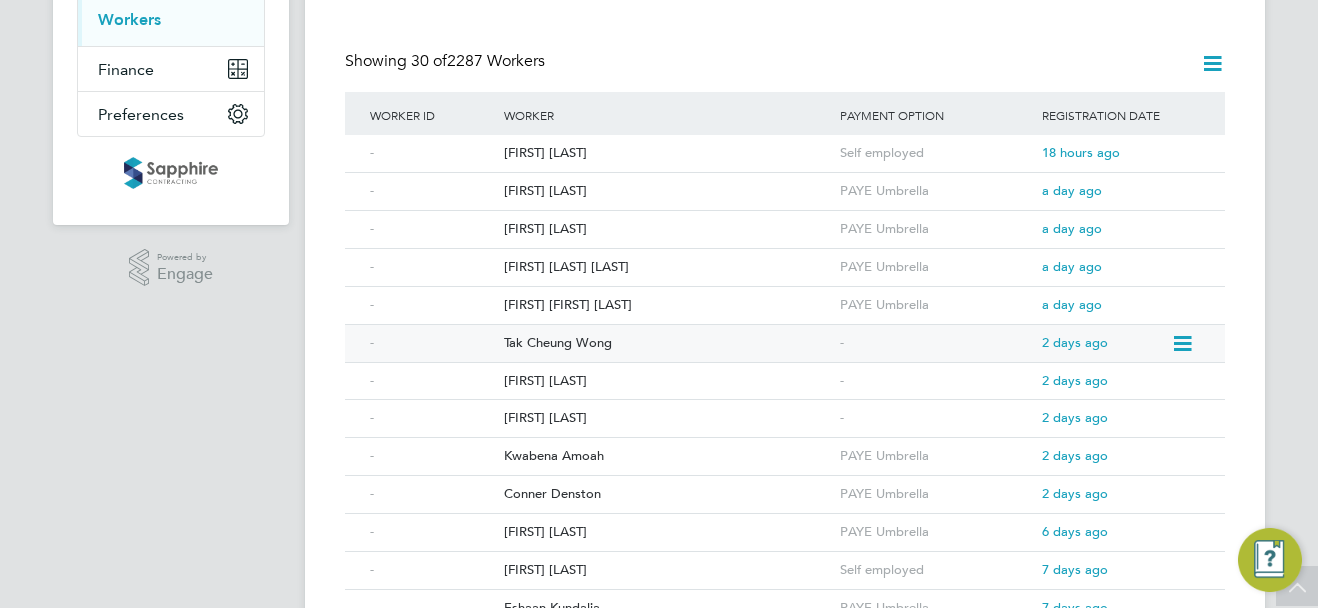 click on "Tak Cheung Wong" 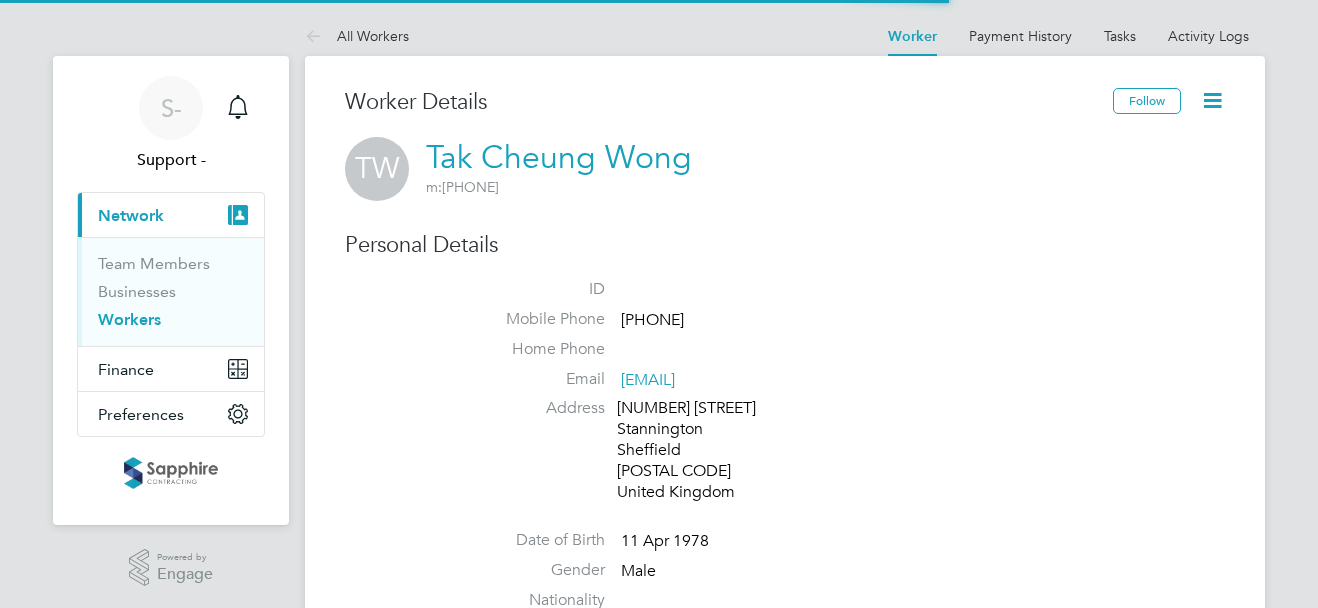 scroll, scrollTop: 0, scrollLeft: 0, axis: both 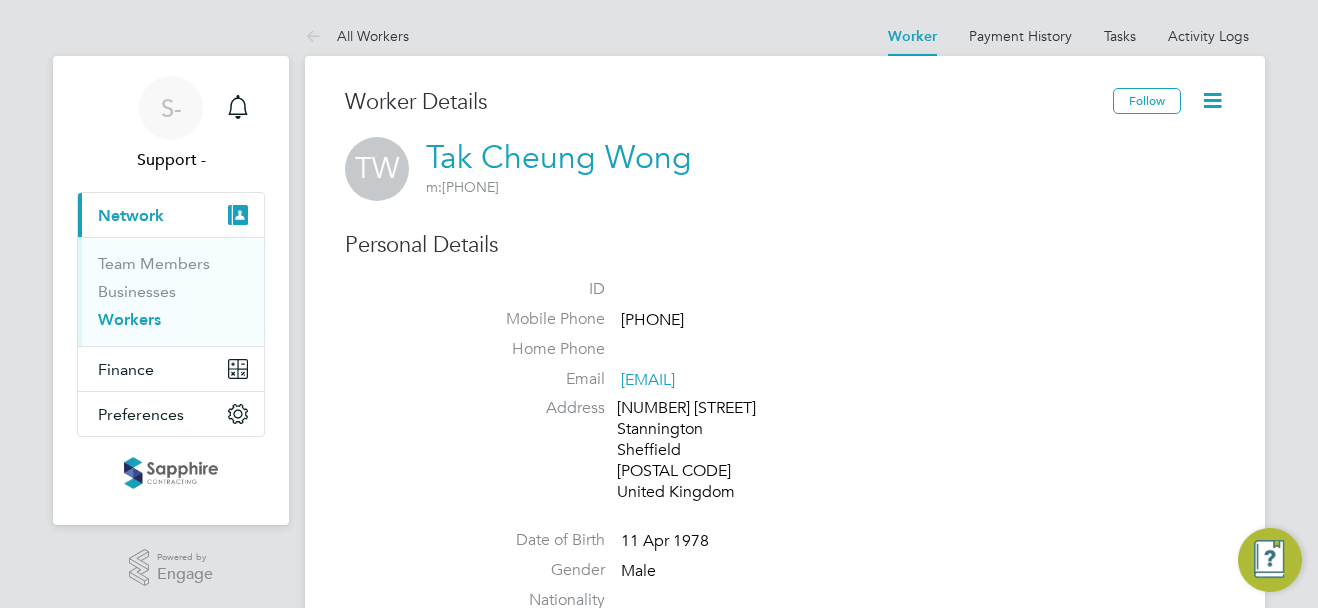 drag, startPoint x: 746, startPoint y: 319, endPoint x: 625, endPoint y: 323, distance: 121.0661 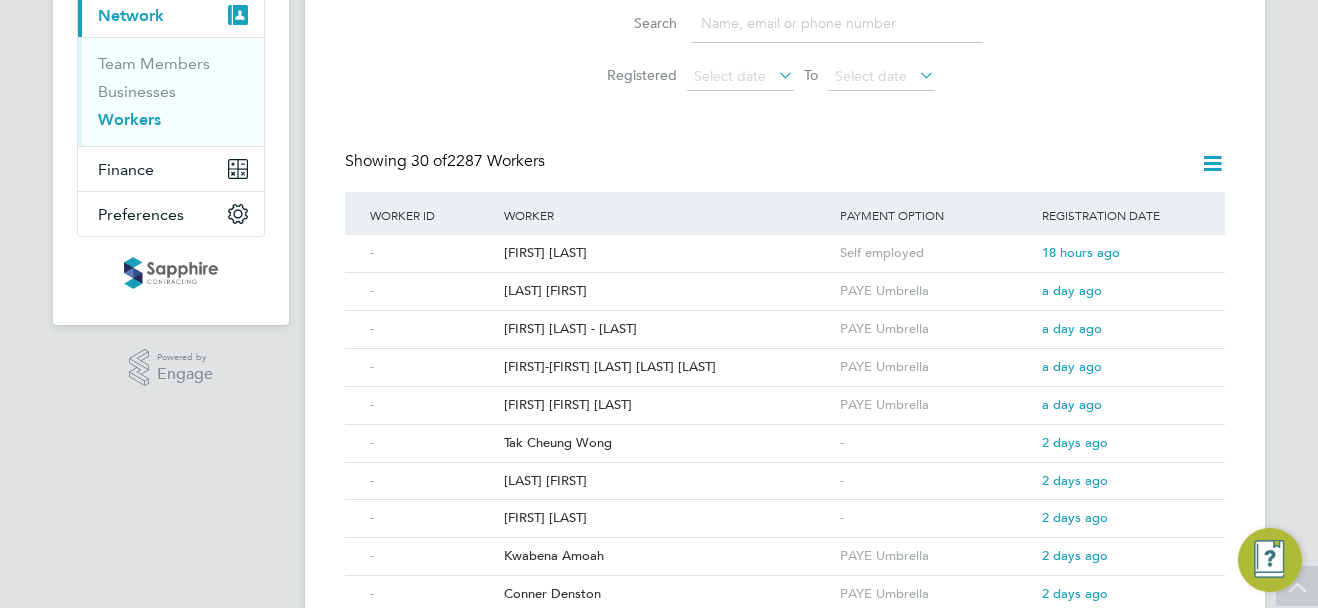 scroll, scrollTop: 300, scrollLeft: 0, axis: vertical 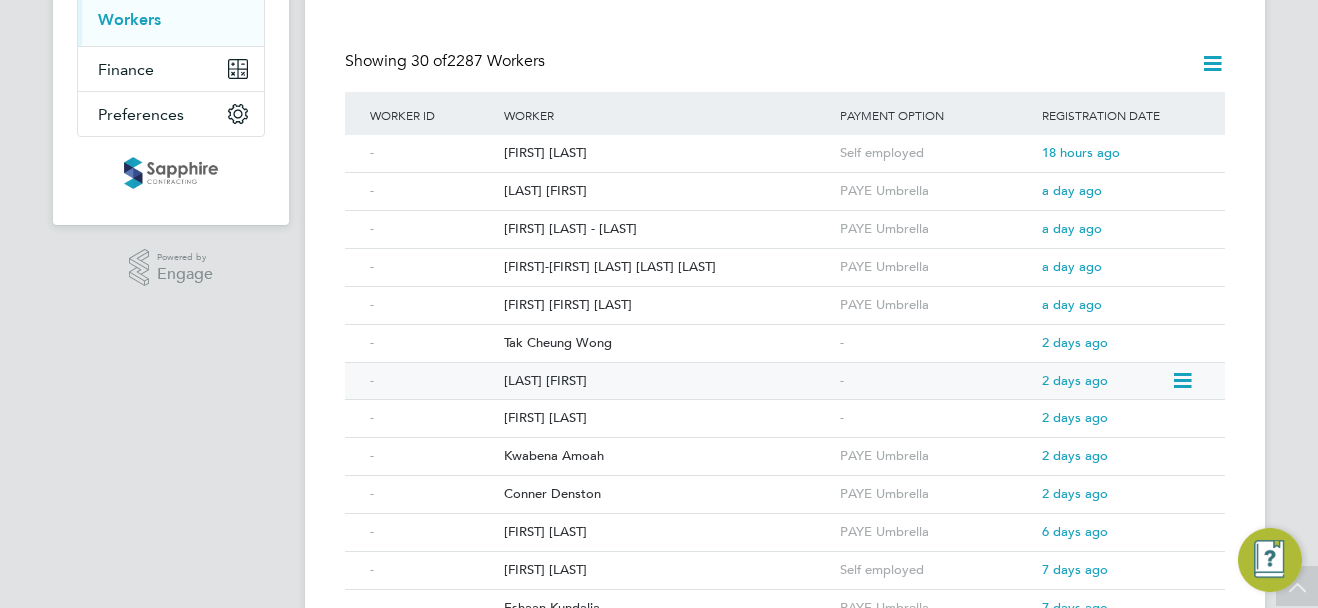click on "[FIRST] [LAST]" 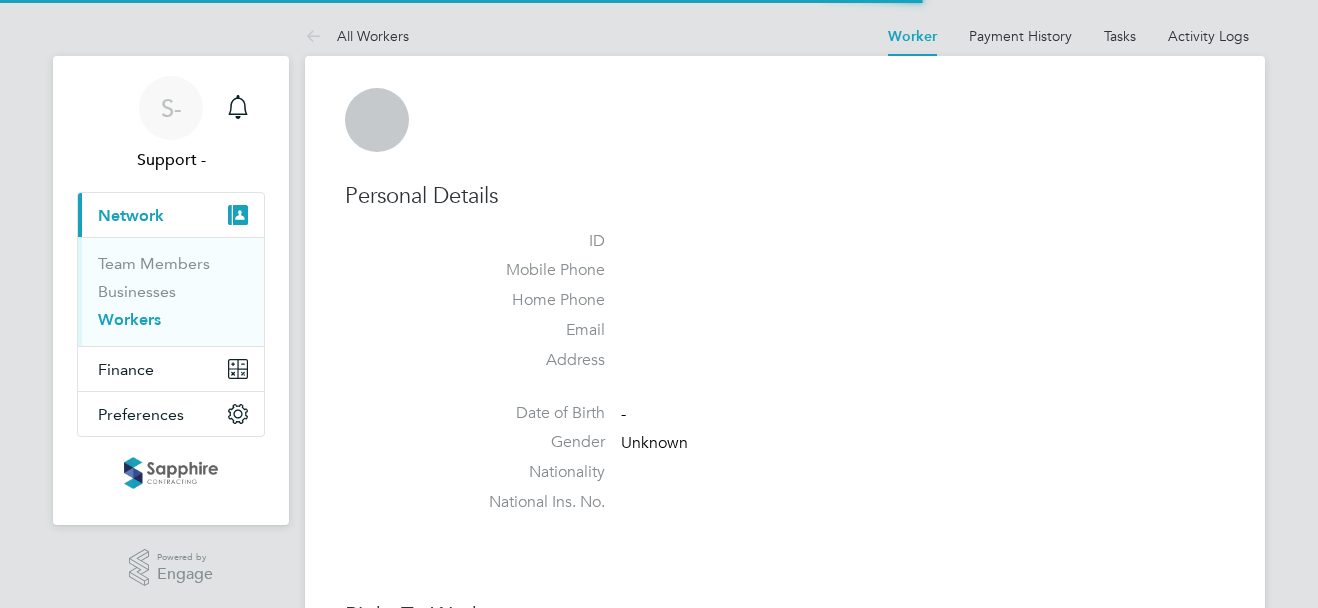 scroll, scrollTop: 0, scrollLeft: 0, axis: both 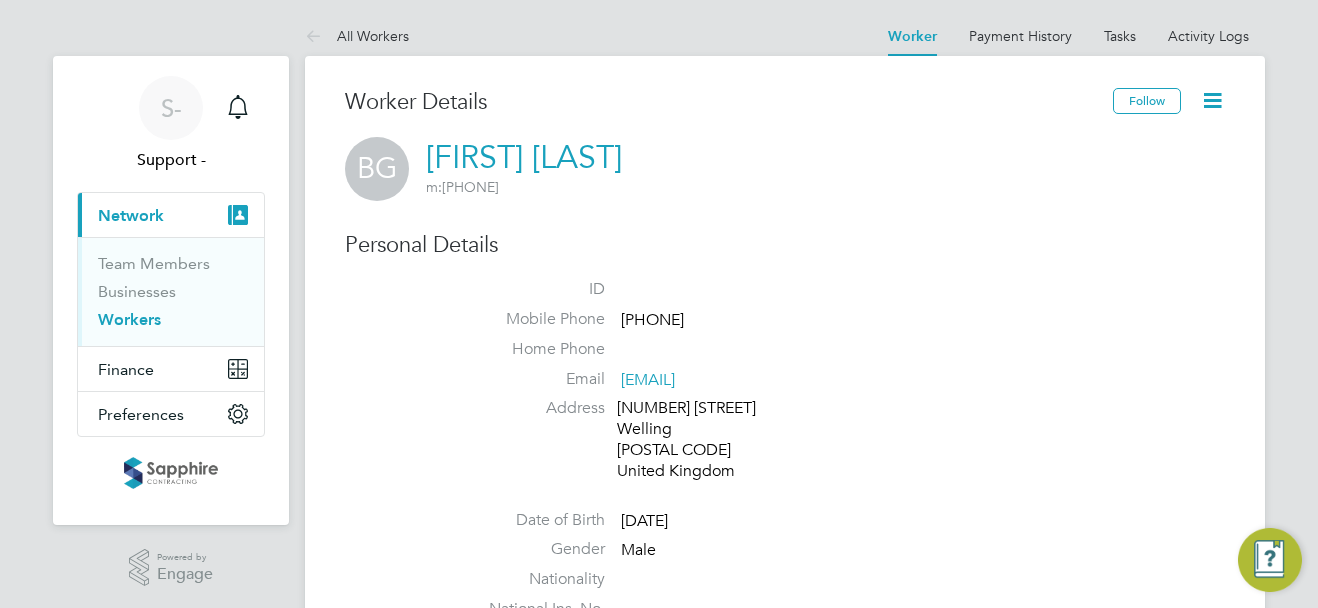 drag, startPoint x: 713, startPoint y: 320, endPoint x: 623, endPoint y: 331, distance: 90.66973 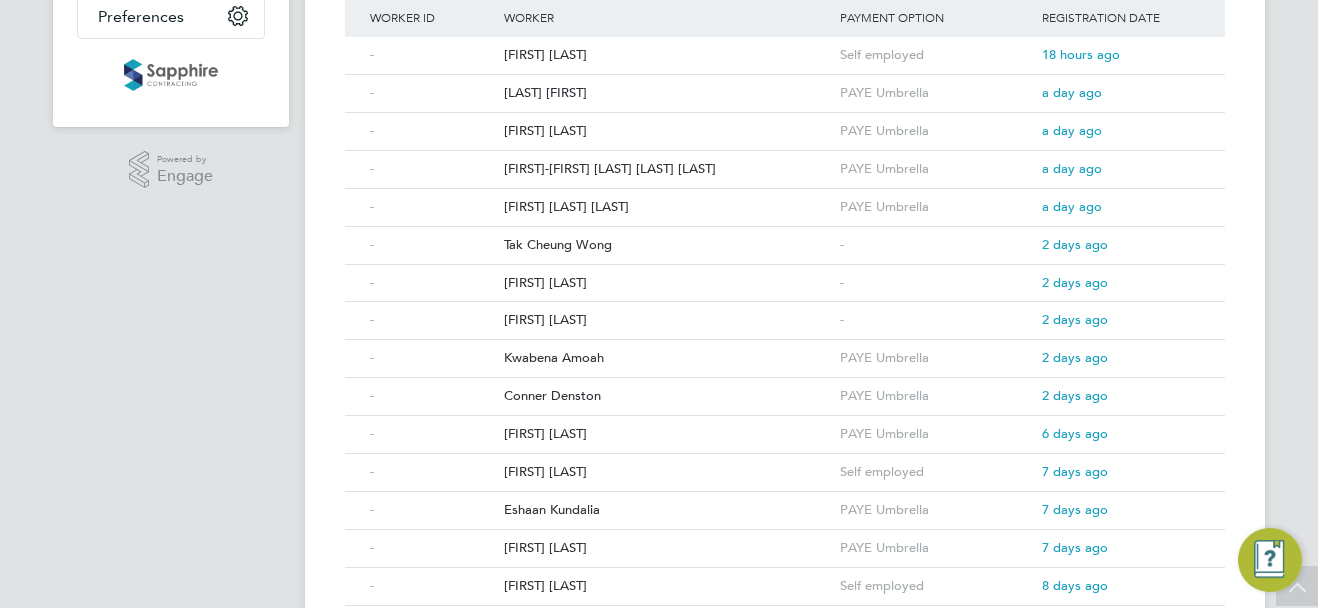 scroll, scrollTop: 400, scrollLeft: 0, axis: vertical 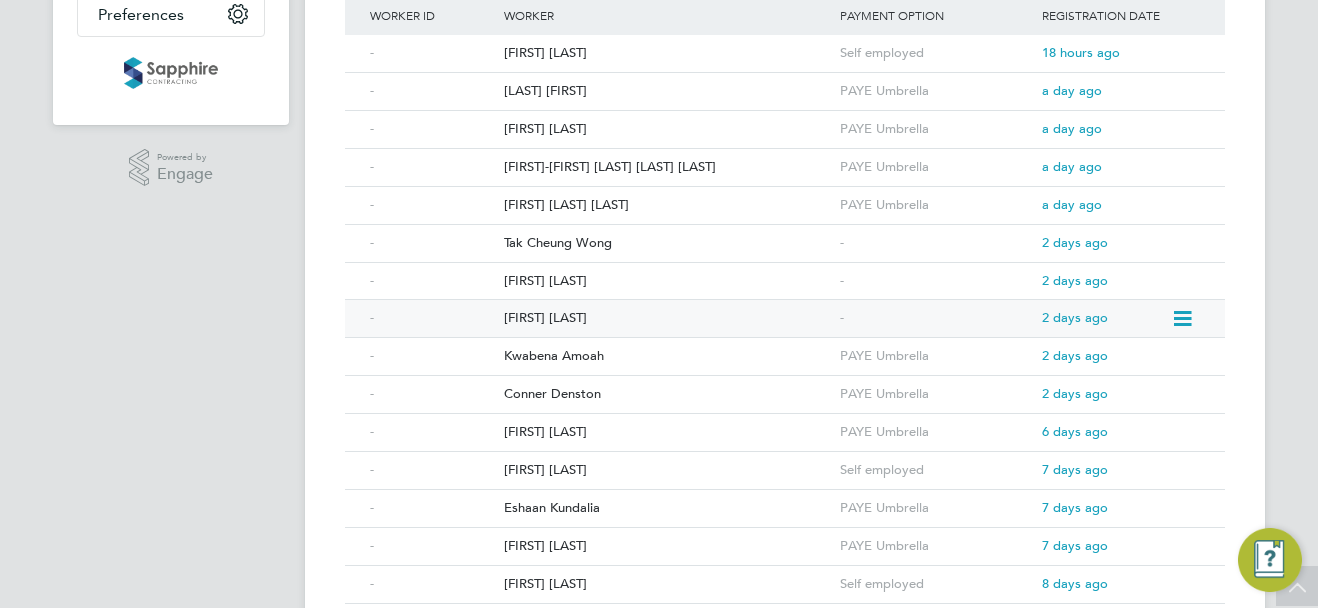click on "[FIRST] [LAST]" 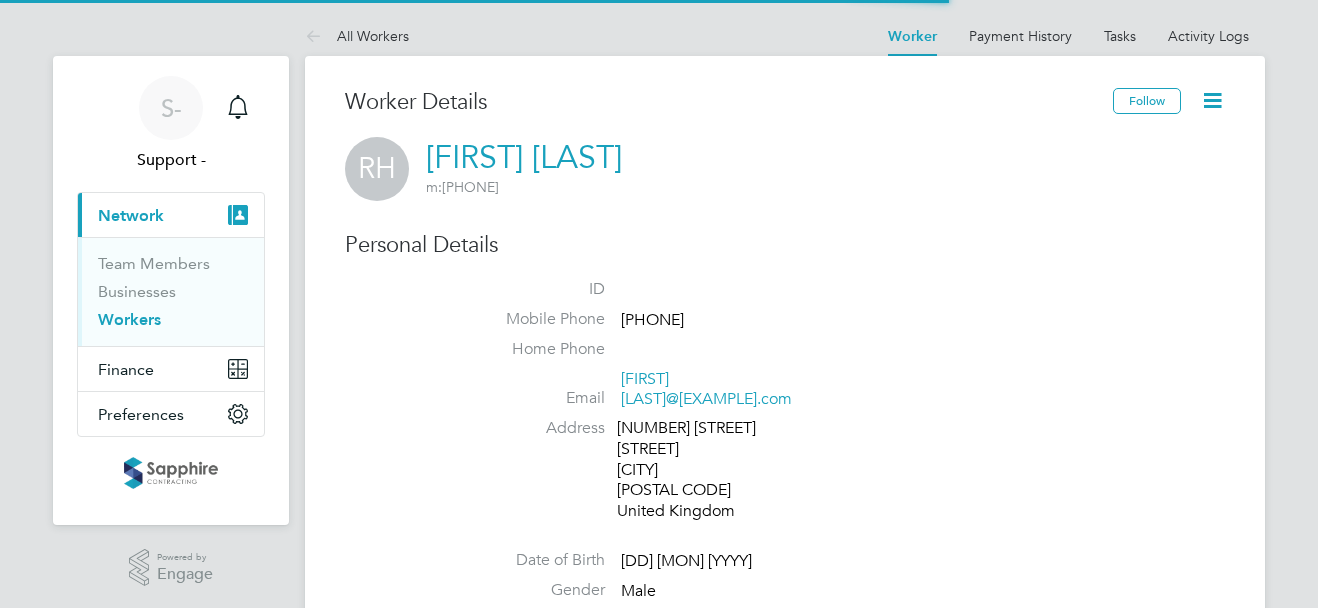 scroll, scrollTop: 0, scrollLeft: 0, axis: both 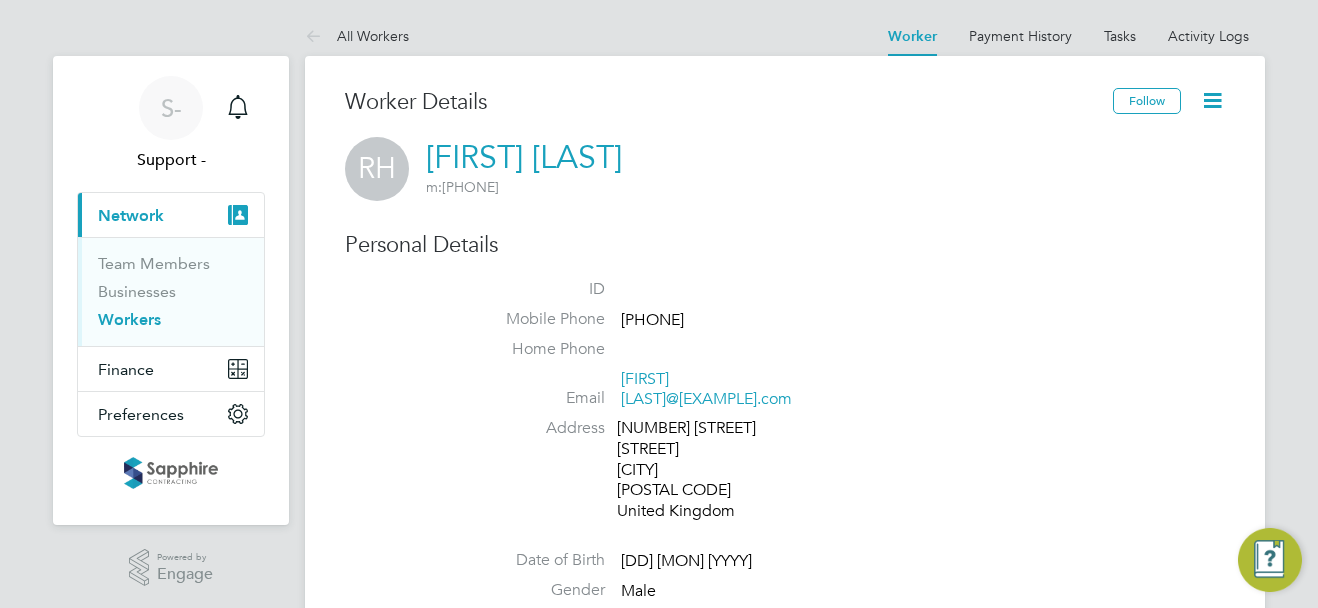 drag, startPoint x: 729, startPoint y: 319, endPoint x: 623, endPoint y: 322, distance: 106.04244 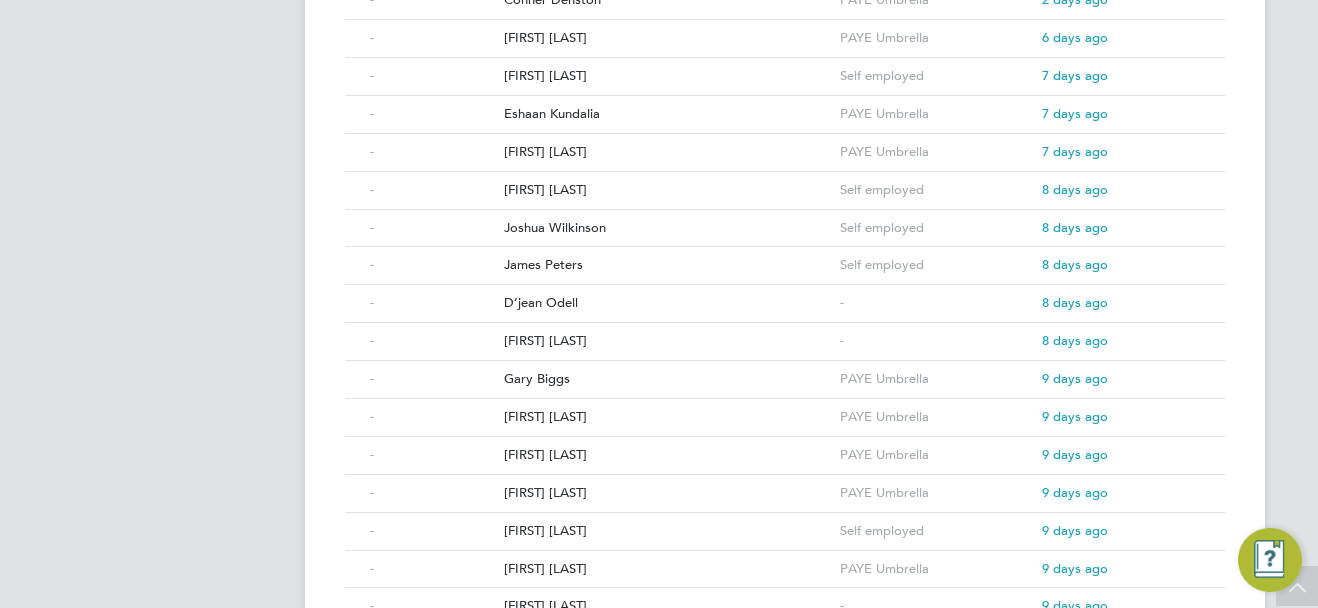 scroll, scrollTop: 800, scrollLeft: 0, axis: vertical 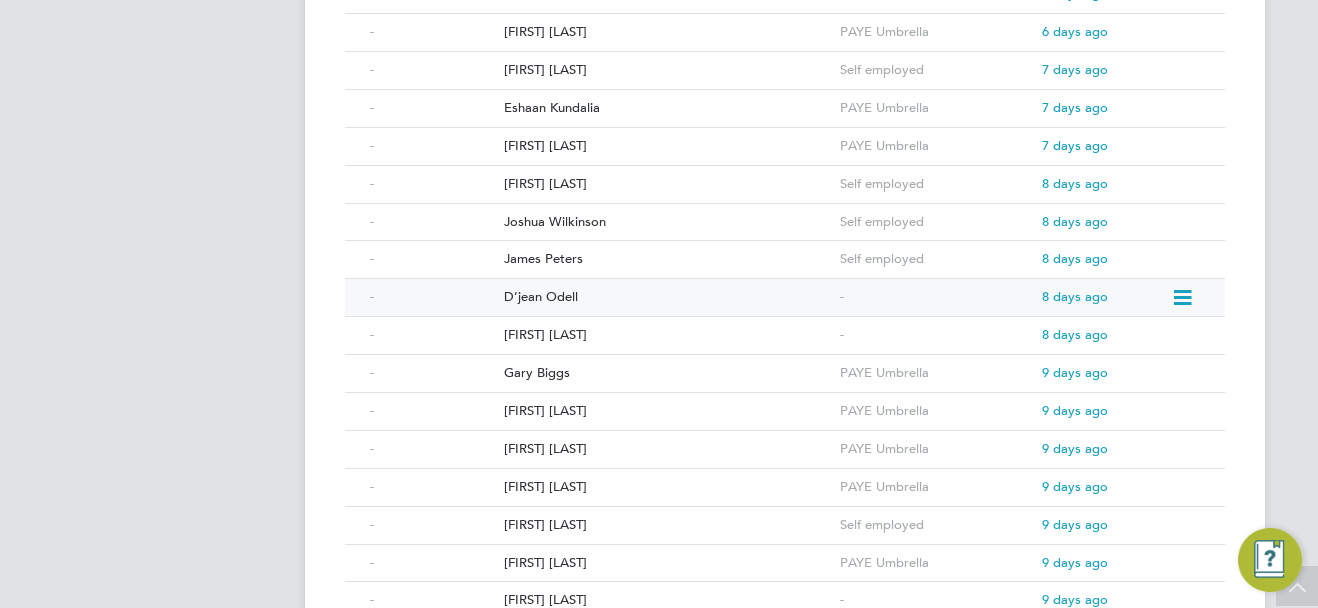 click on "D’jean Odell" 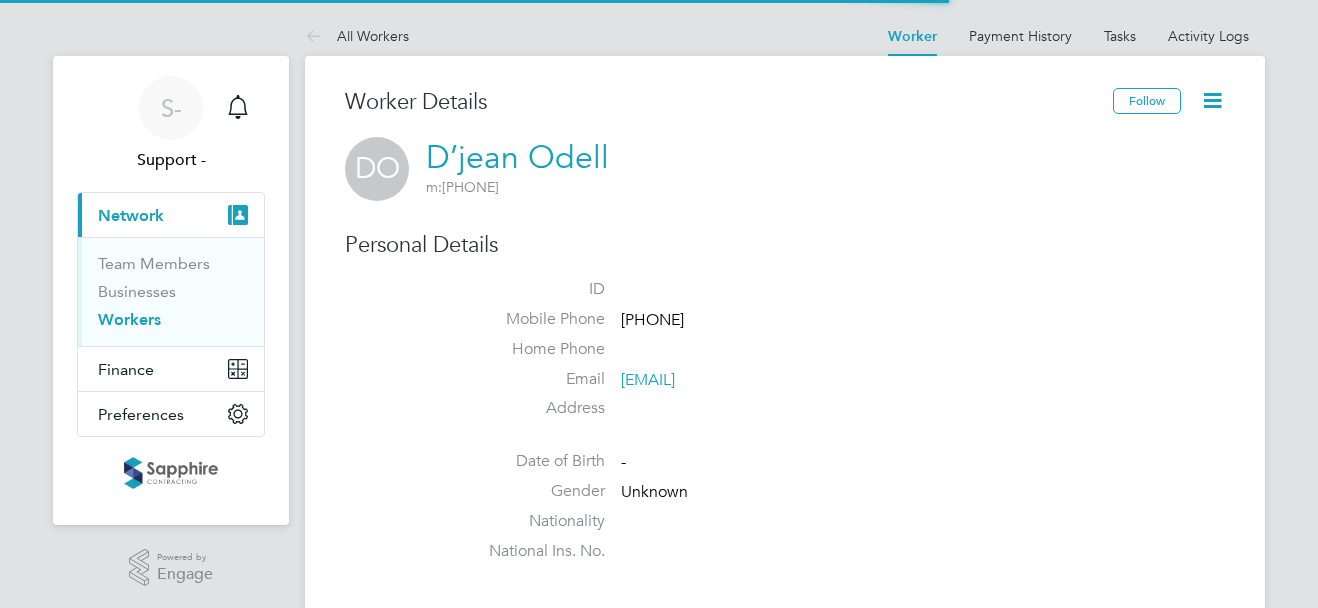 scroll, scrollTop: 200, scrollLeft: 0, axis: vertical 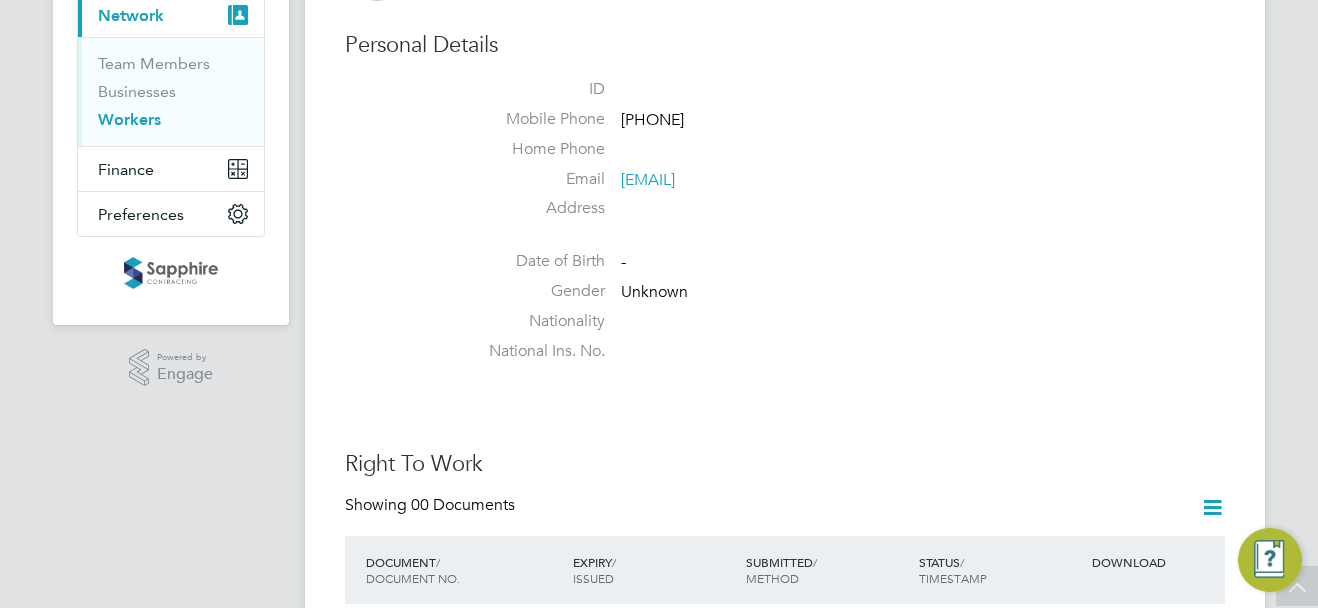 drag, startPoint x: 719, startPoint y: 125, endPoint x: 624, endPoint y: 130, distance: 95.131485 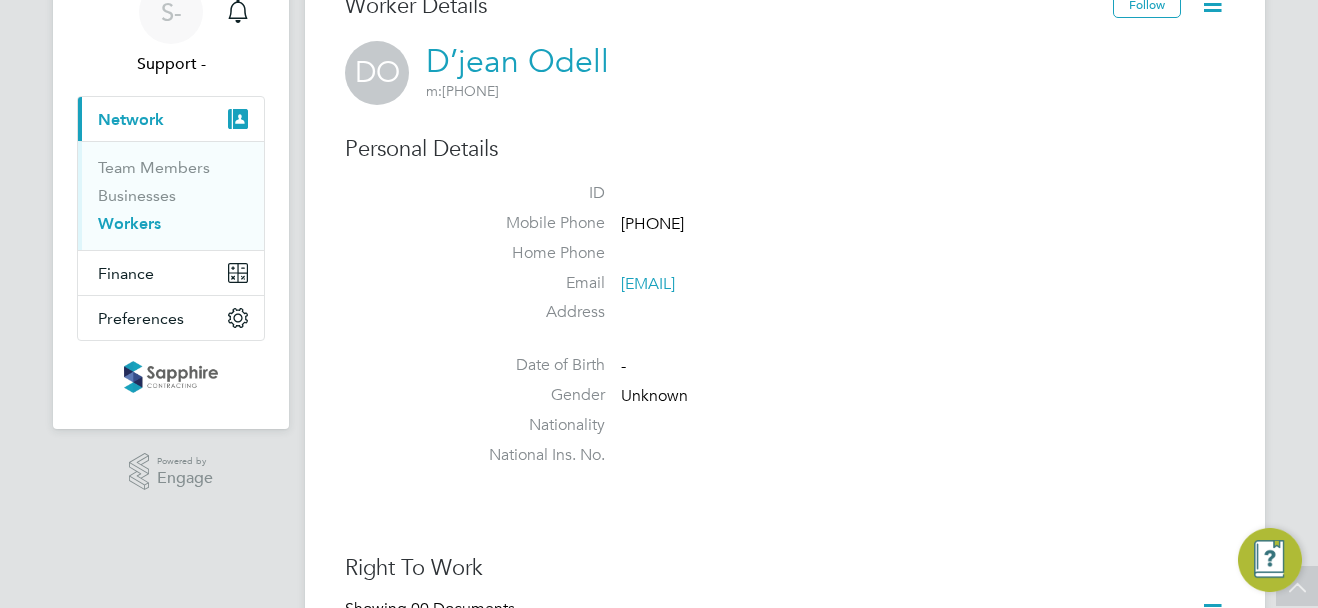 scroll, scrollTop: 0, scrollLeft: 0, axis: both 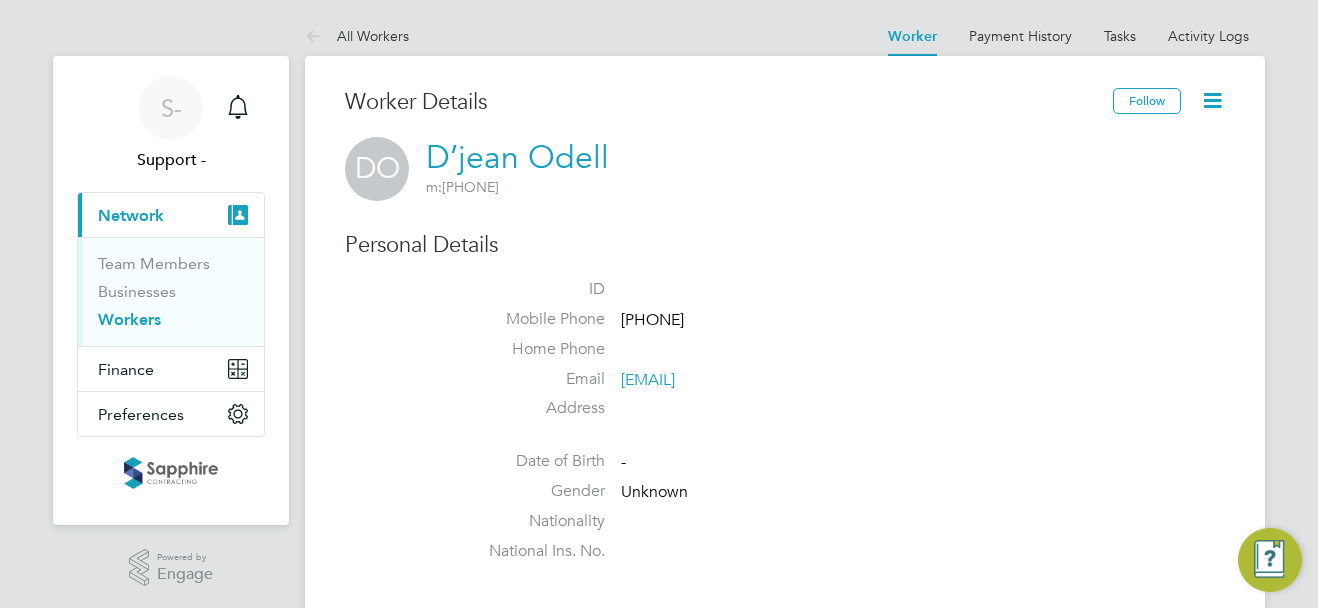 drag, startPoint x: 125, startPoint y: 317, endPoint x: 141, endPoint y: 323, distance: 17.088007 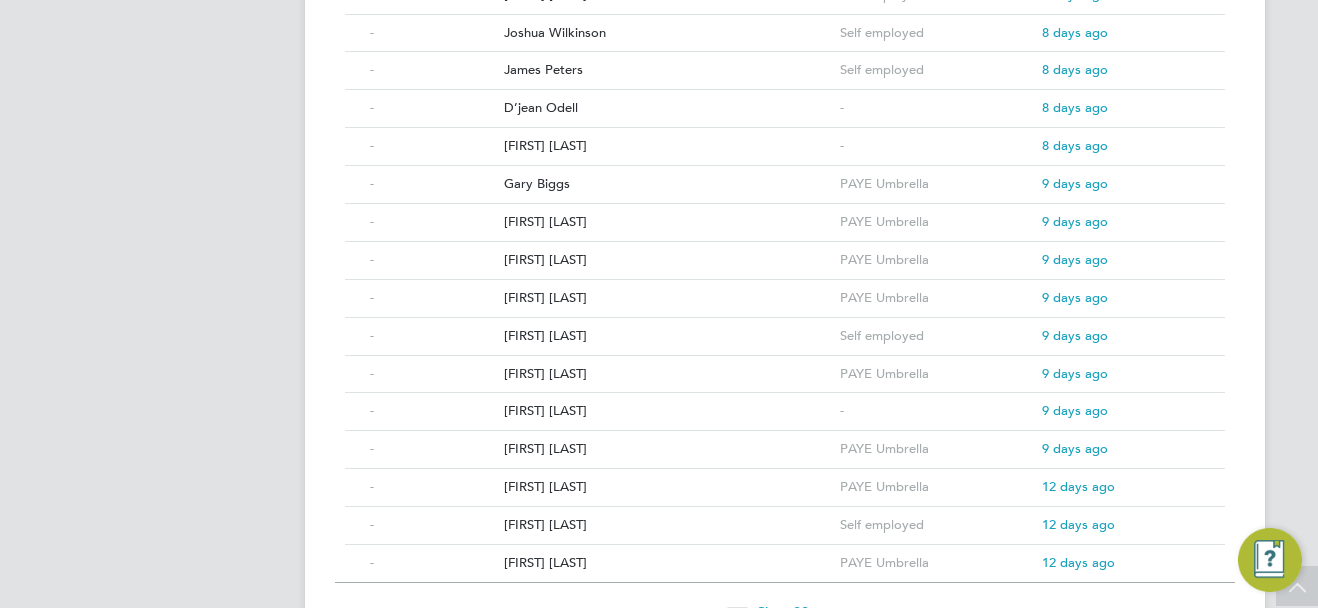 scroll, scrollTop: 1003, scrollLeft: 0, axis: vertical 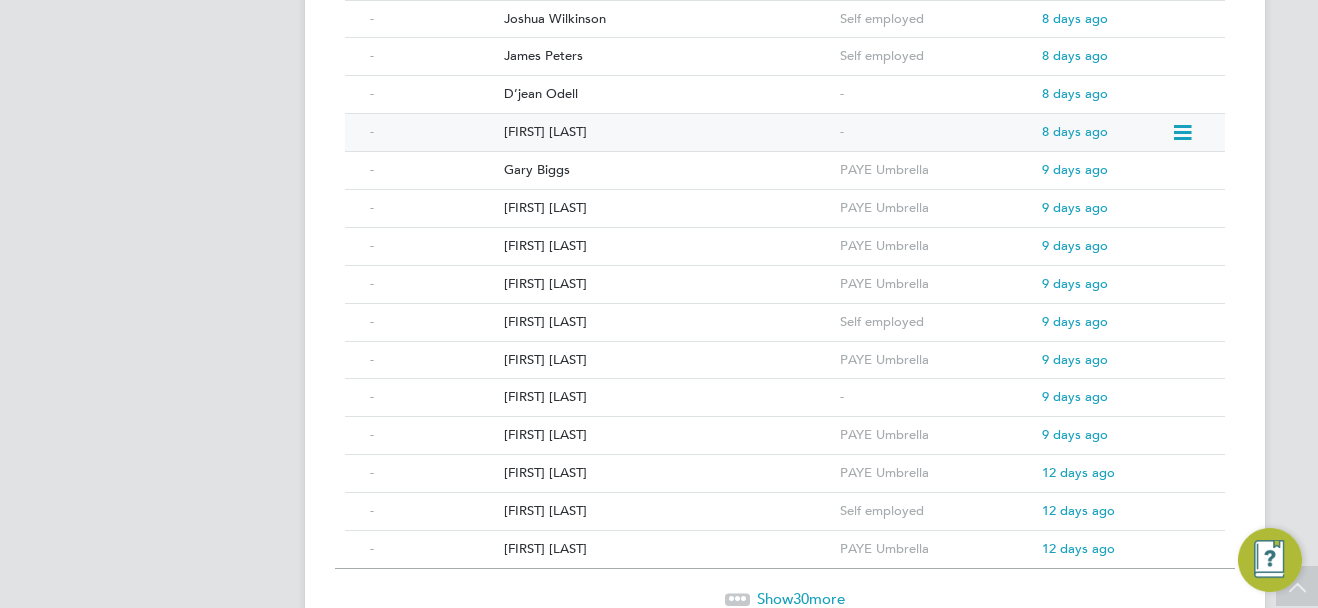 click on "[LAST], [FIRST]" 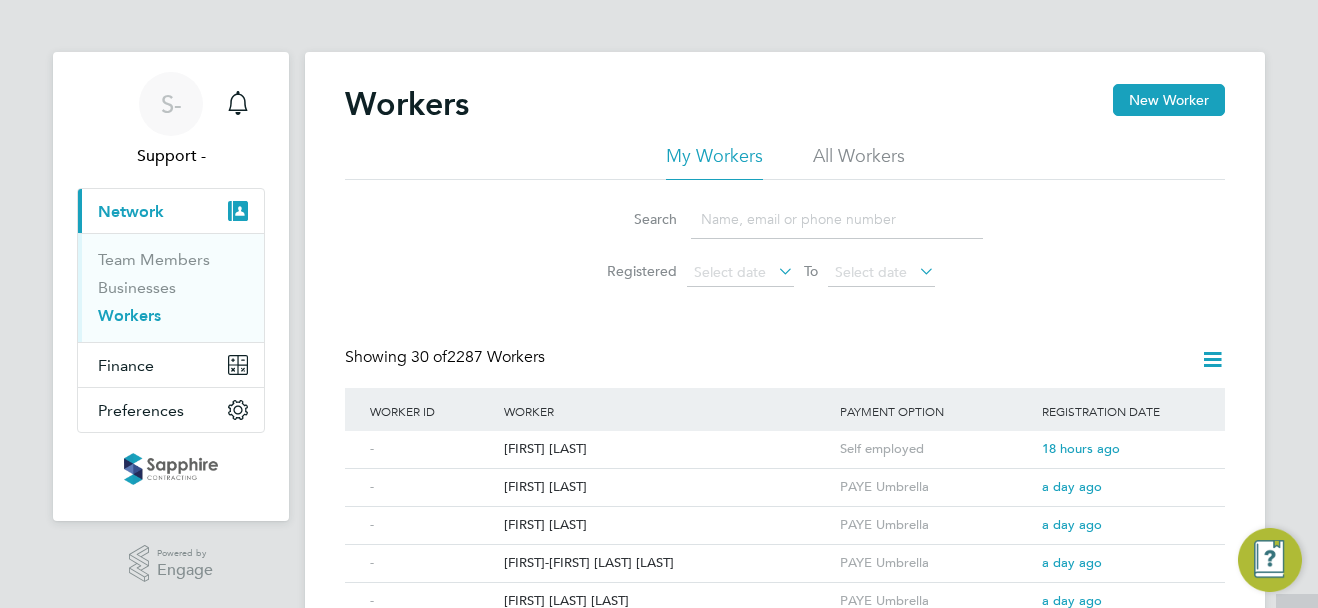 scroll, scrollTop: 0, scrollLeft: 0, axis: both 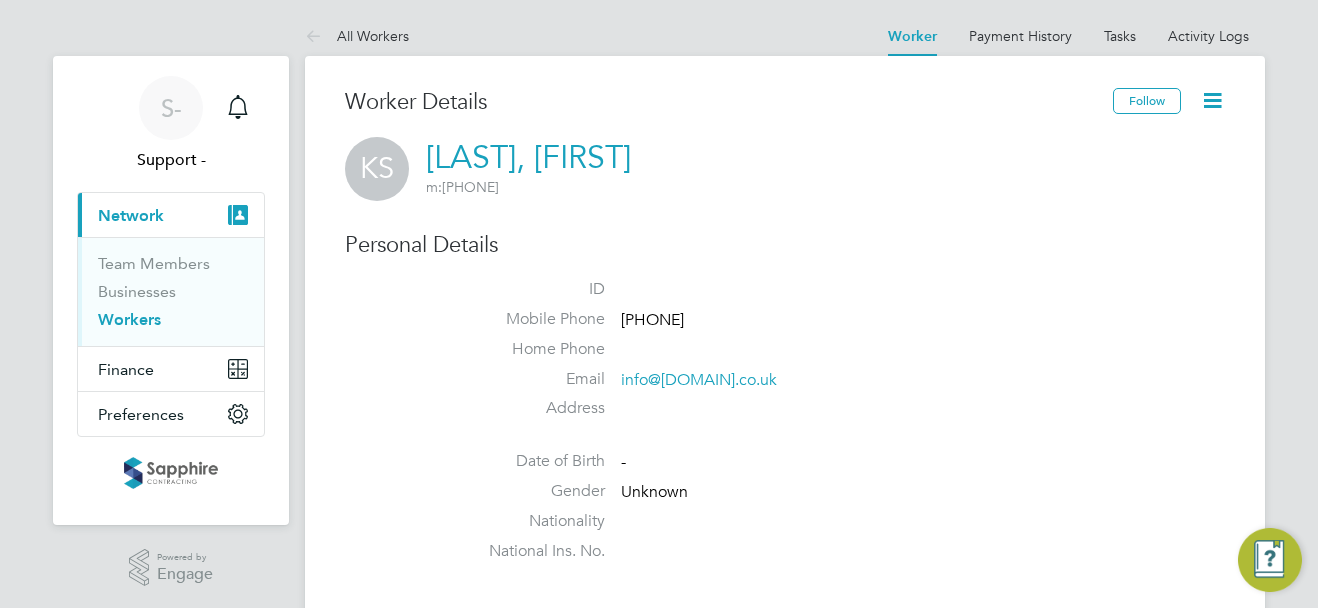 drag, startPoint x: 722, startPoint y: 318, endPoint x: 622, endPoint y: 323, distance: 100.12492 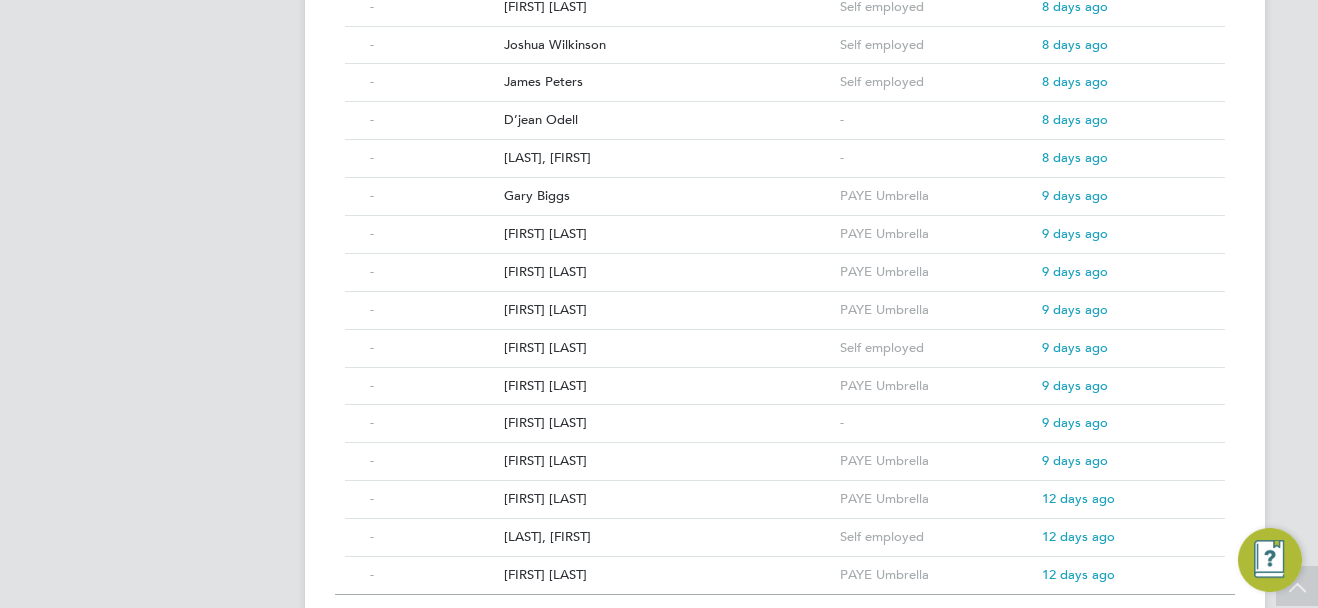 scroll, scrollTop: 1000, scrollLeft: 0, axis: vertical 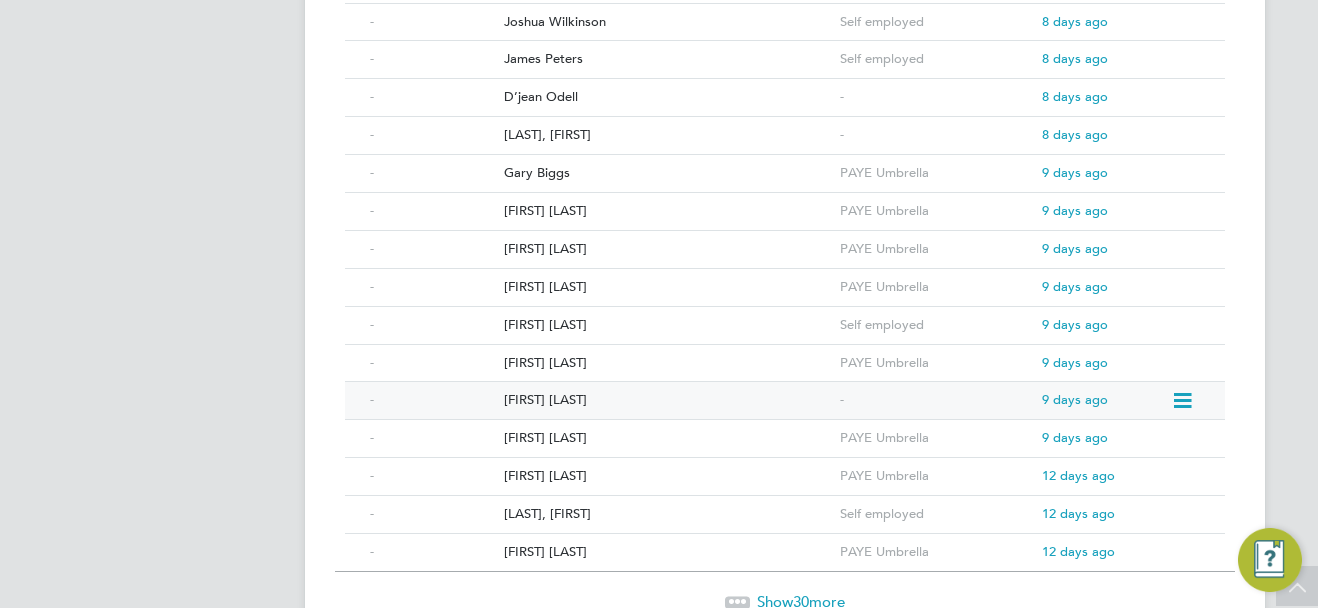 click on "[FIRST] [LAST]" 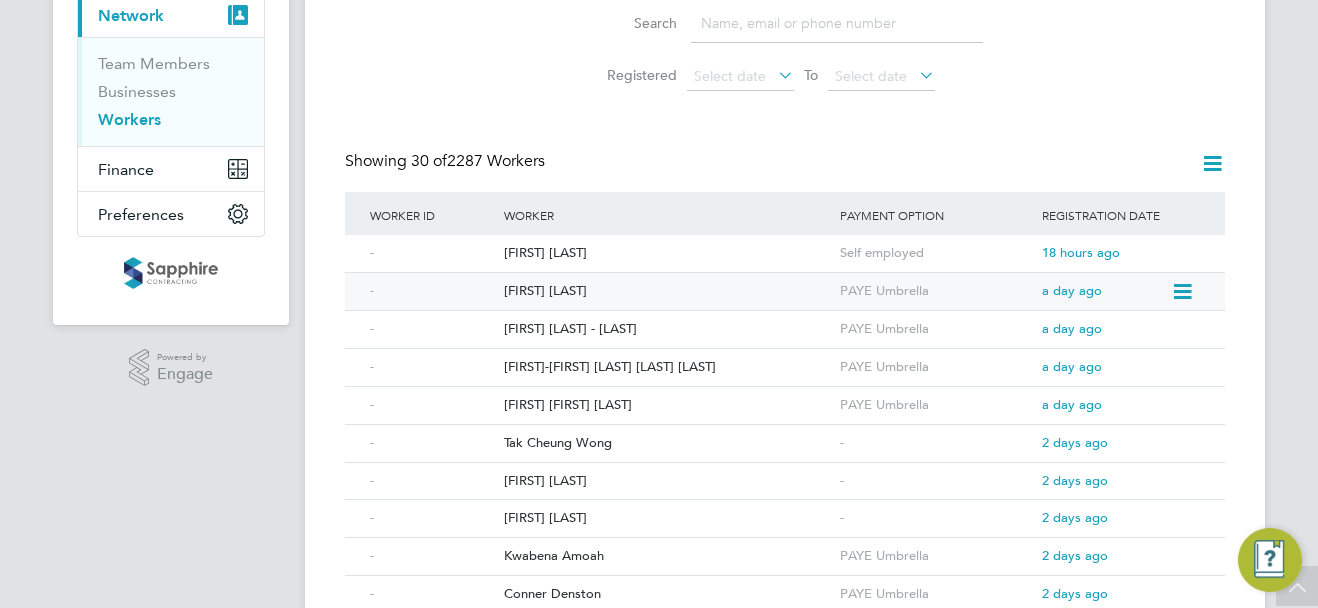 scroll, scrollTop: 0, scrollLeft: 0, axis: both 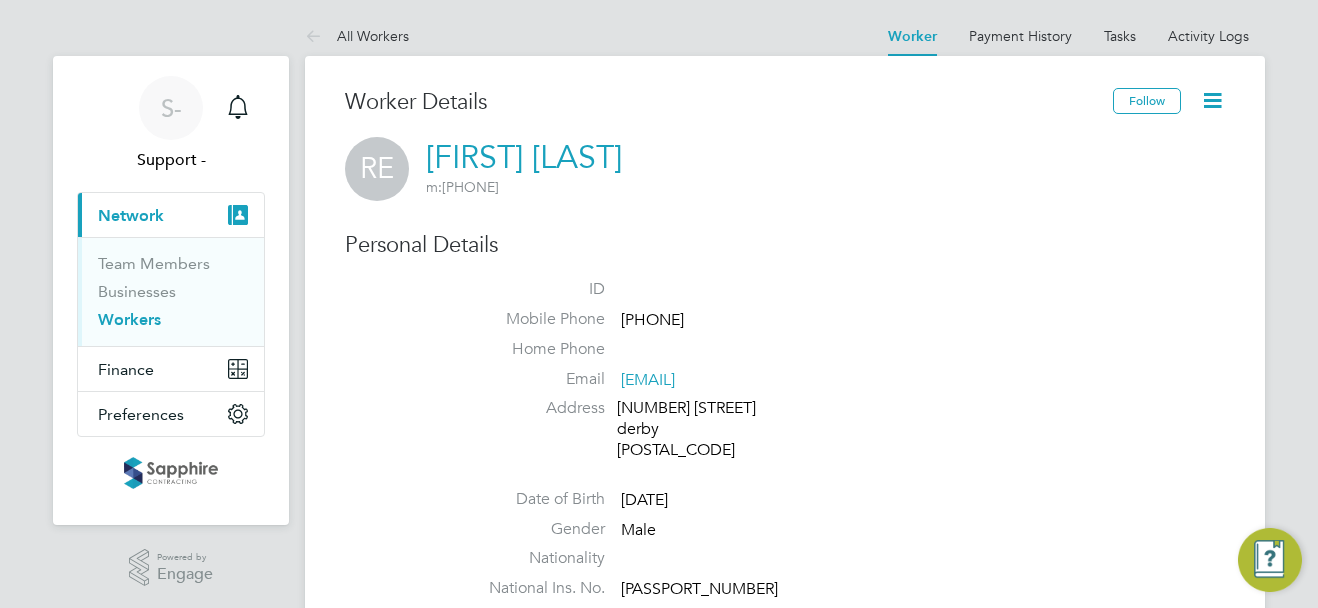 drag, startPoint x: 659, startPoint y: 326, endPoint x: 625, endPoint y: 334, distance: 34.928497 